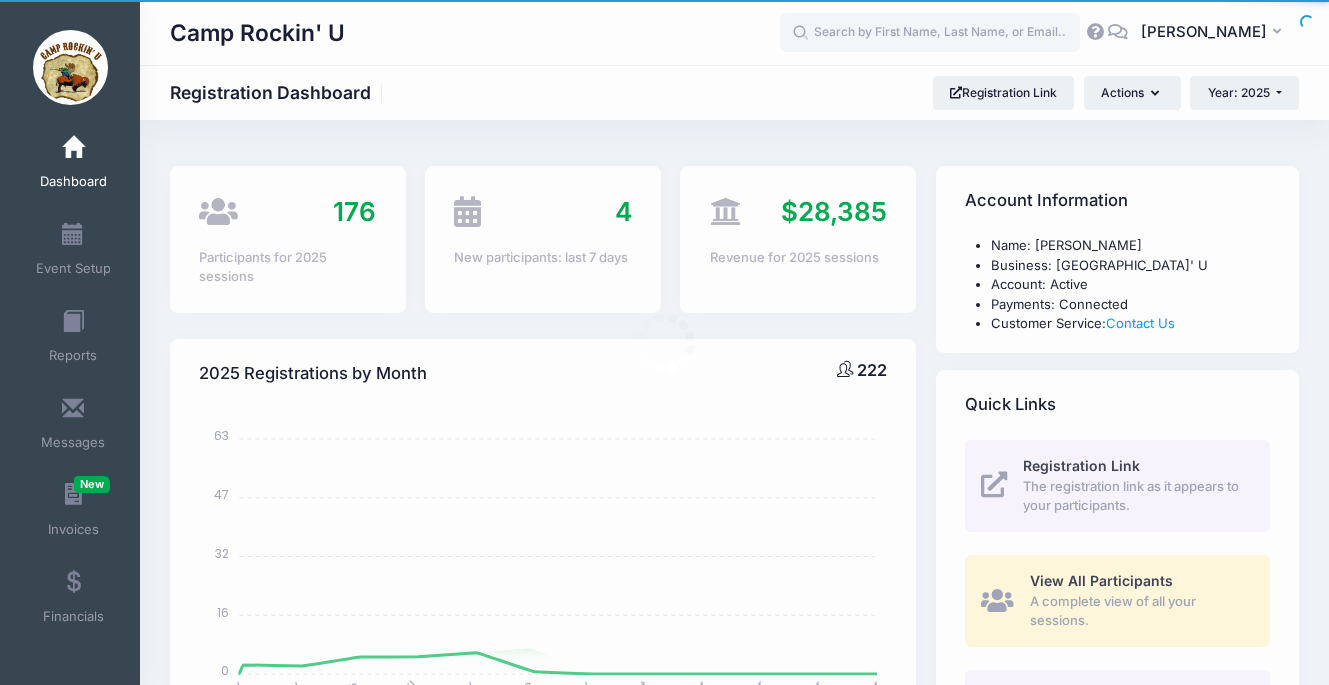 select 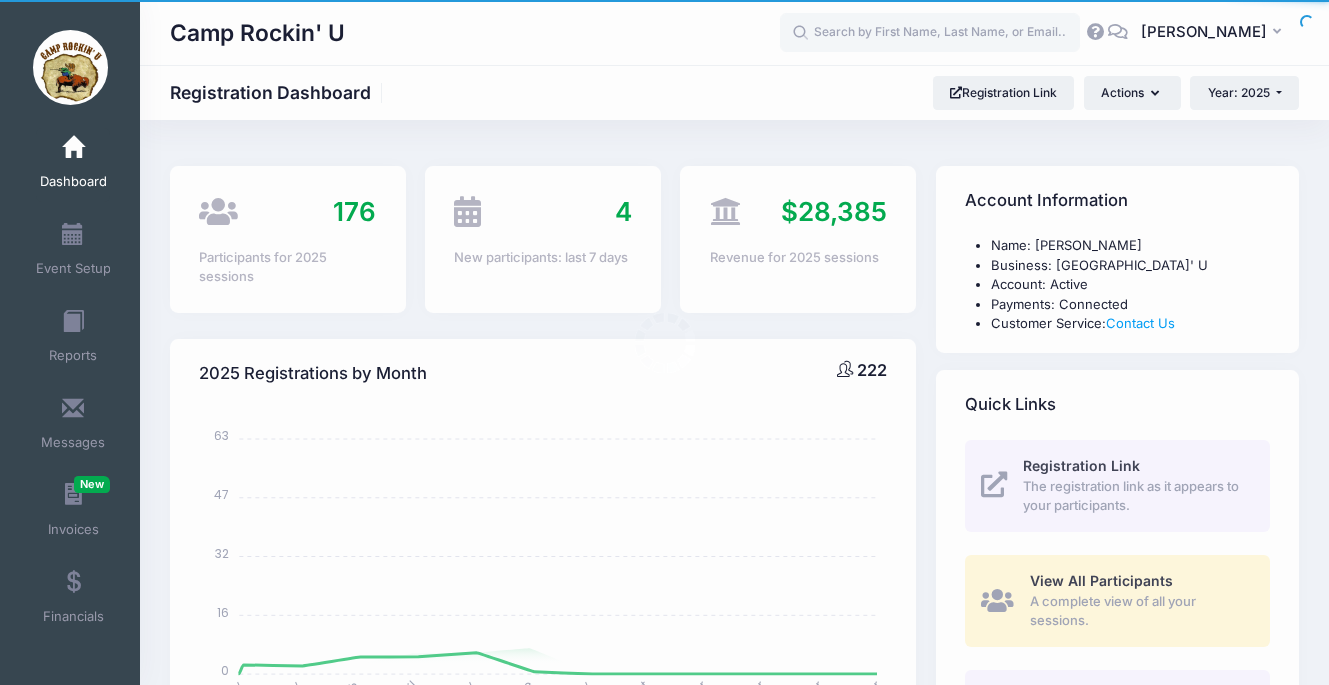 scroll, scrollTop: 0, scrollLeft: 0, axis: both 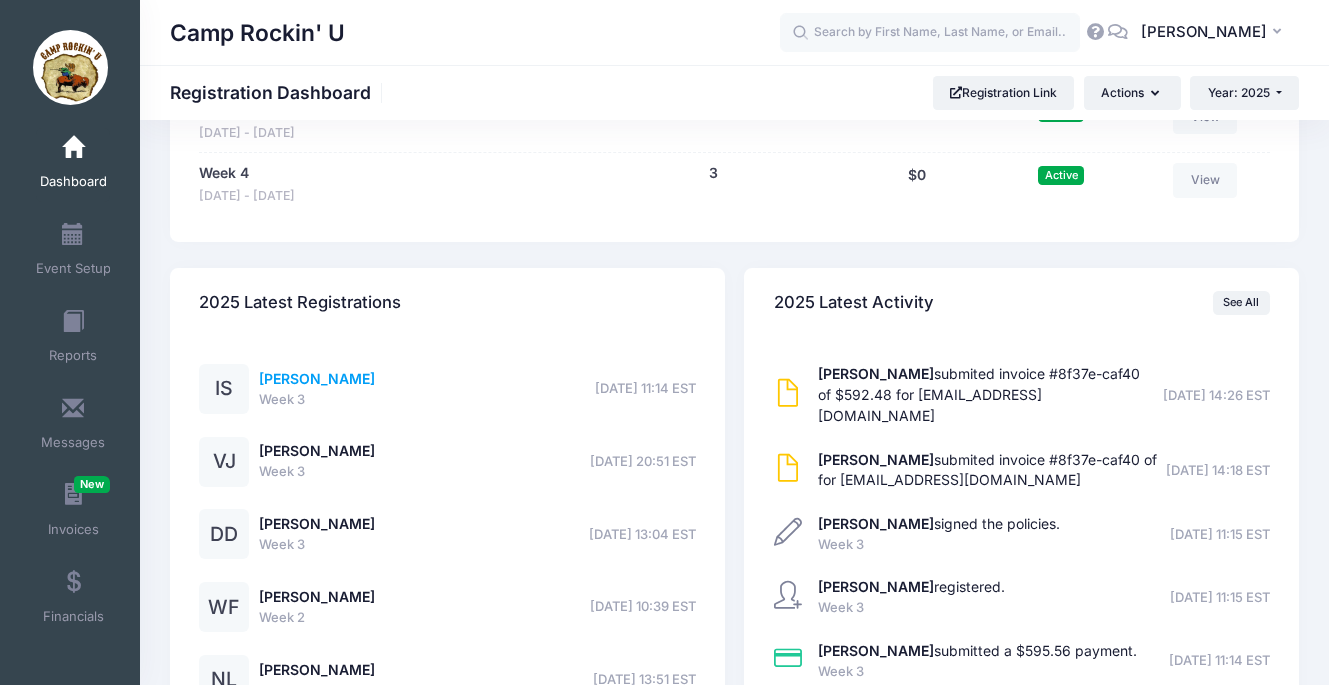 click on "Ivy Santanna" at bounding box center [317, 378] 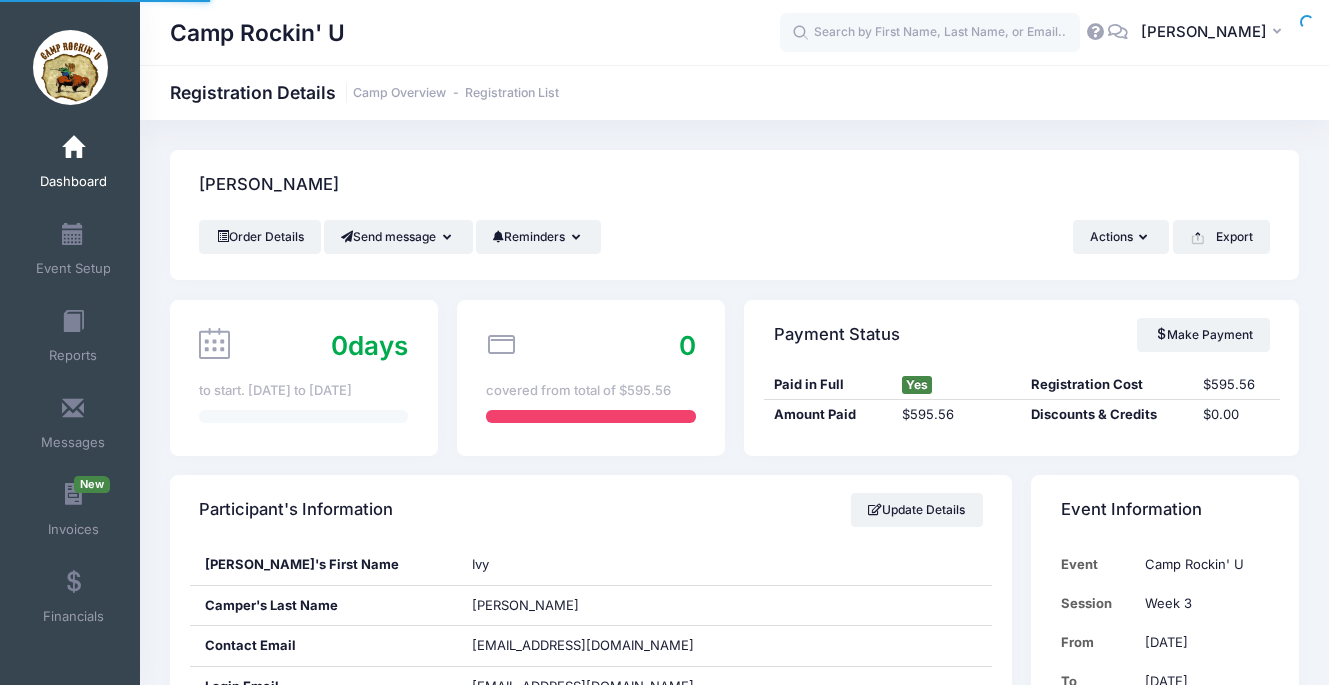 scroll, scrollTop: 0, scrollLeft: 0, axis: both 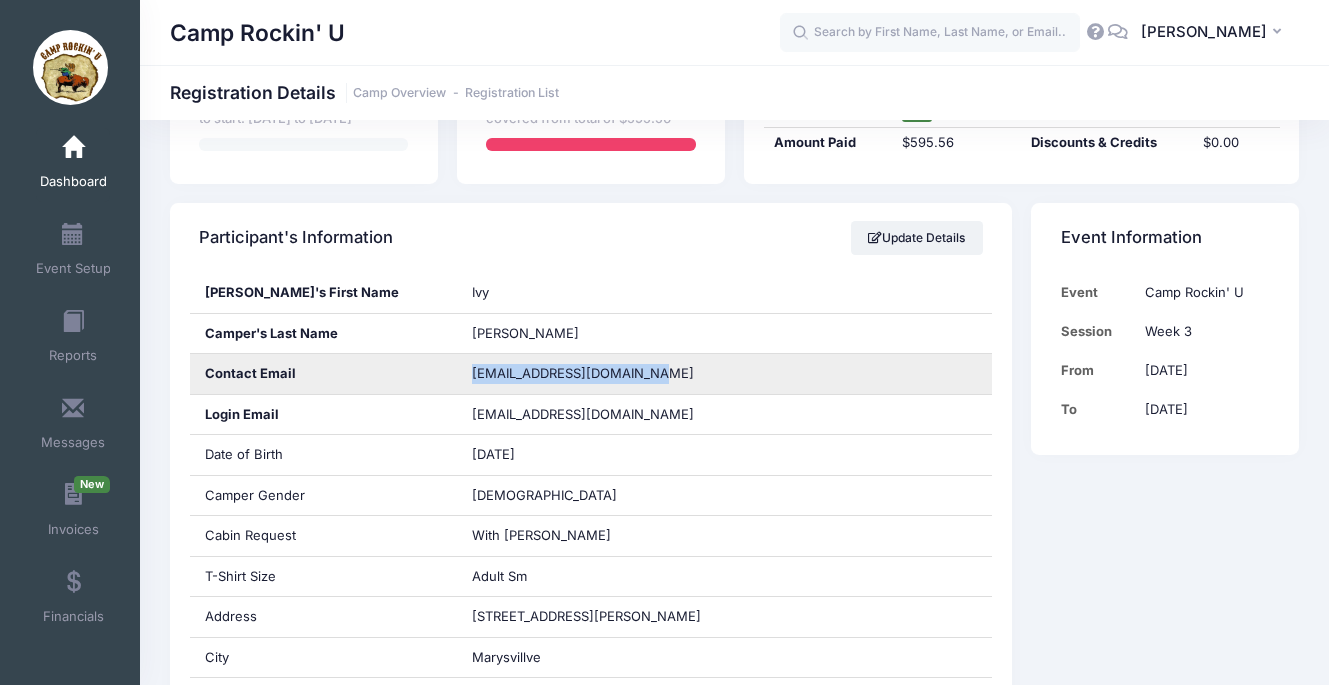 drag, startPoint x: 648, startPoint y: 372, endPoint x: 474, endPoint y: 375, distance: 174.02586 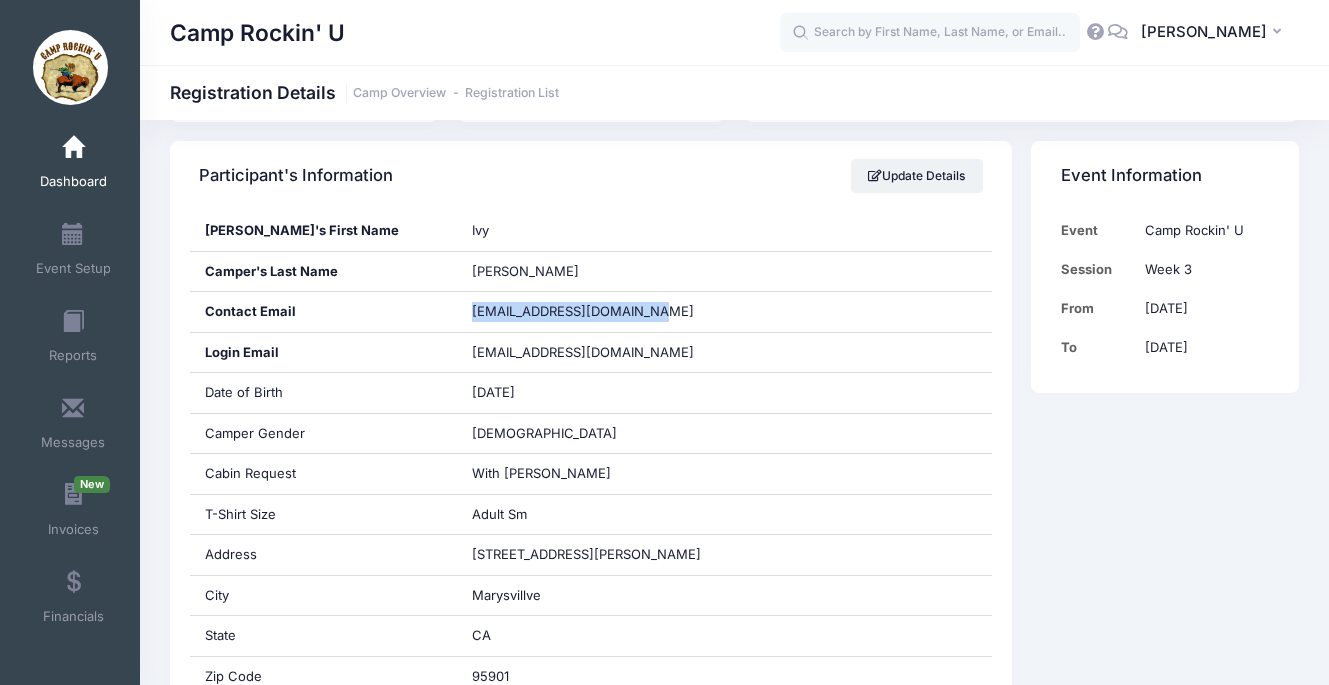 scroll, scrollTop: 342, scrollLeft: 0, axis: vertical 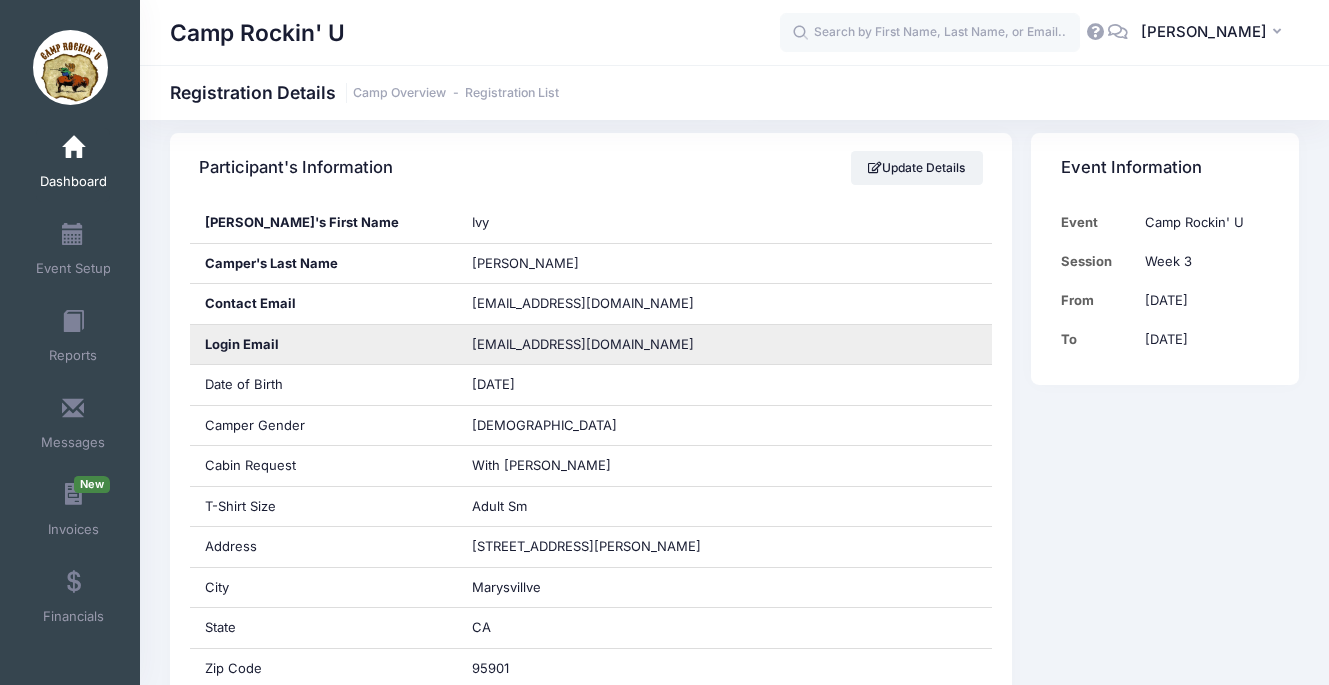click on "davidjdsantanna@gmail.com" at bounding box center [724, 345] 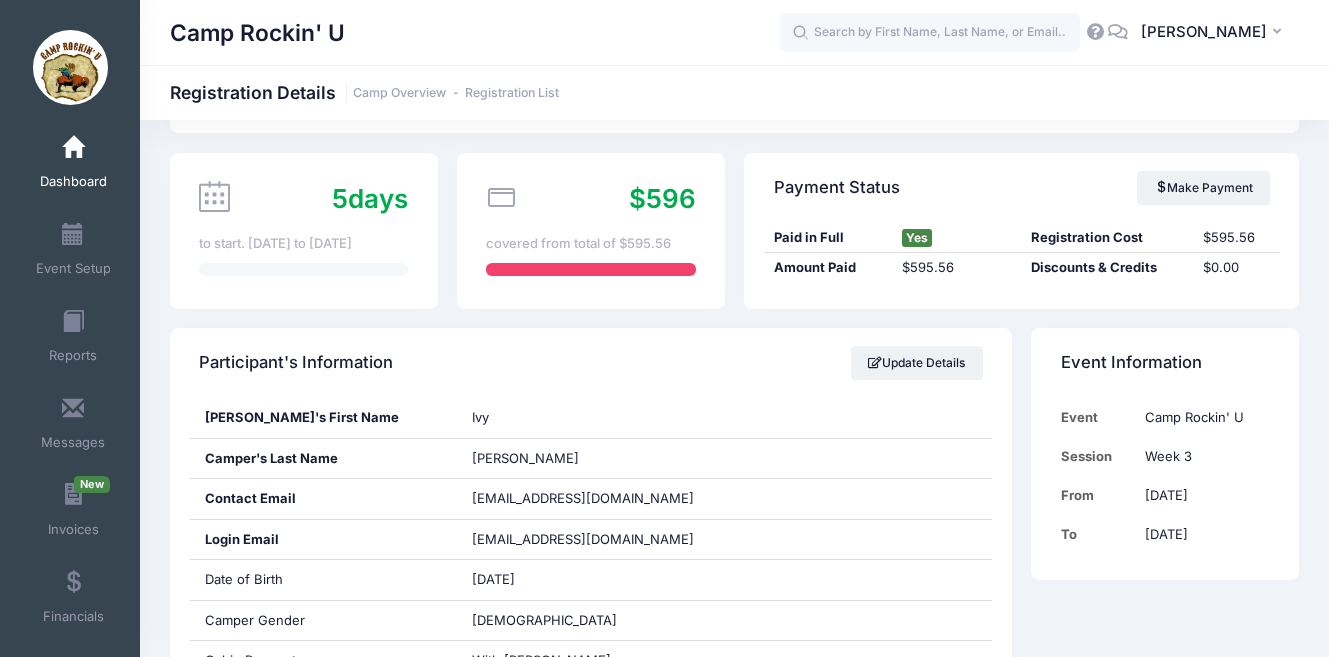 scroll, scrollTop: 159, scrollLeft: 0, axis: vertical 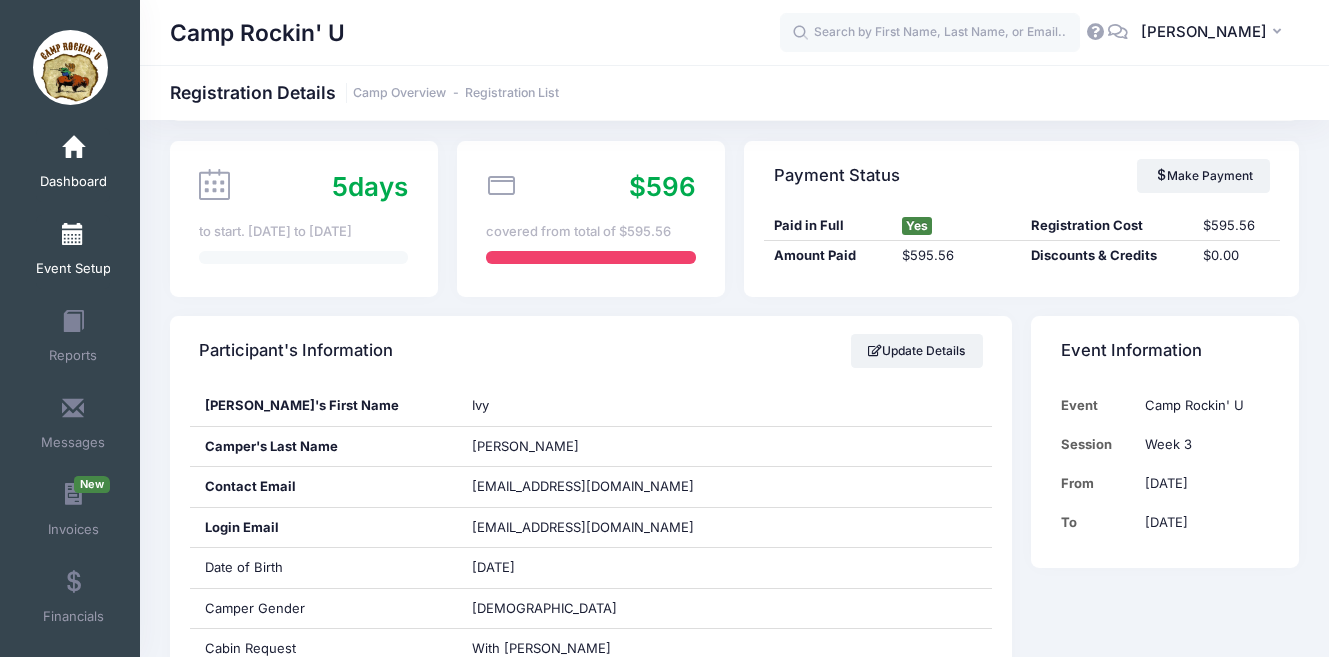 click at bounding box center (73, 235) 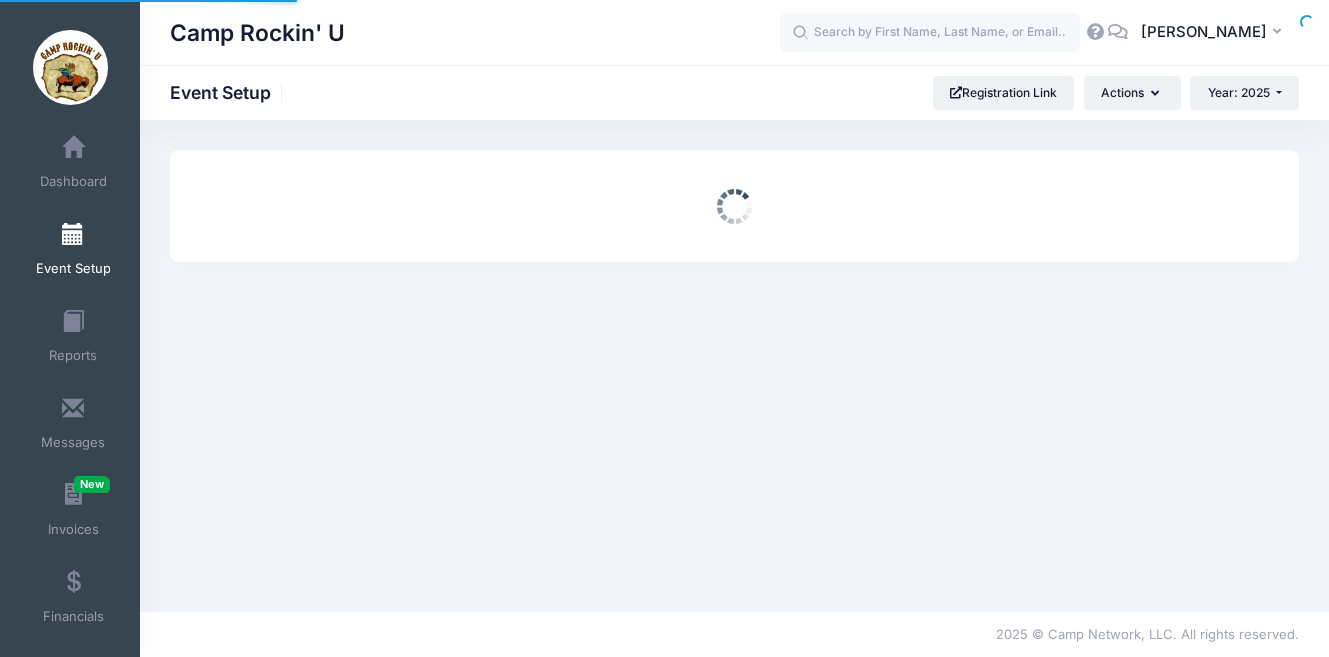 scroll, scrollTop: 0, scrollLeft: 0, axis: both 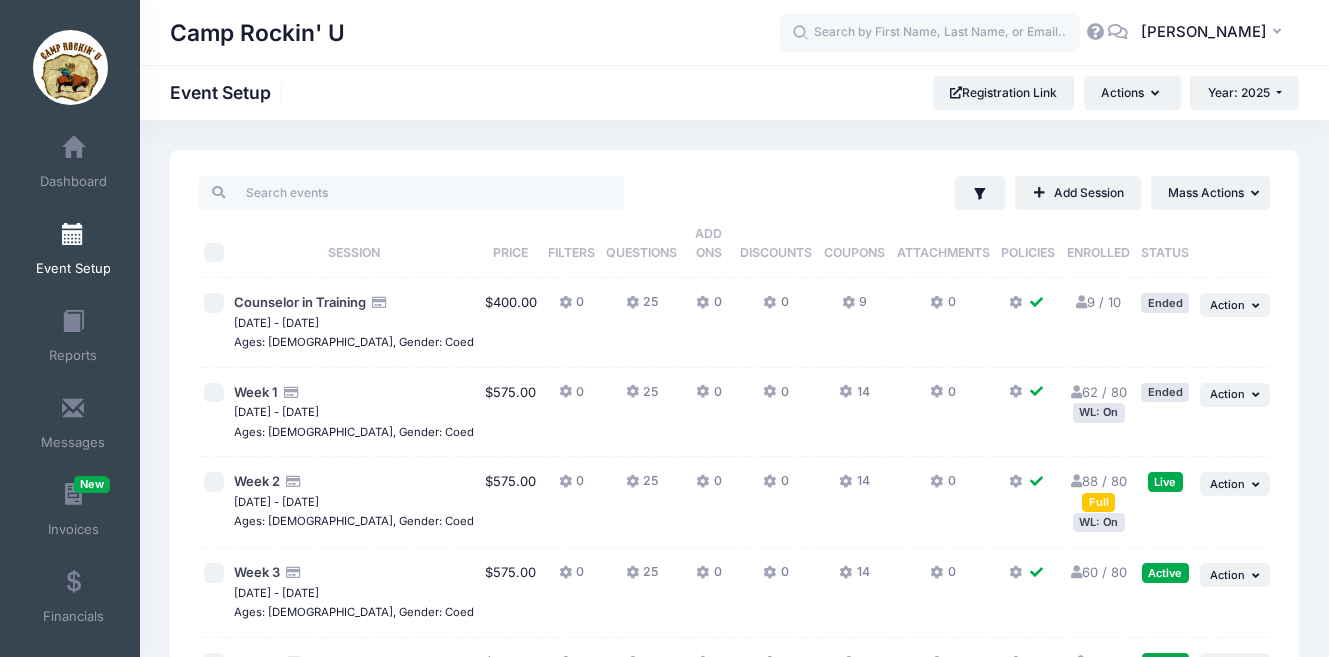 click at bounding box center (848, 392) 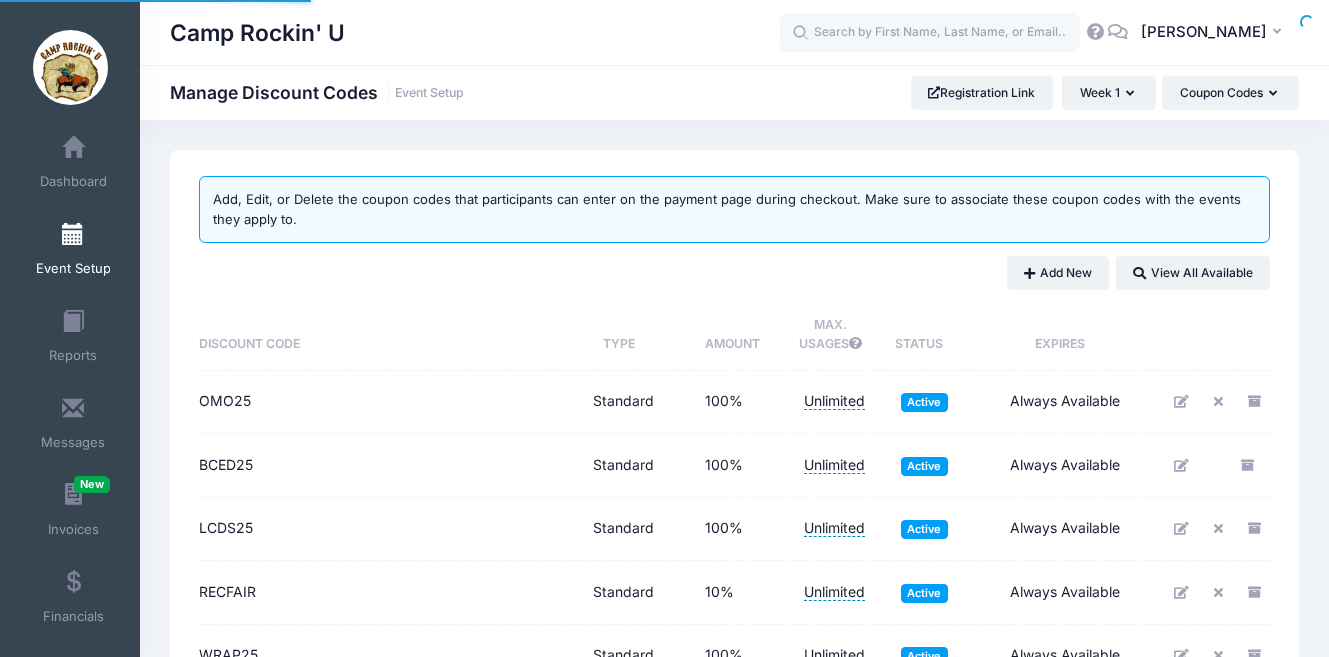 scroll, scrollTop: 0, scrollLeft: 0, axis: both 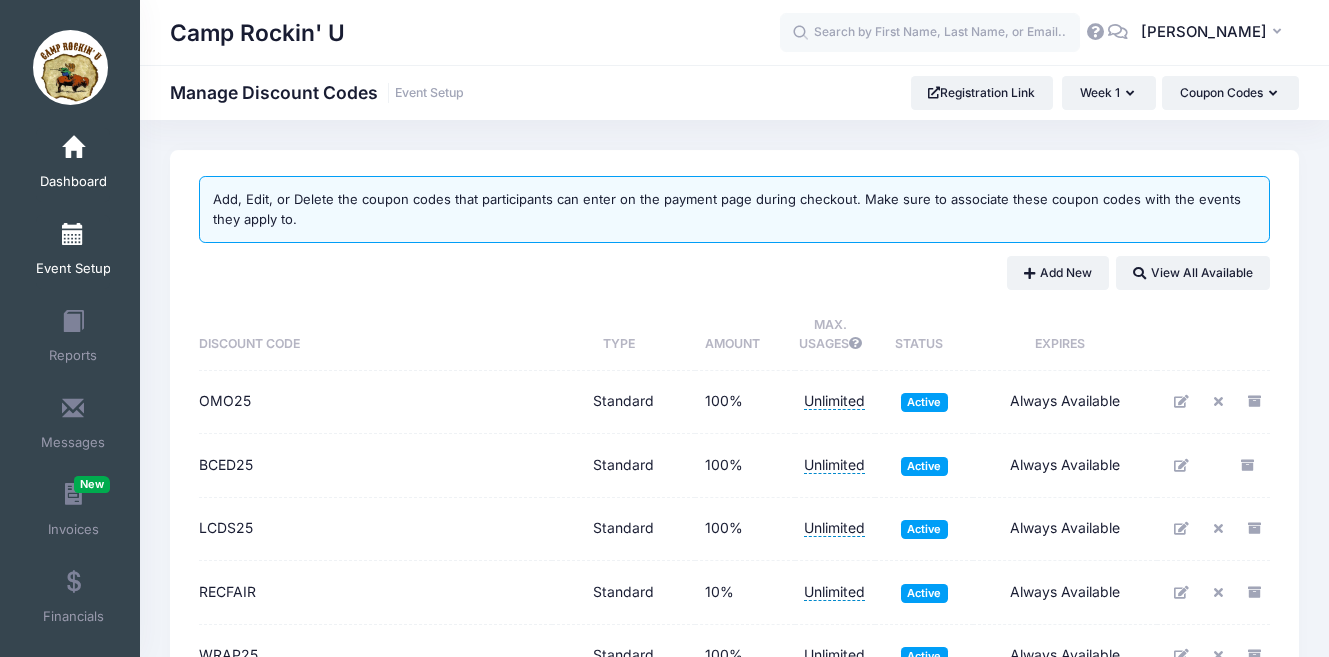 click on "Dashboard" at bounding box center (73, 165) 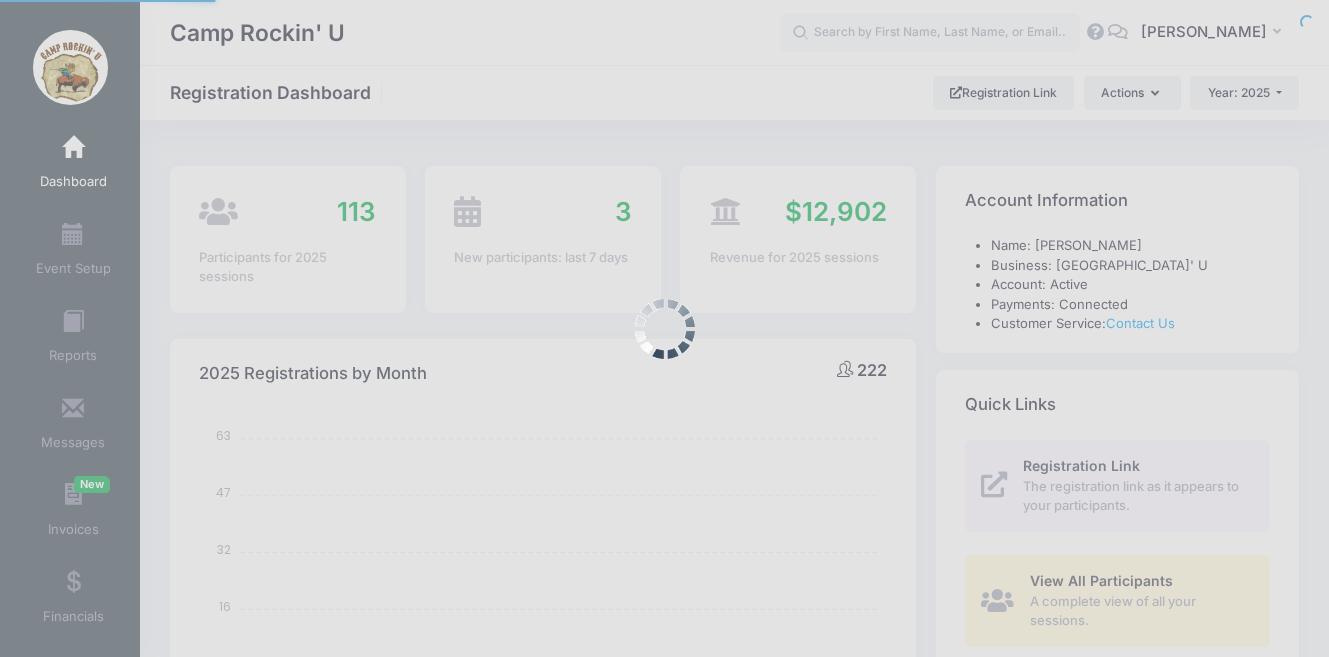 select 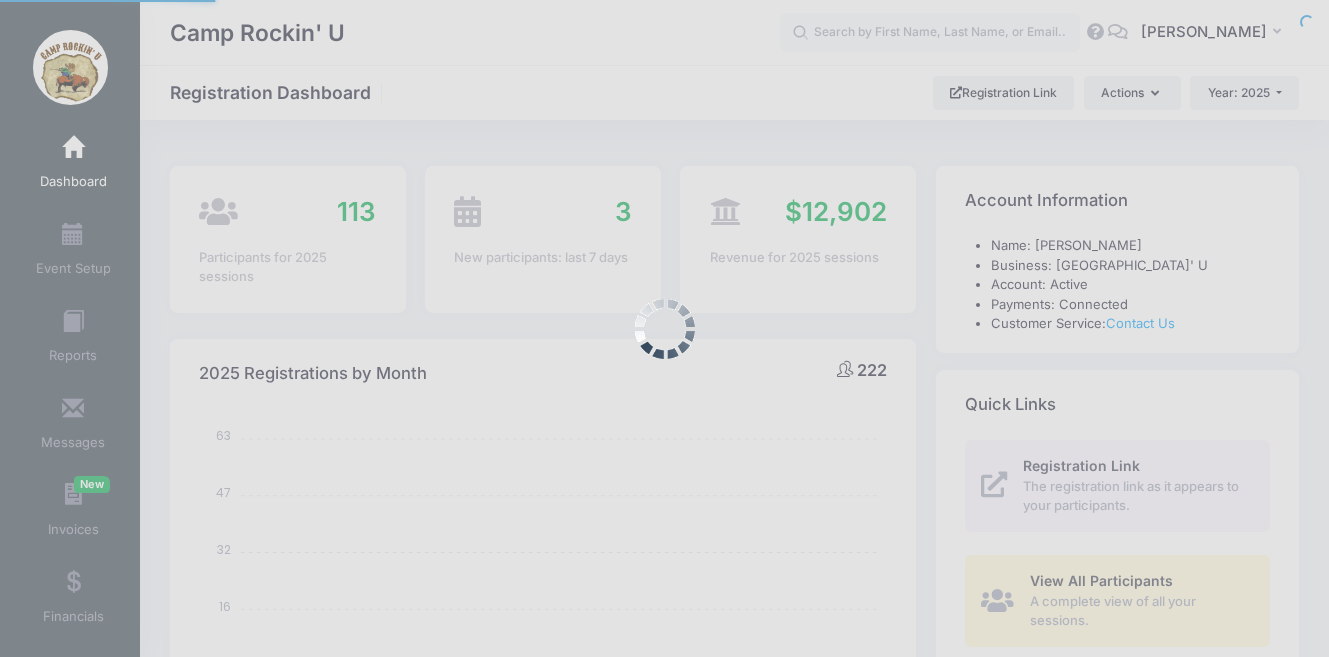 scroll, scrollTop: 0, scrollLeft: 0, axis: both 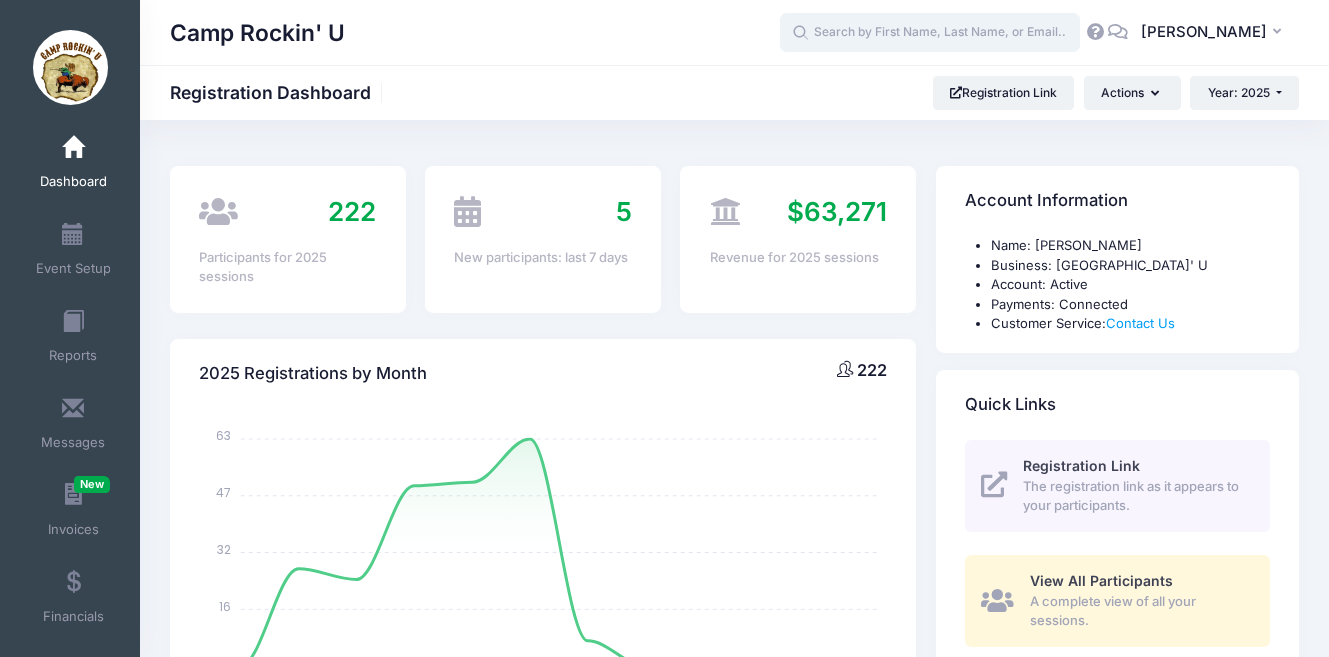 click at bounding box center (930, 33) 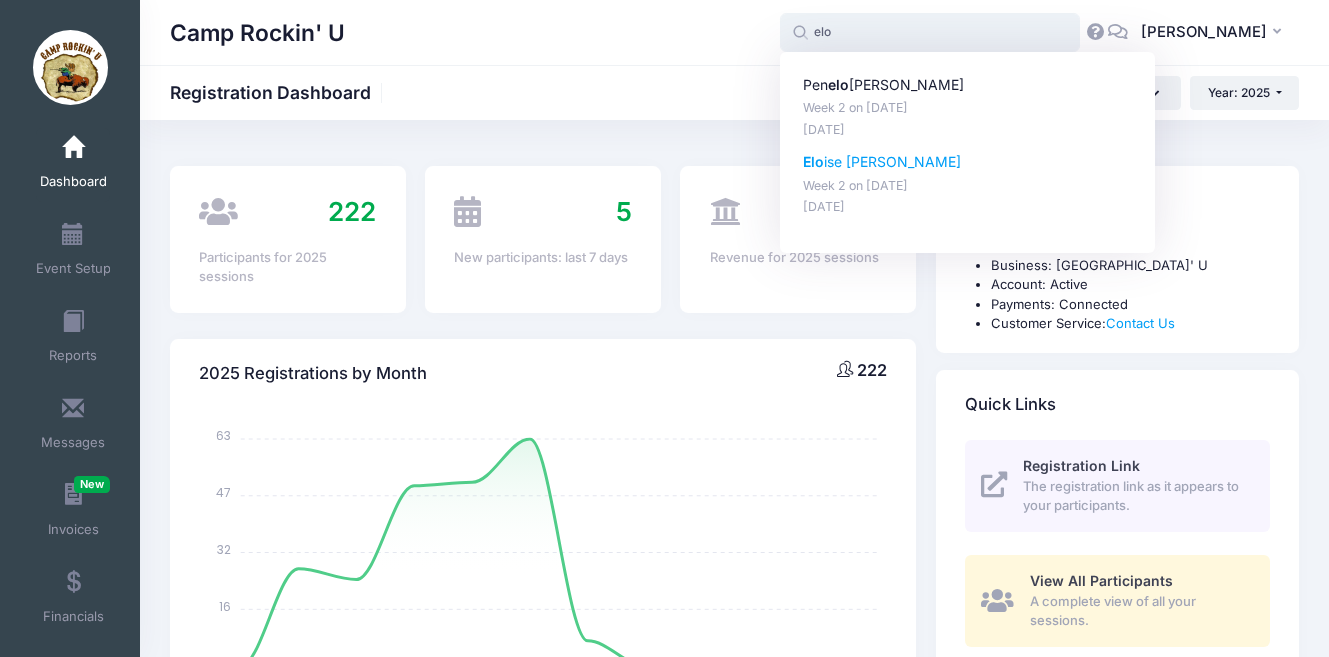 click on "Elo ise Winslow" at bounding box center [968, 162] 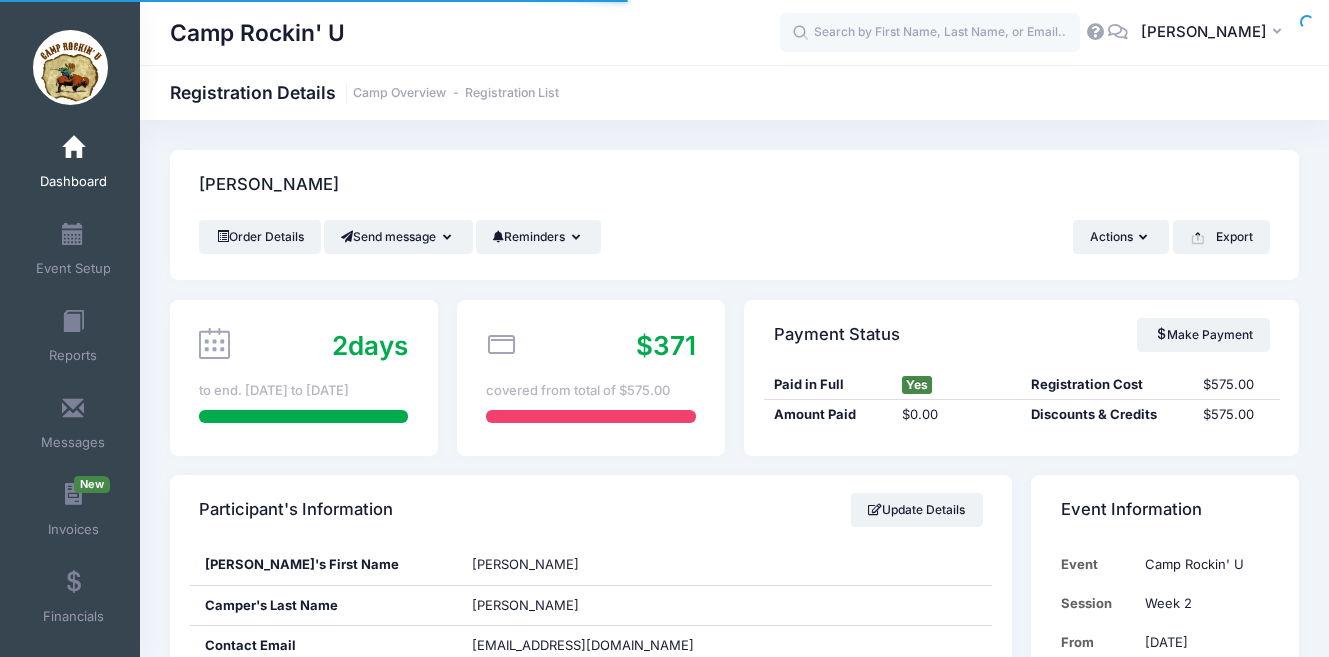 scroll, scrollTop: 0, scrollLeft: 0, axis: both 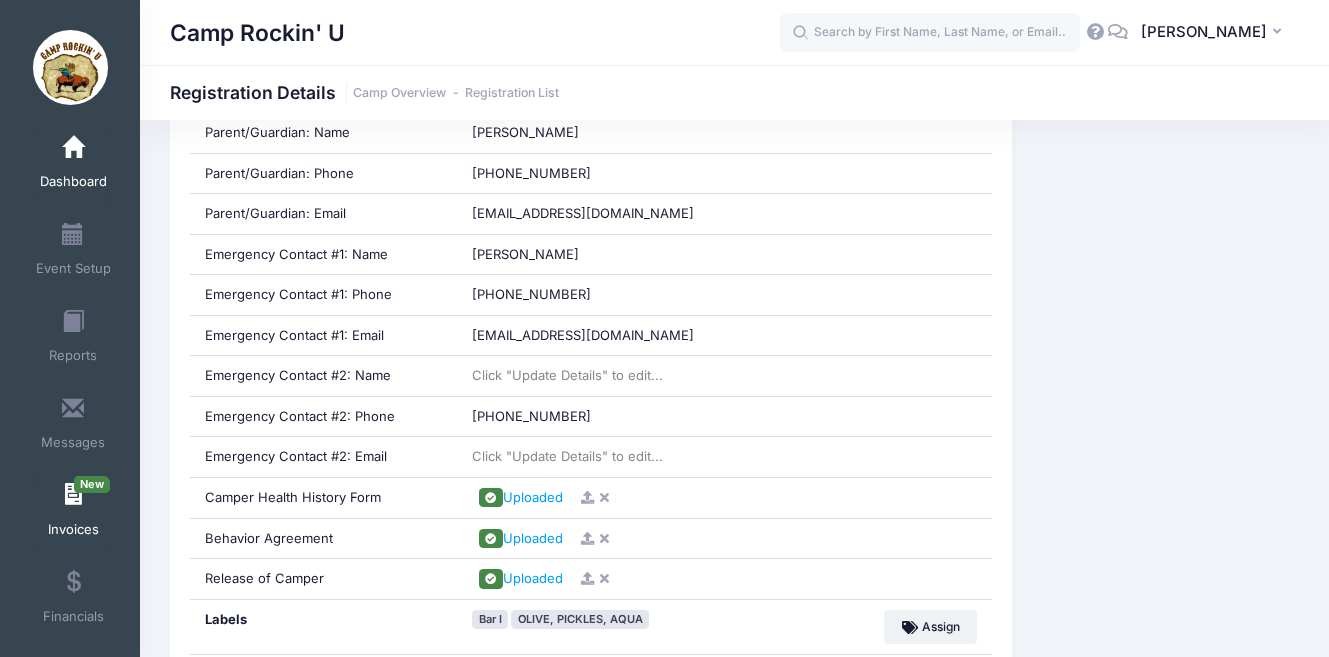 click at bounding box center [73, 495] 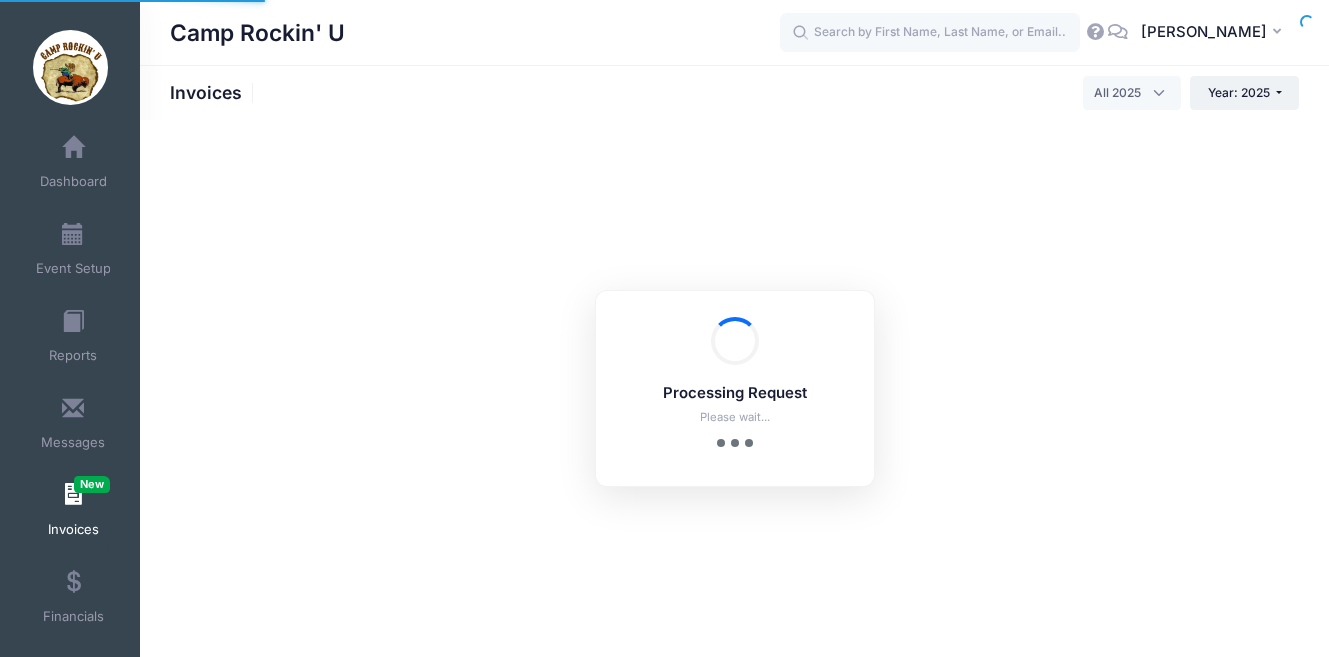 select 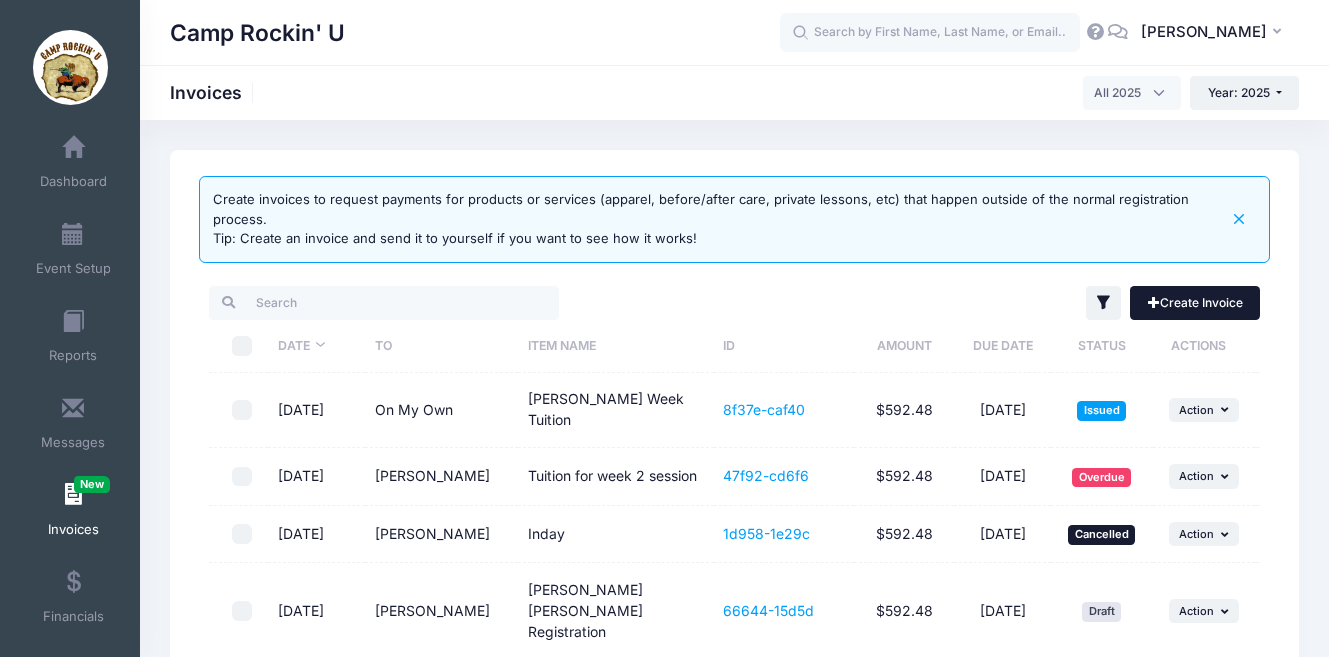 click on "Create Invoice" at bounding box center [1195, 303] 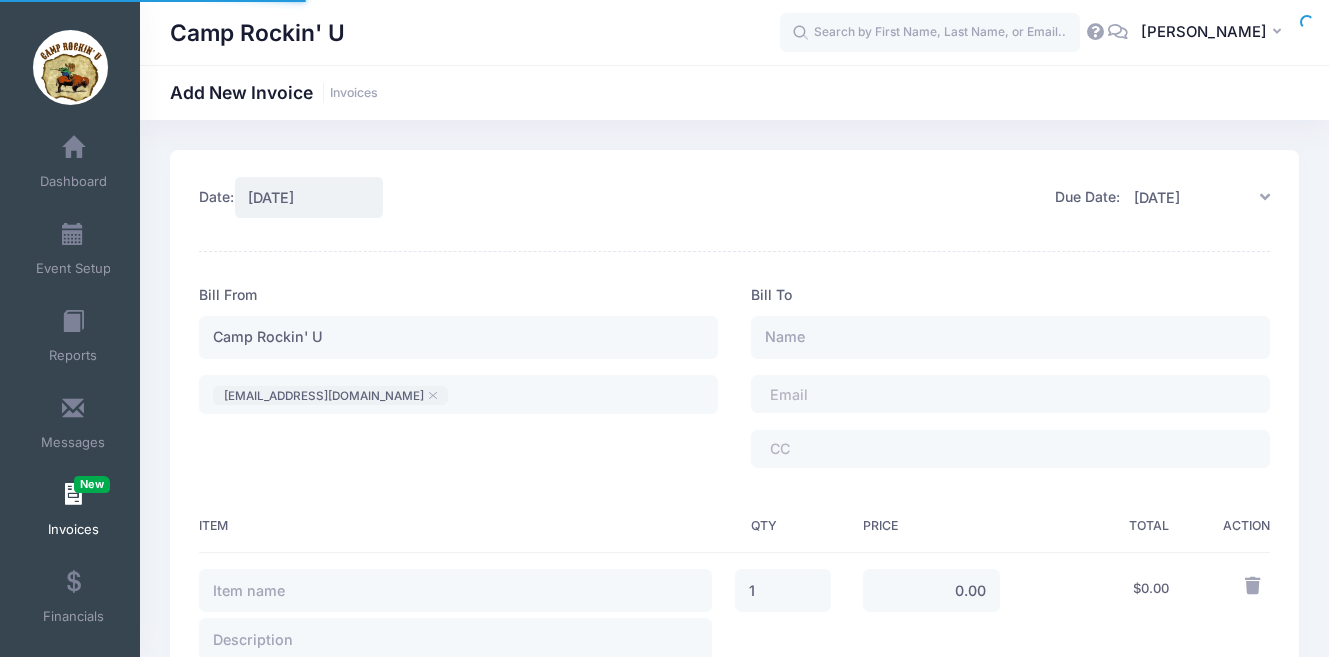 scroll, scrollTop: 0, scrollLeft: 0, axis: both 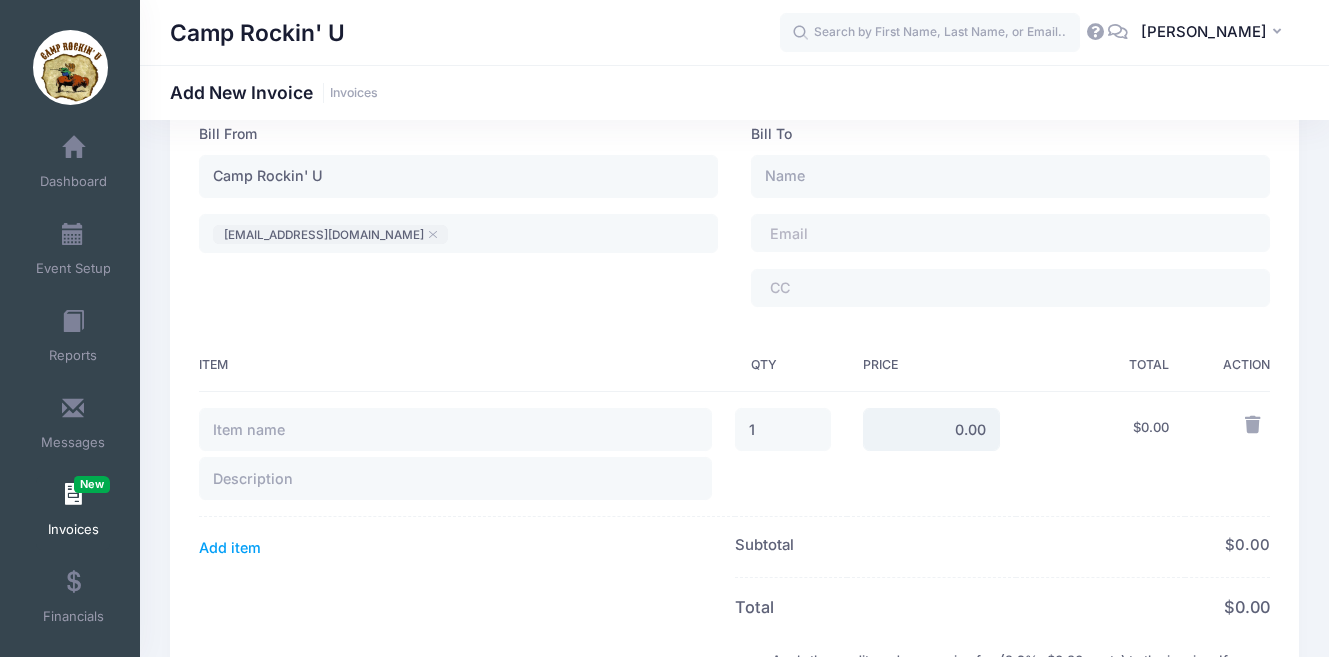 click on "0.00" at bounding box center (931, 429) 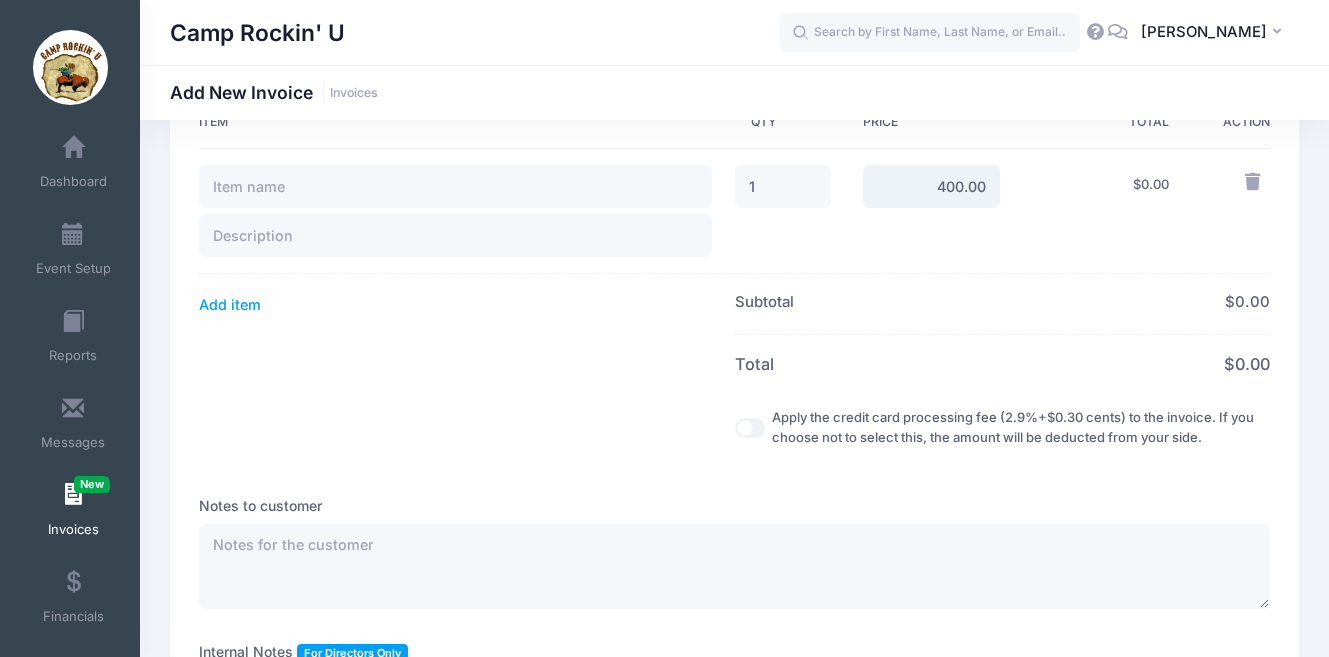 scroll, scrollTop: 411, scrollLeft: 0, axis: vertical 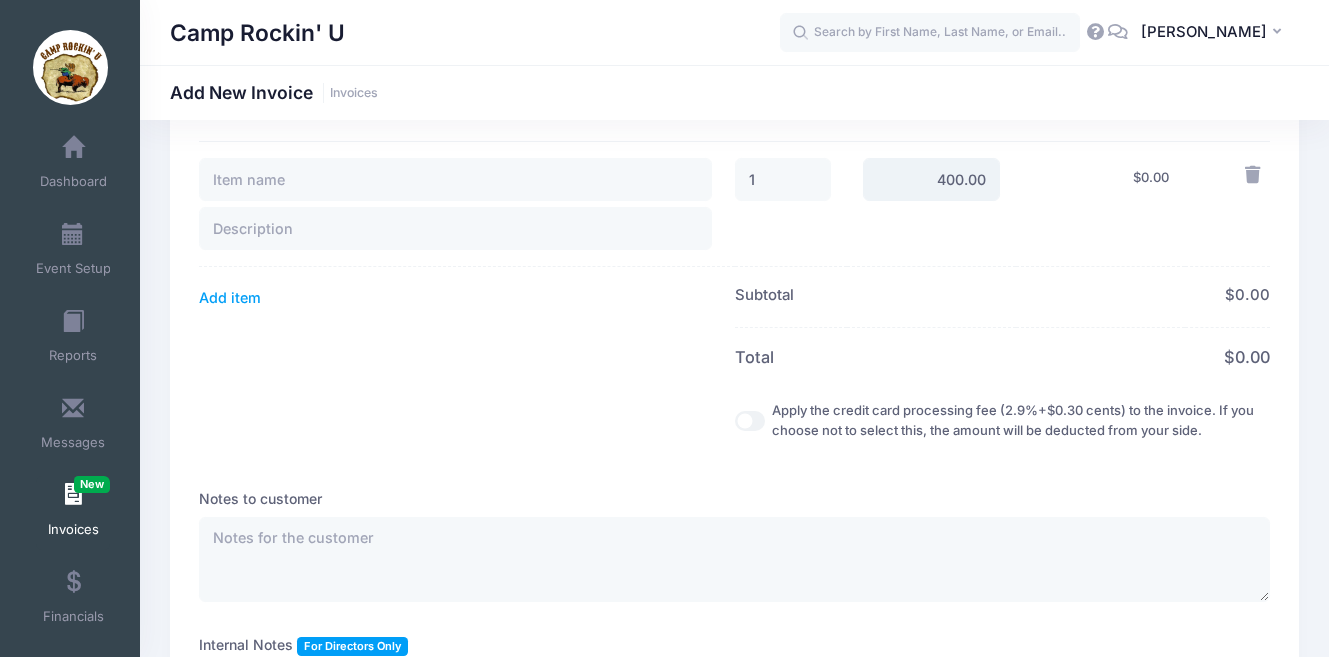 type on "400.00" 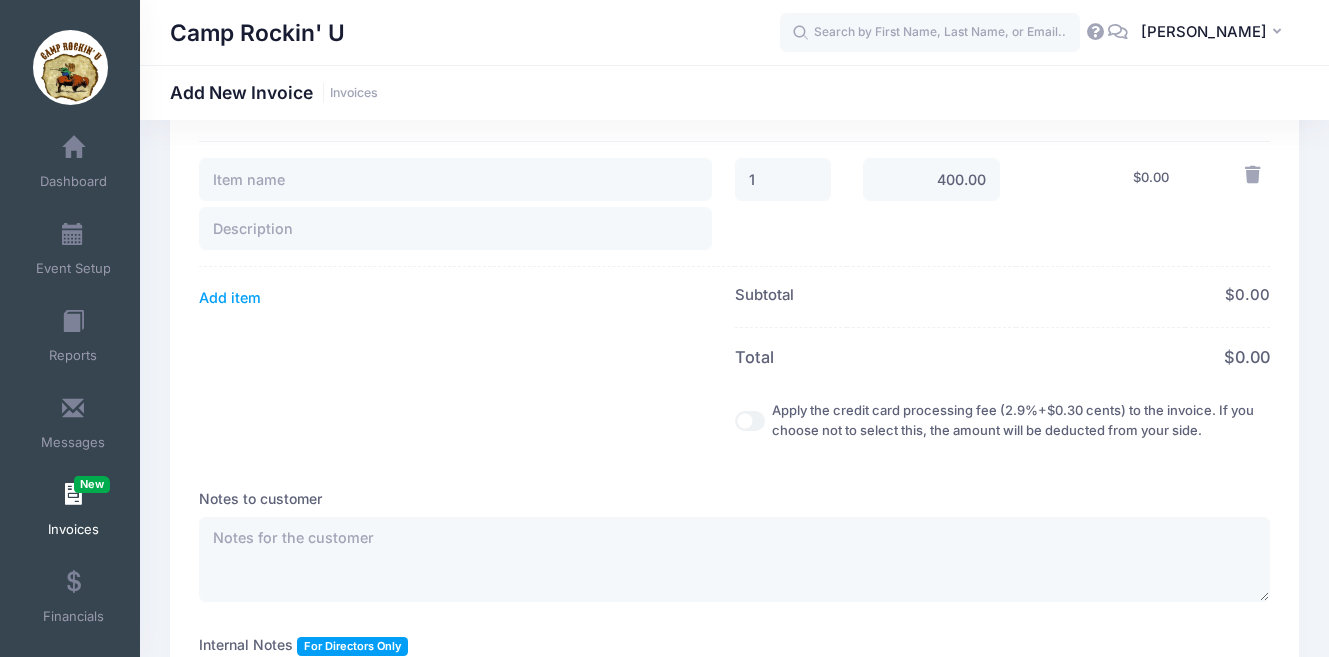 click on "Apply the credit card processing fee (2.9%+$0.30 cents) to the invoice. If you choose not to select this, the amount will be deducted from your side." at bounding box center [750, 421] 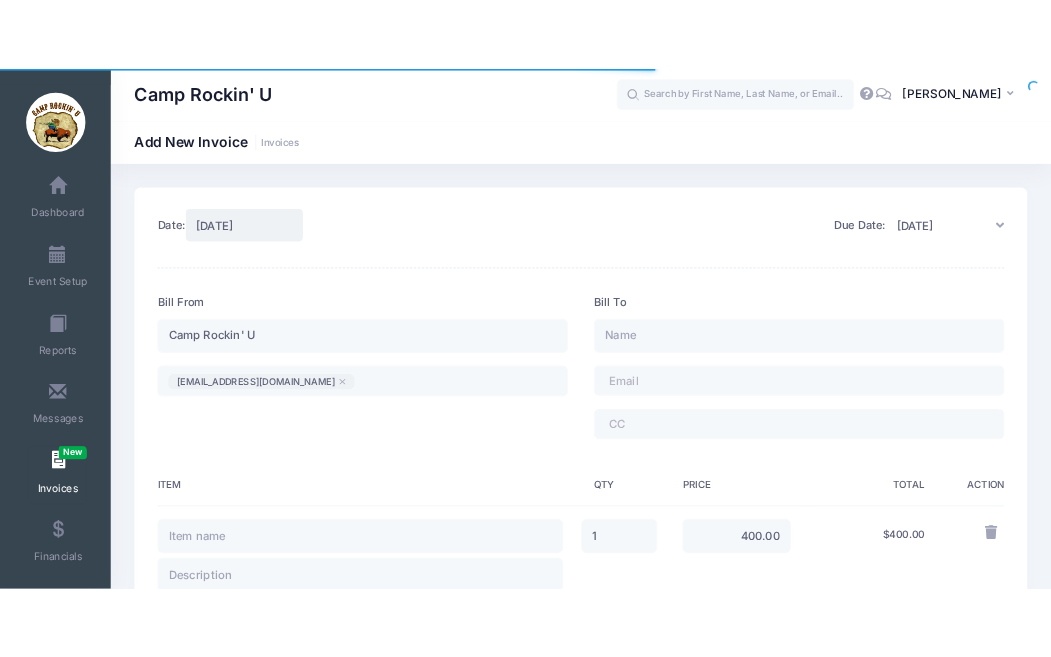 scroll, scrollTop: 0, scrollLeft: 0, axis: both 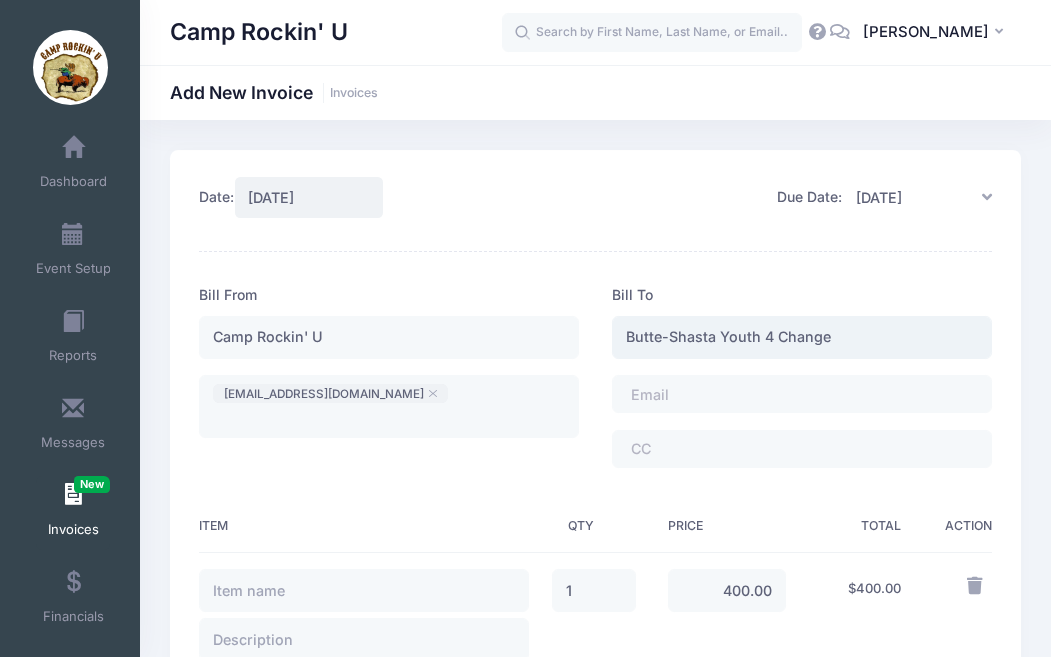 type on "Butte-Shasta Youth 4 Change" 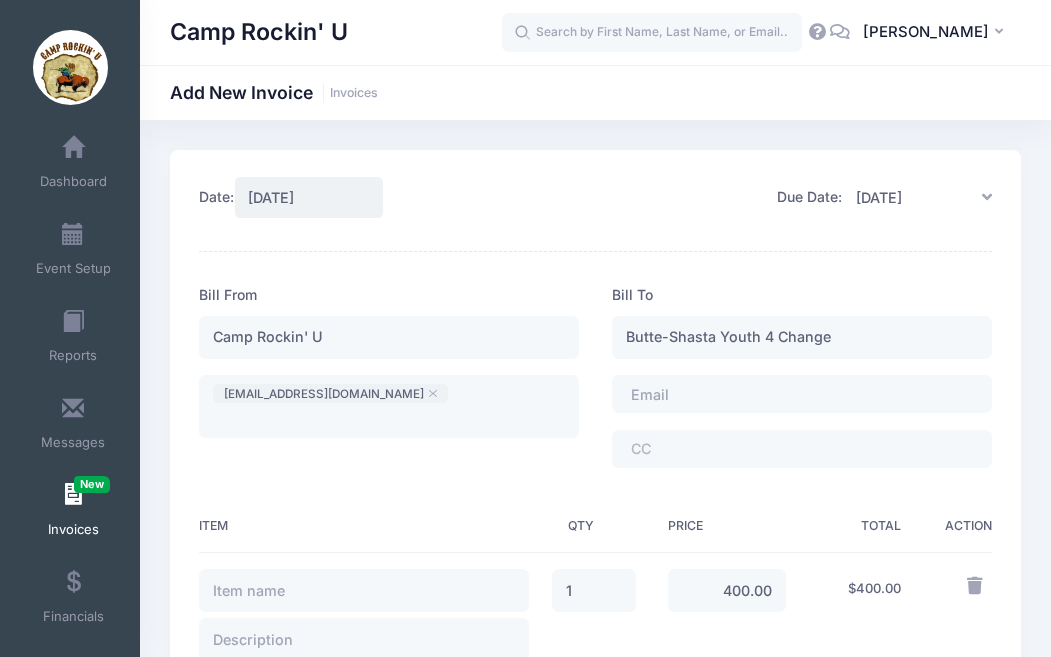click at bounding box center (686, 394) 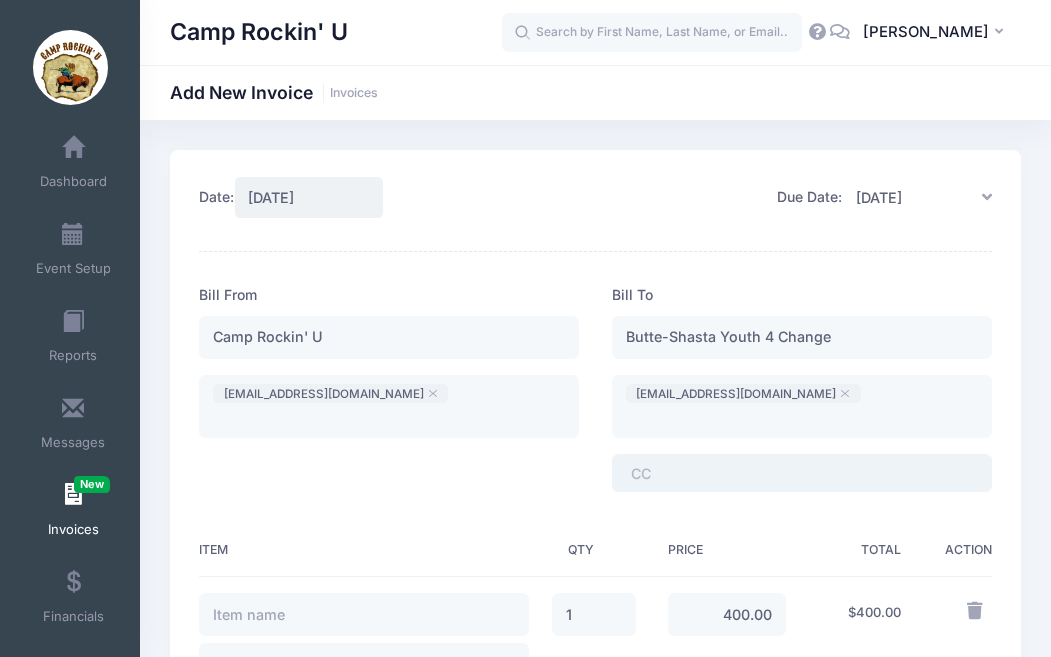 click on "​" at bounding box center [802, 473] 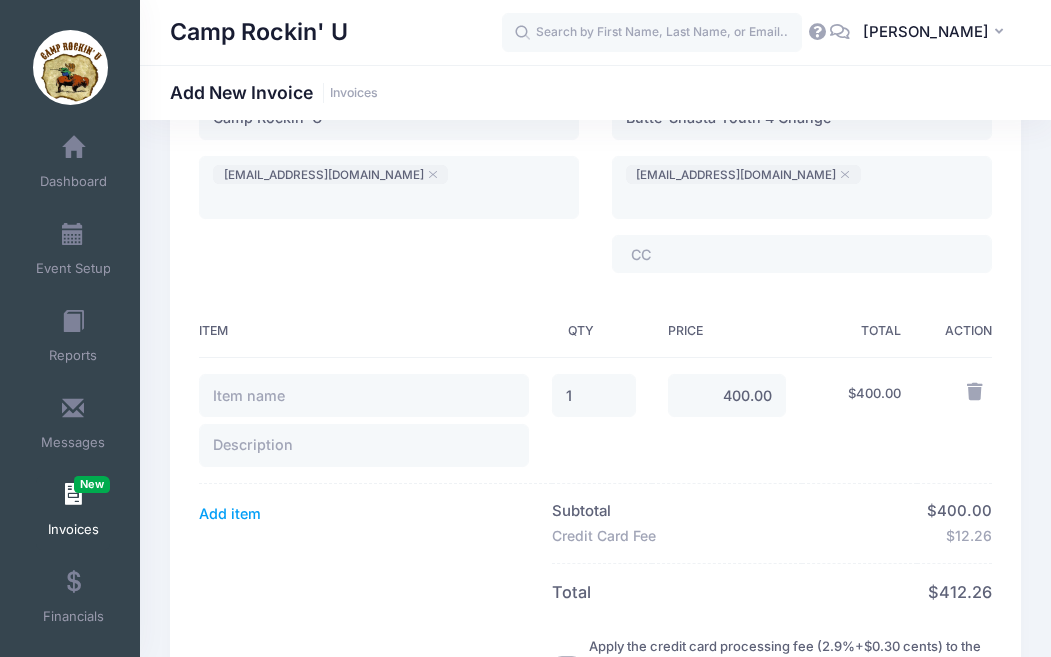 scroll, scrollTop: 224, scrollLeft: 0, axis: vertical 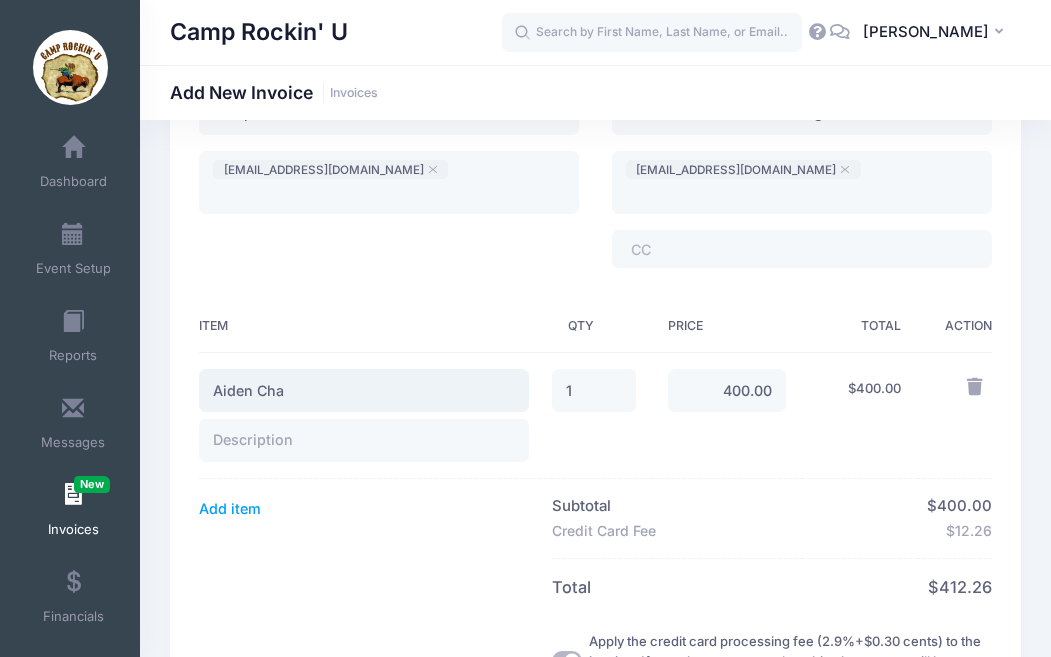 type on "Aiden Cha" 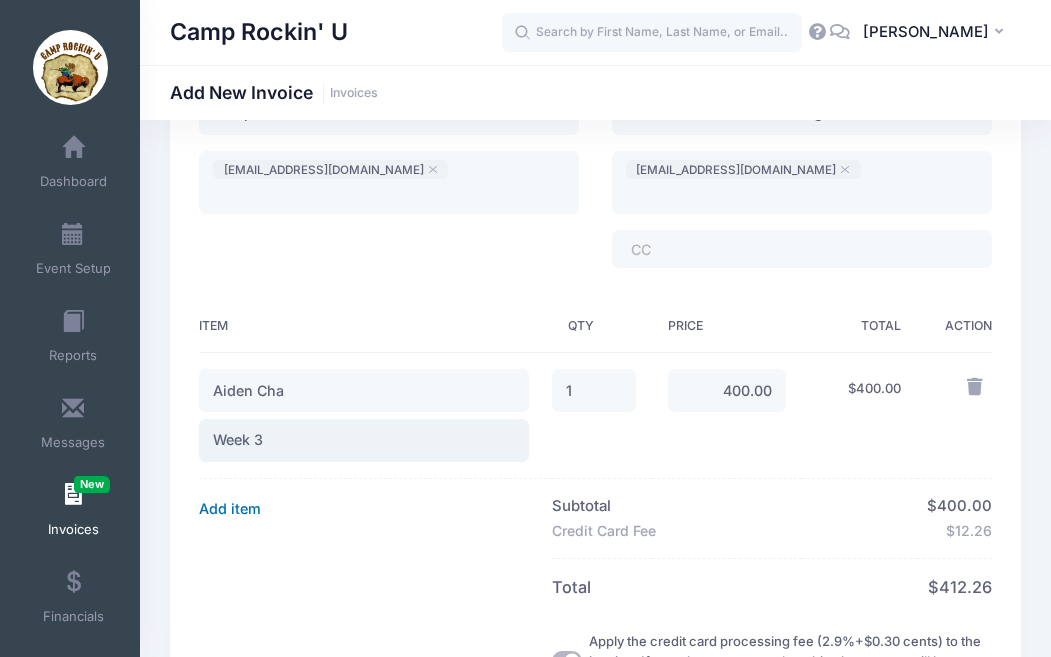 type on "Week 3" 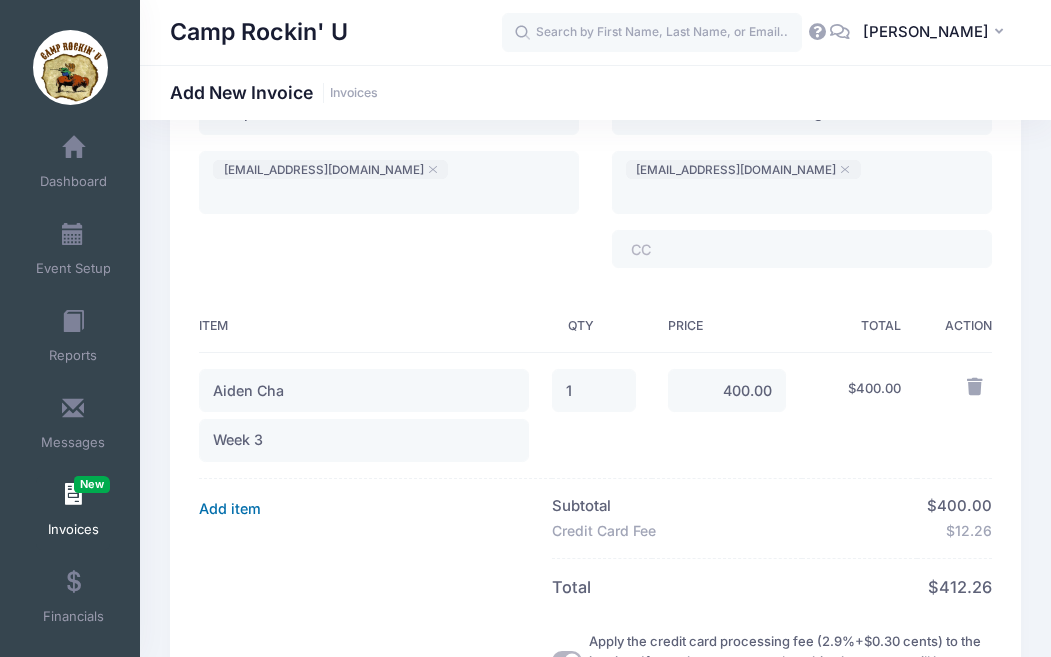 click on "Add item" at bounding box center [230, 509] 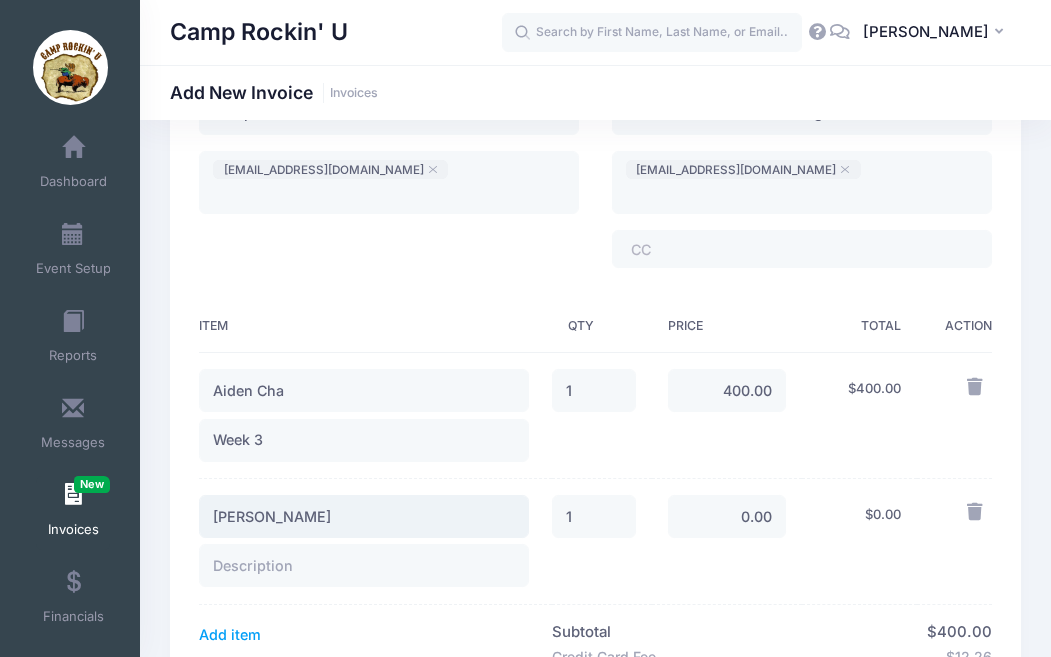 type on "Kenji Cha" 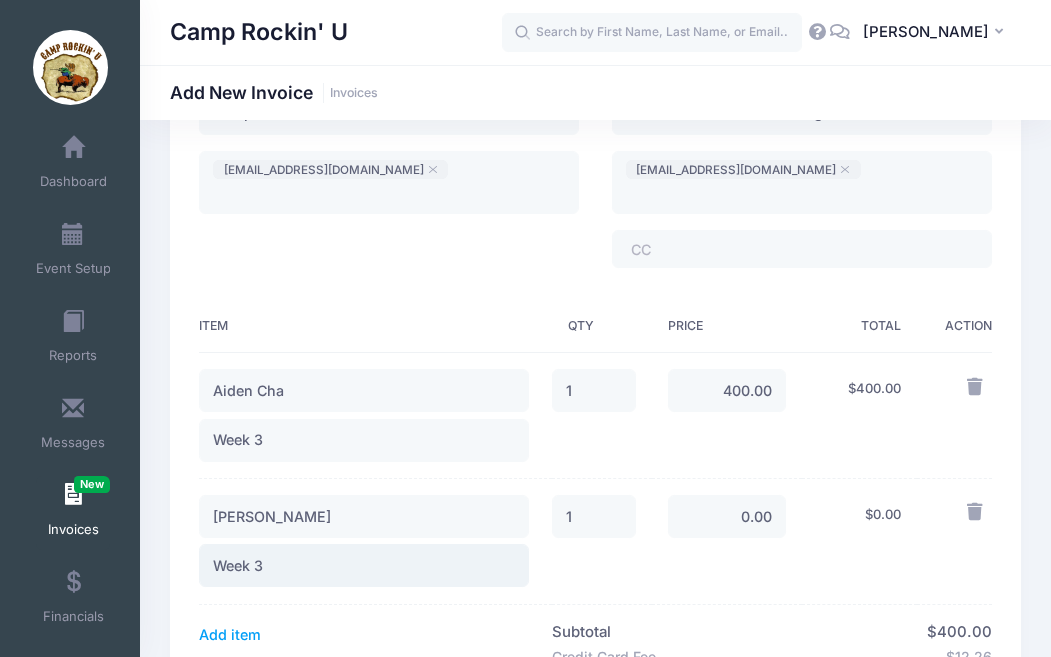 type on "Week 3" 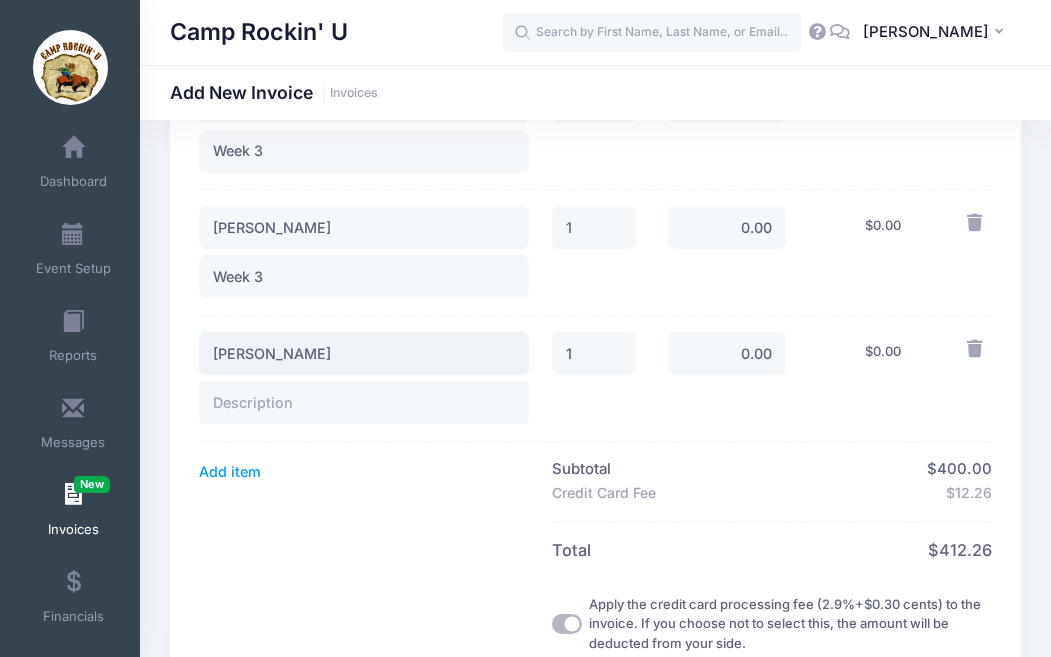 scroll, scrollTop: 518, scrollLeft: 0, axis: vertical 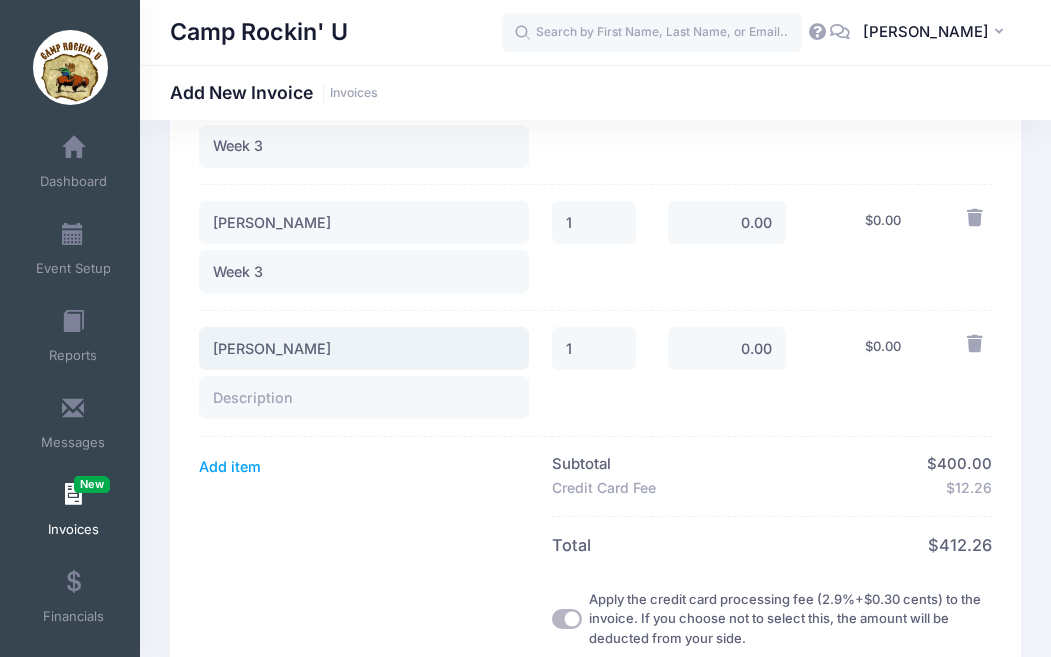 type on "Wyatt Drake" 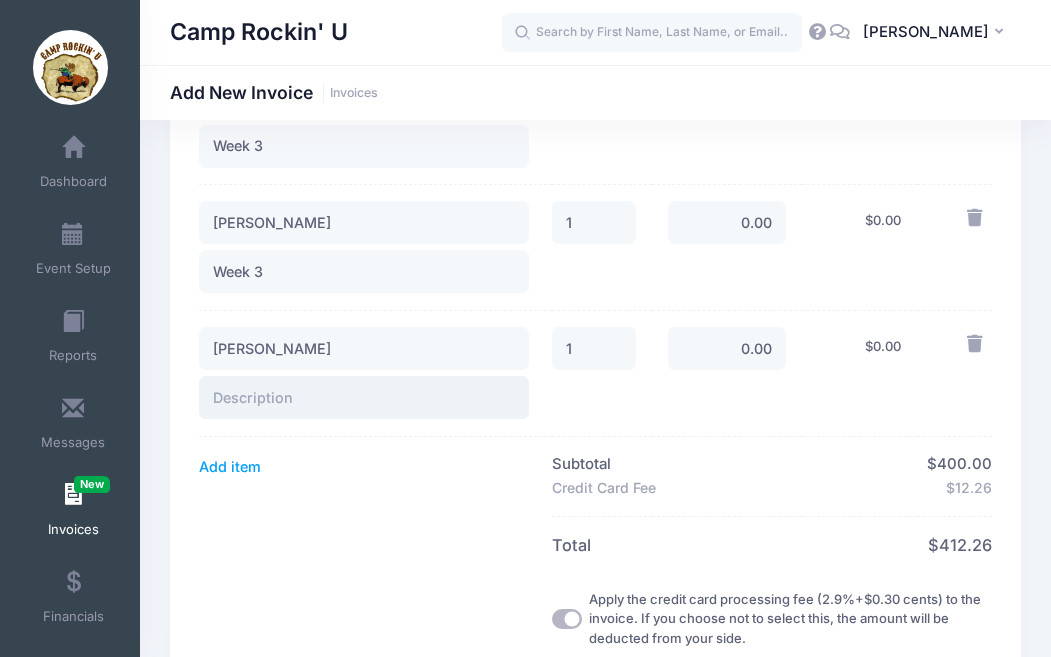 click at bounding box center [364, 397] 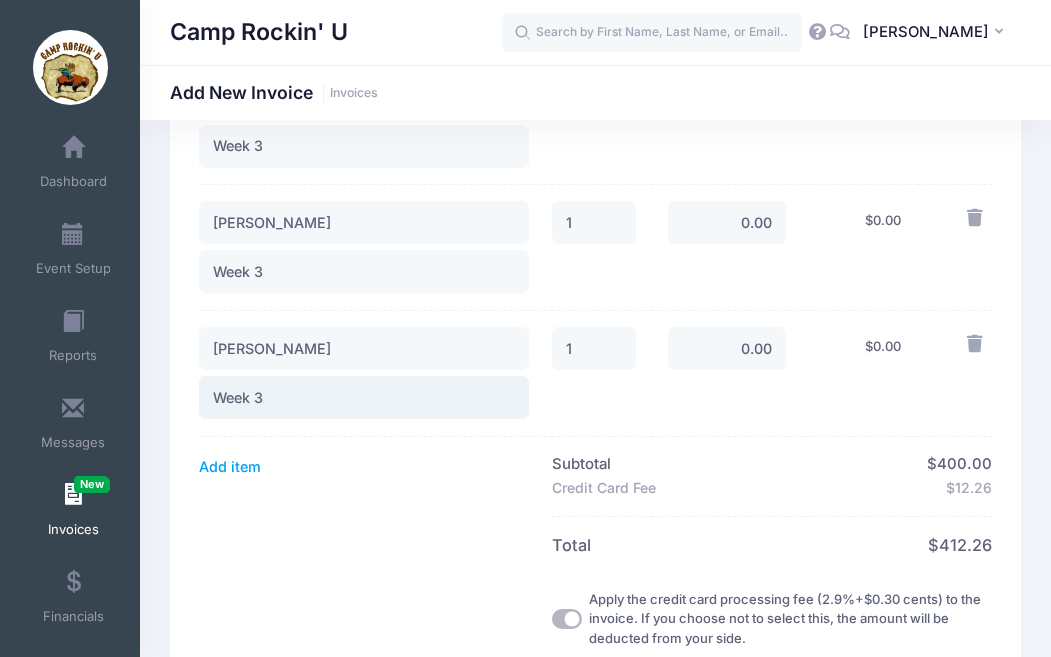 type on "Week 3" 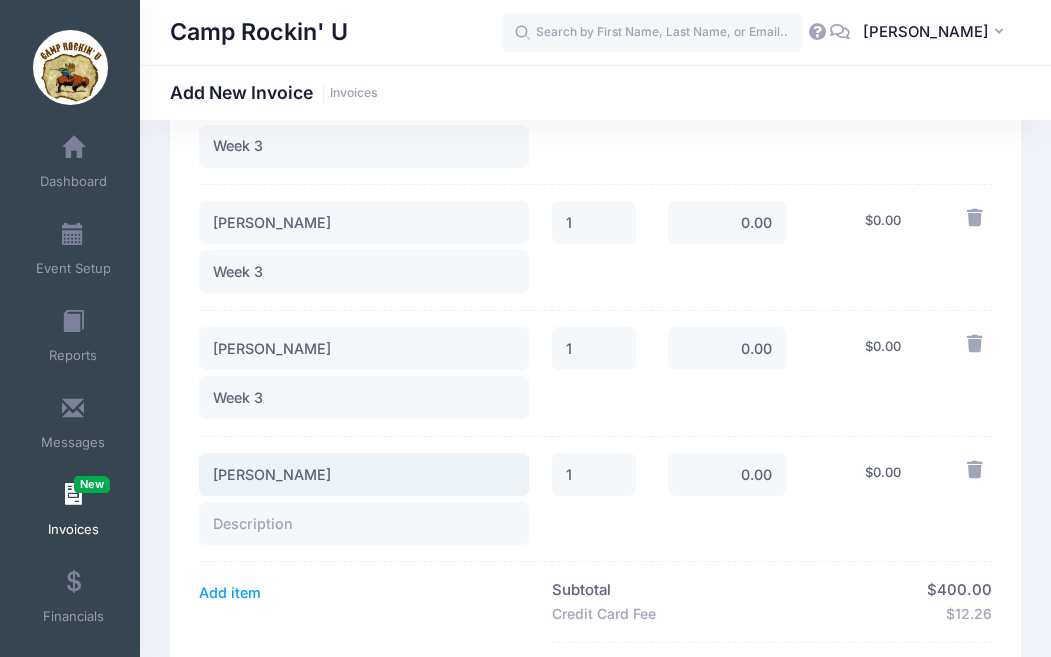 type on "Max Drake" 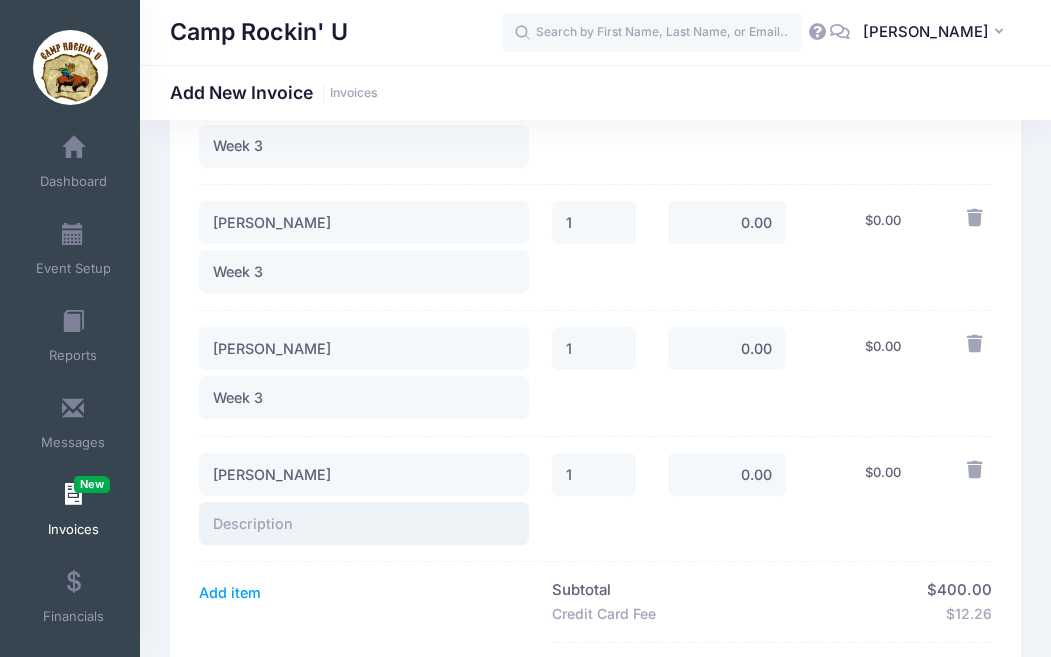 click at bounding box center [364, 523] 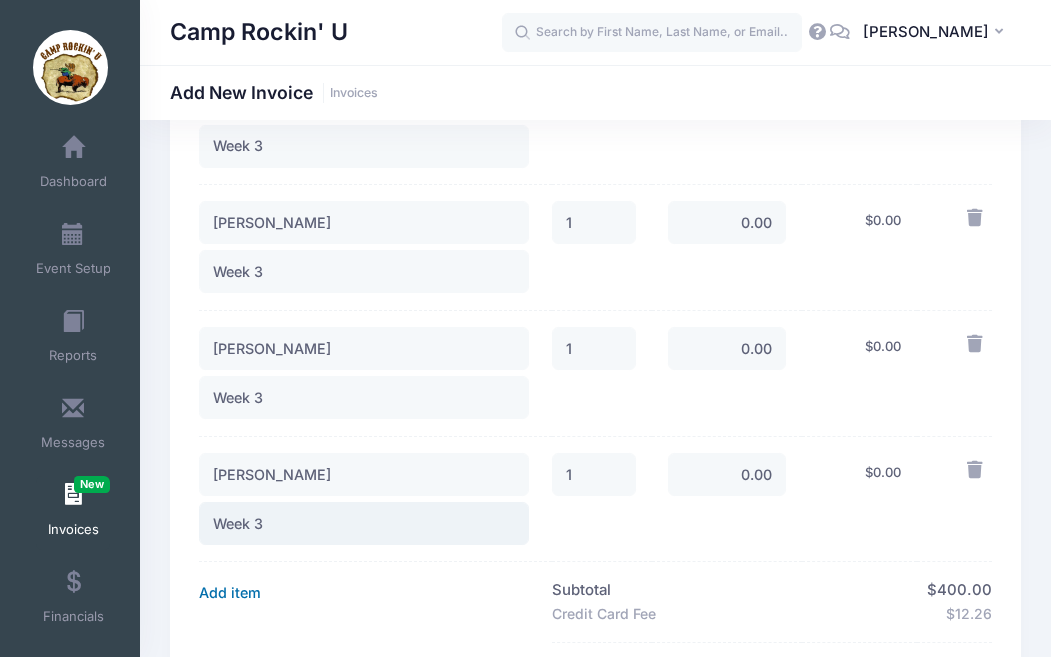 type on "Week 3" 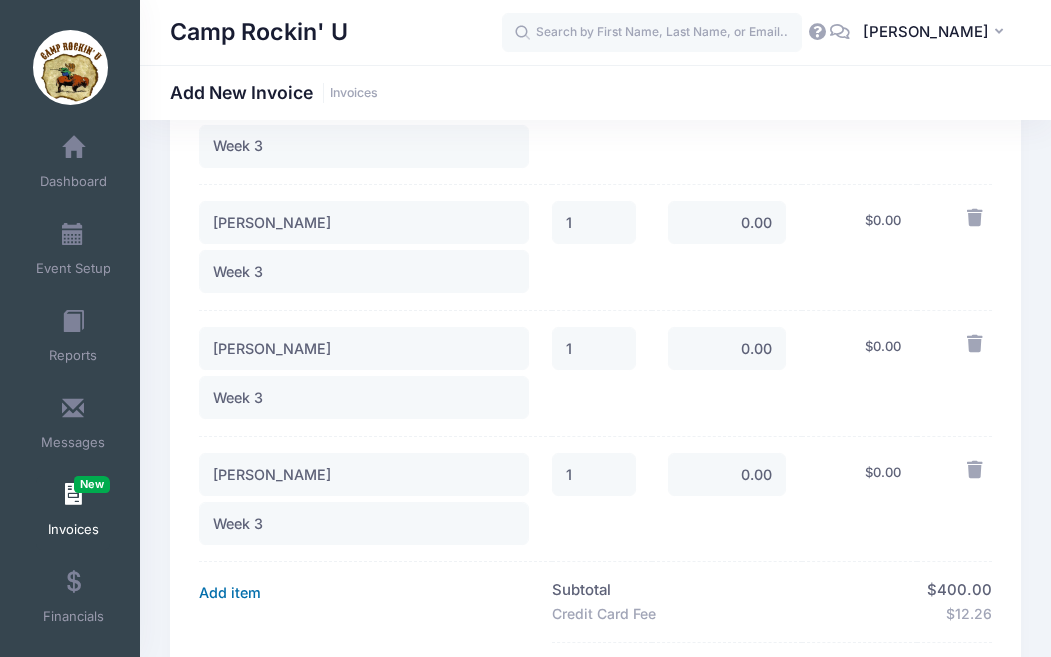 click on "Add item" at bounding box center (230, 593) 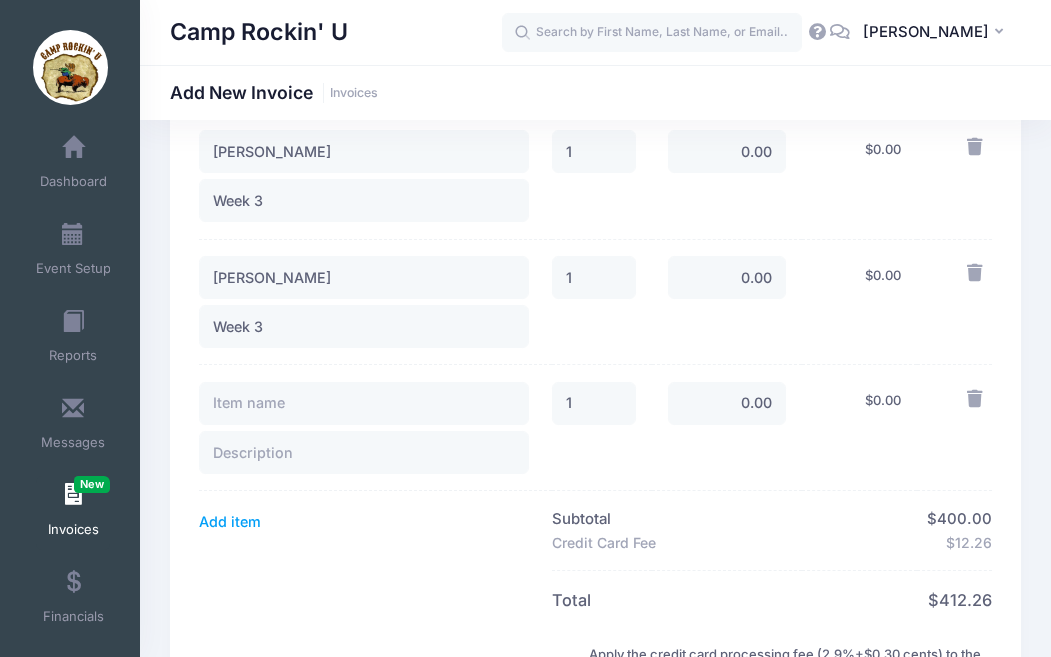 scroll, scrollTop: 719, scrollLeft: 0, axis: vertical 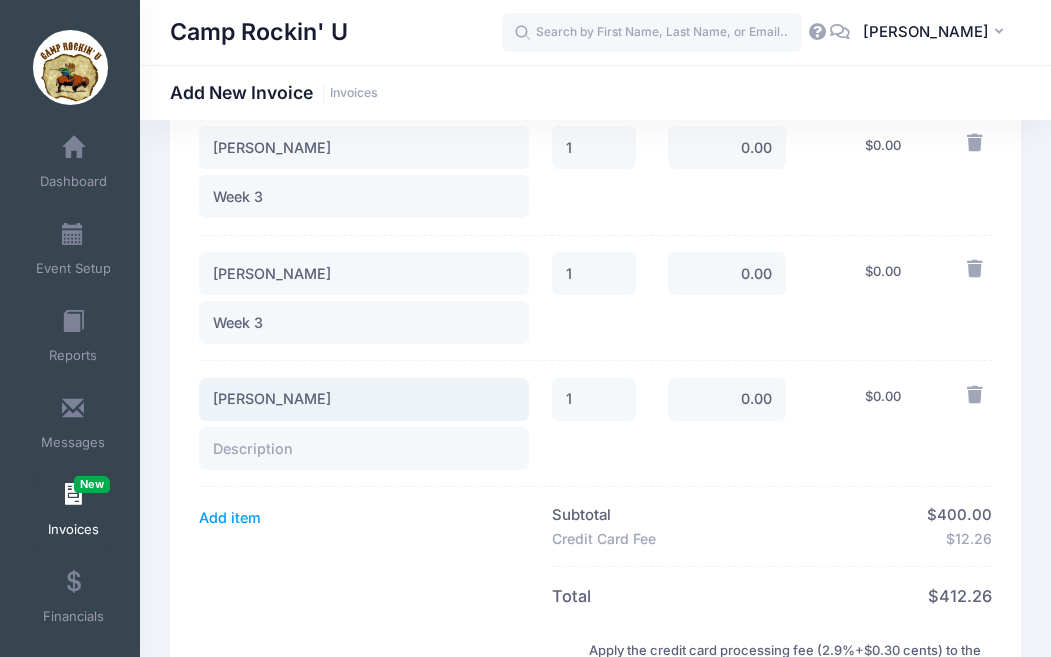 type on "Cynthia" 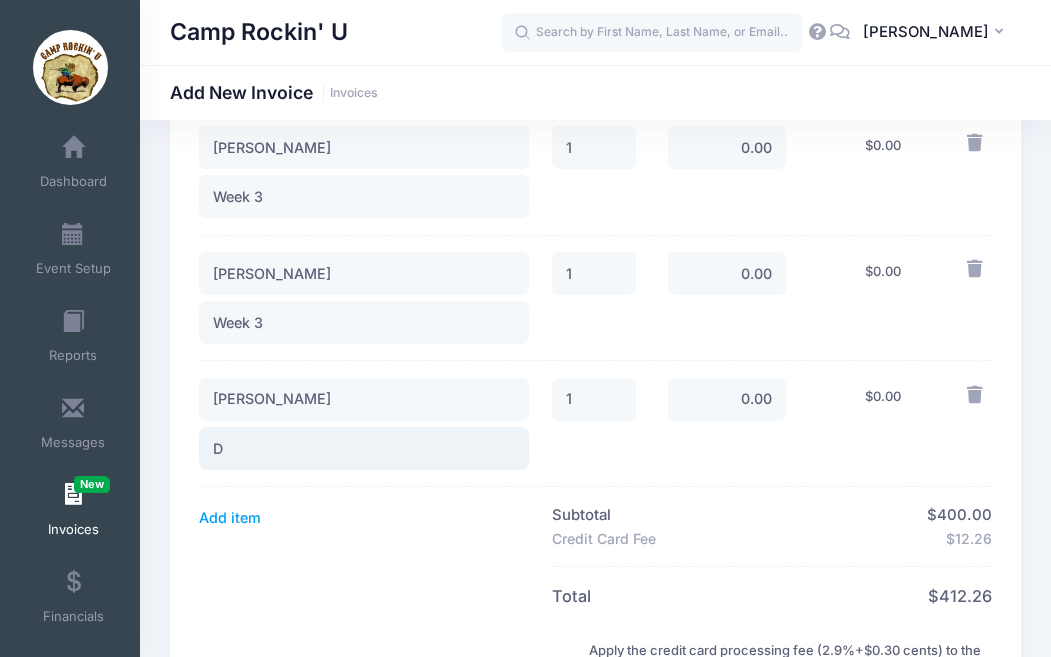 type on "D" 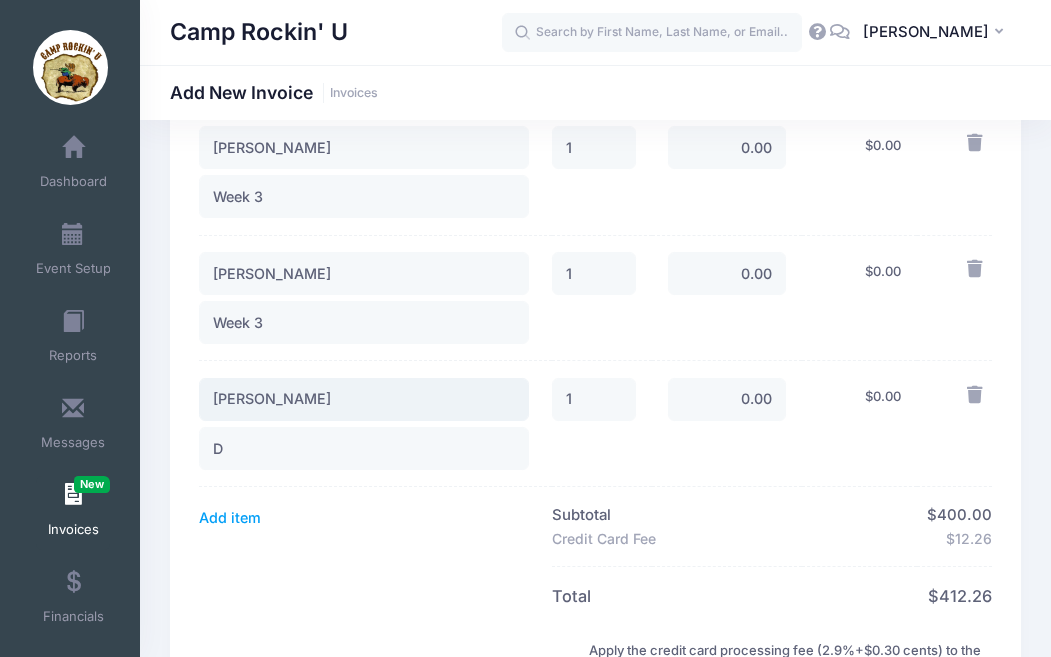 click on "Cynthia" at bounding box center [364, 399] 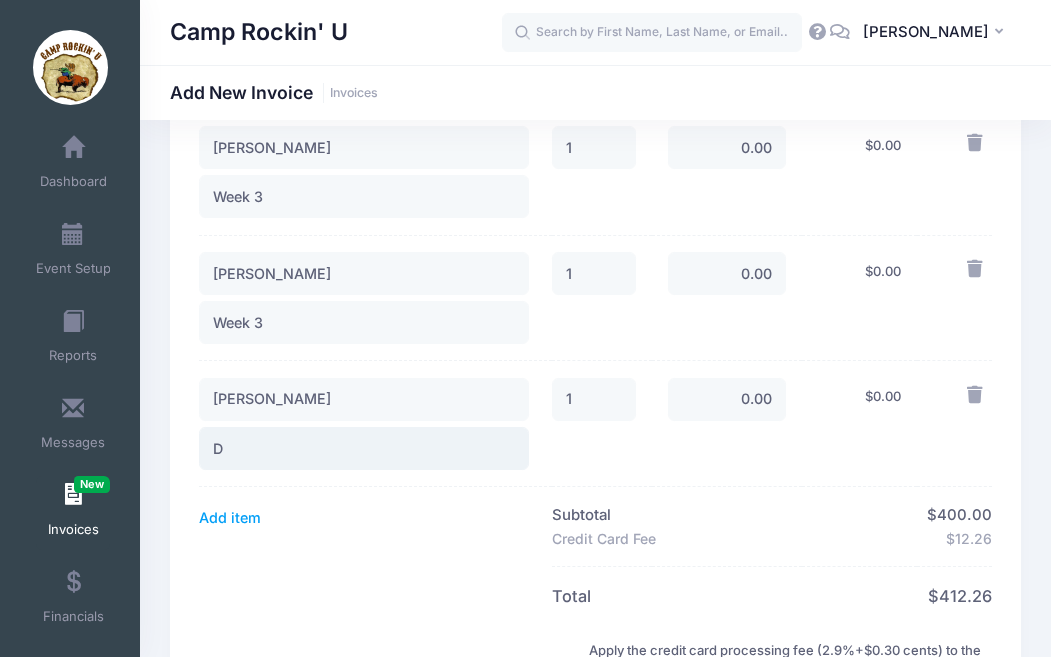 click on "D" at bounding box center [364, 448] 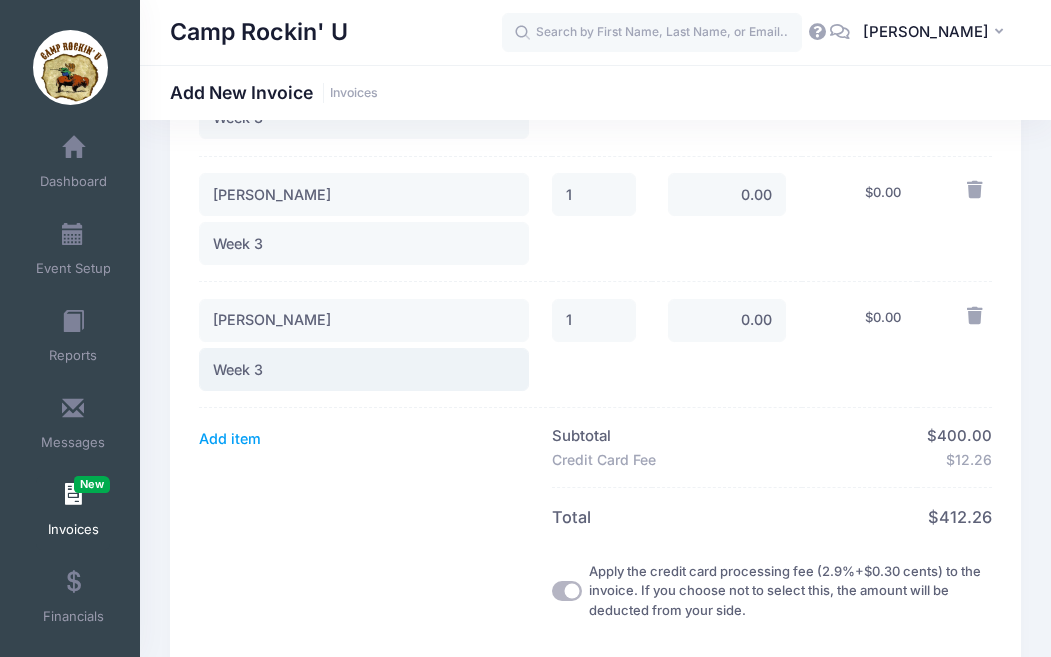 scroll, scrollTop: 804, scrollLeft: 0, axis: vertical 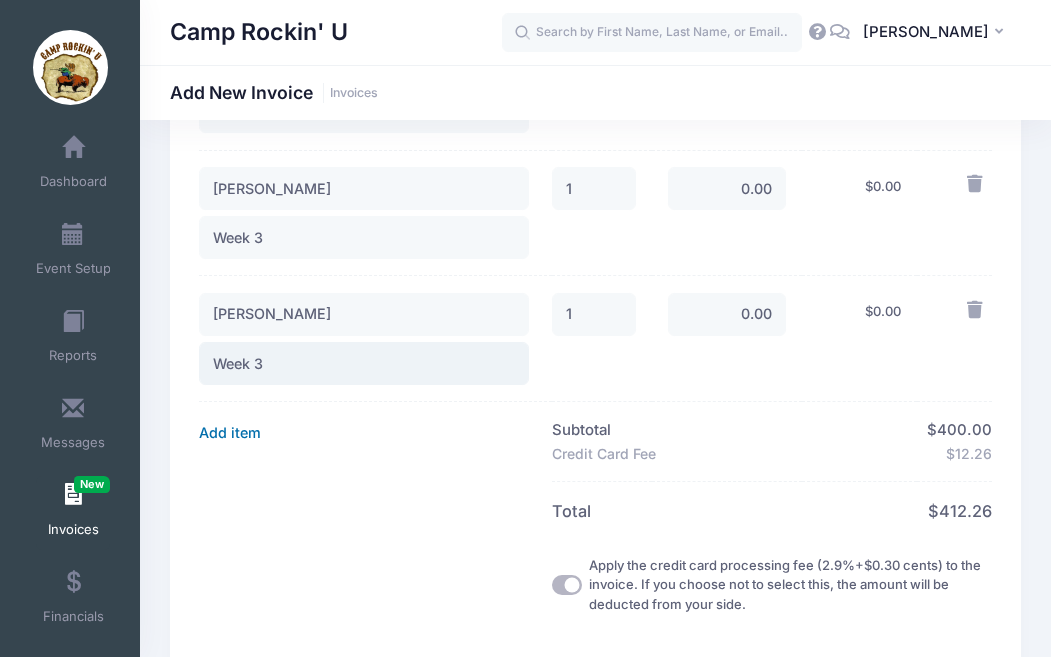 type on "Week 3" 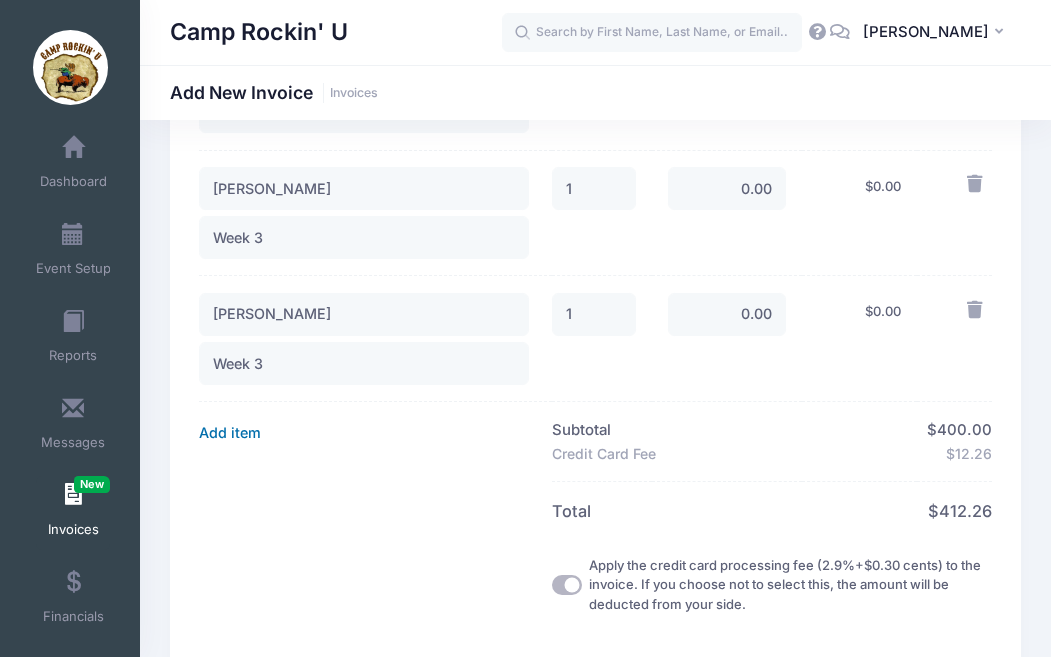 click on "Add item" at bounding box center [230, 433] 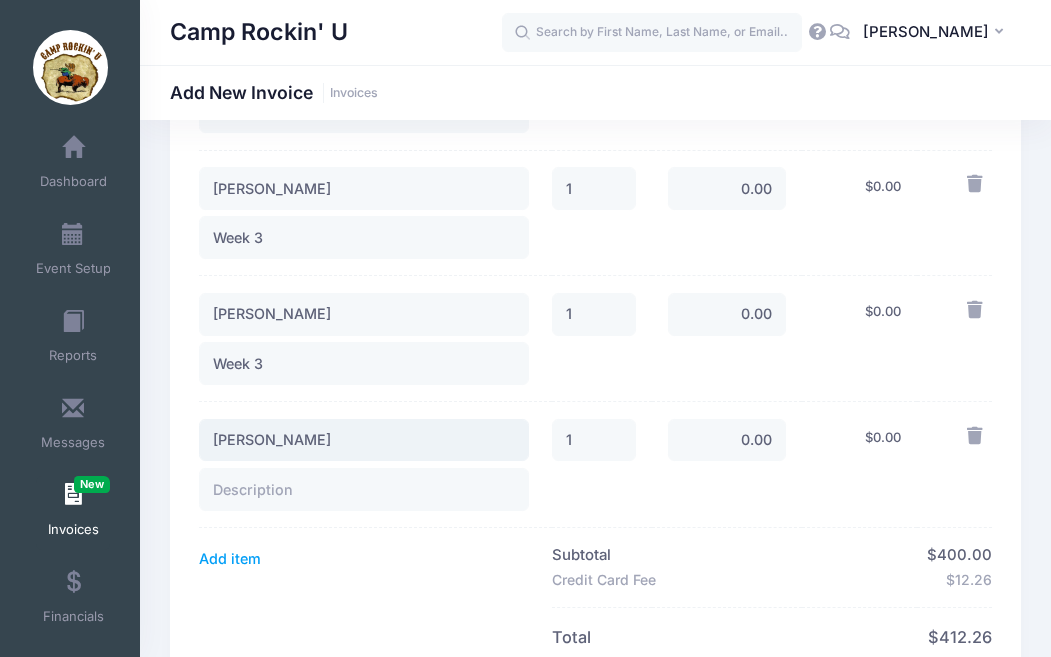 type on "Brooke Drake" 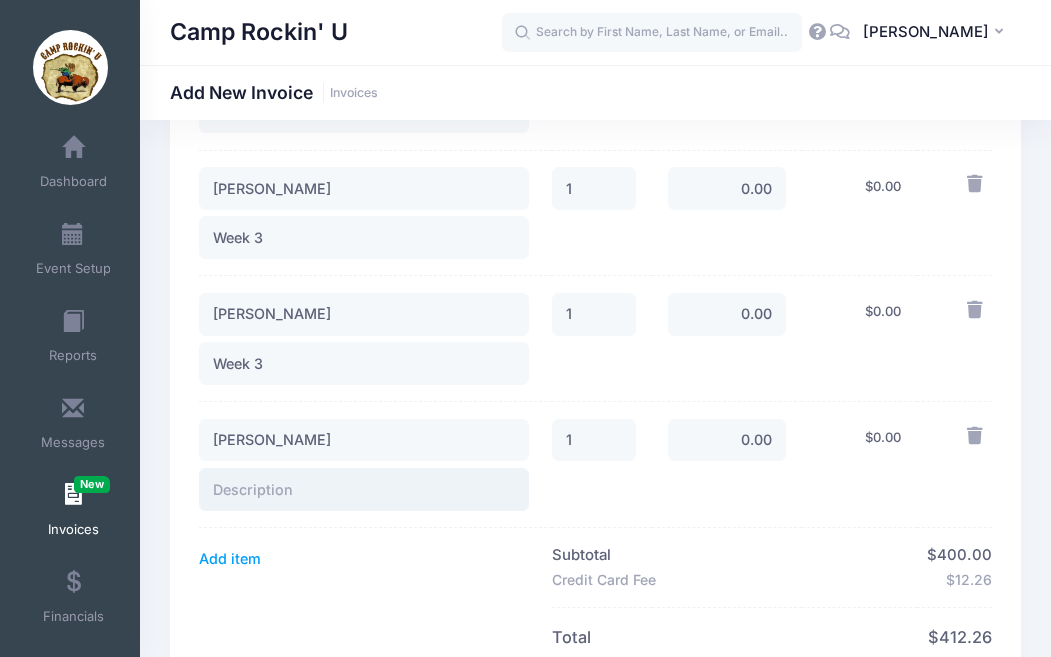 click at bounding box center [364, 489] 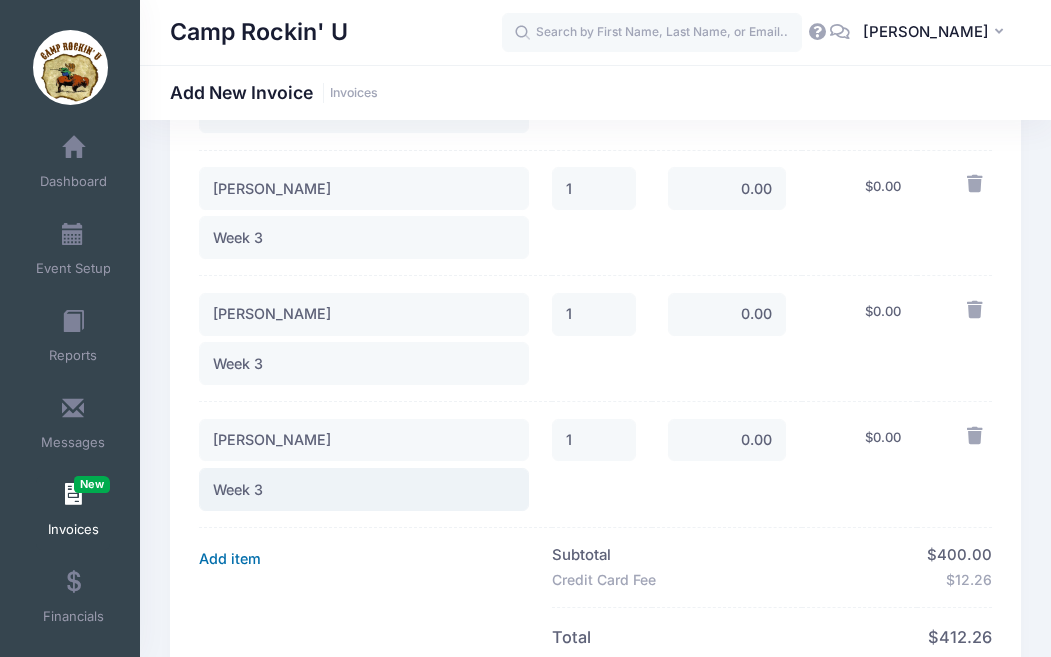 type on "Week 3" 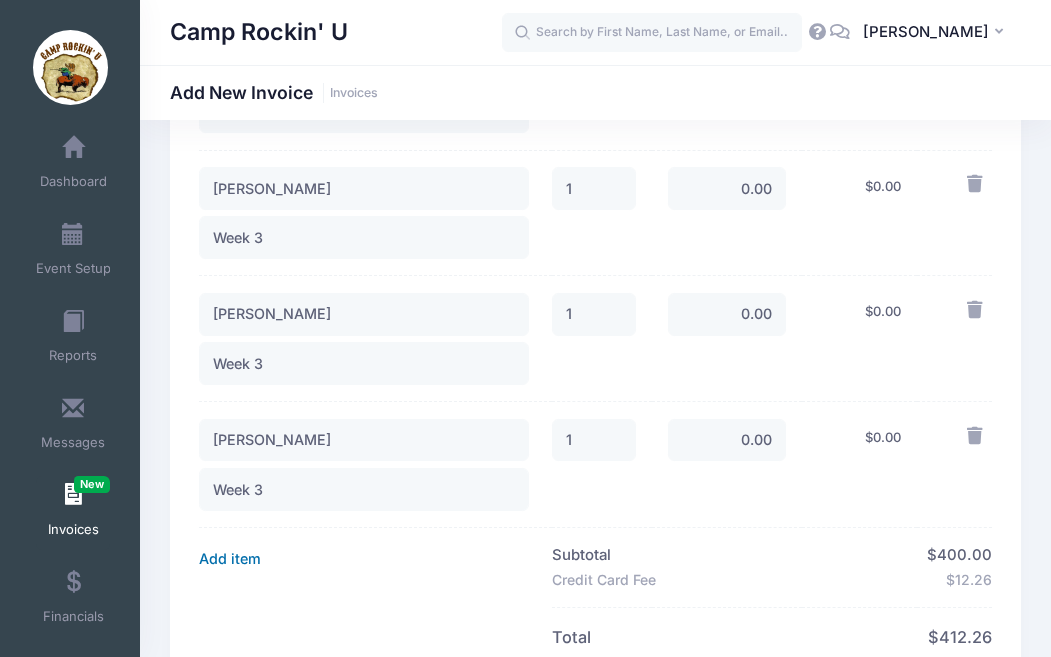 click on "Add item" at bounding box center (230, 558) 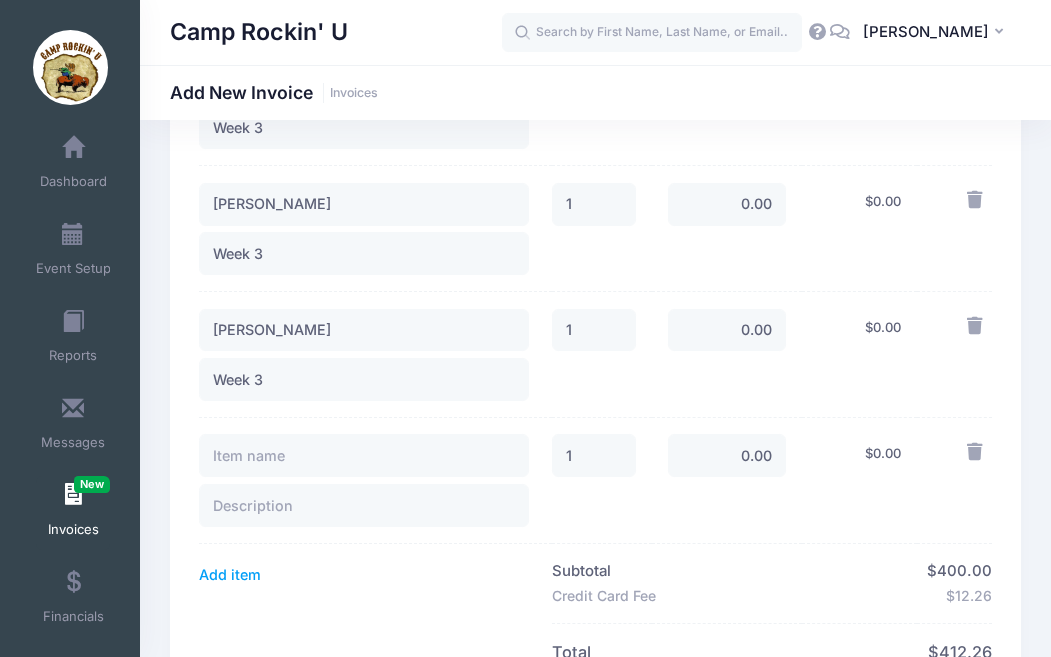 scroll, scrollTop: 969, scrollLeft: 0, axis: vertical 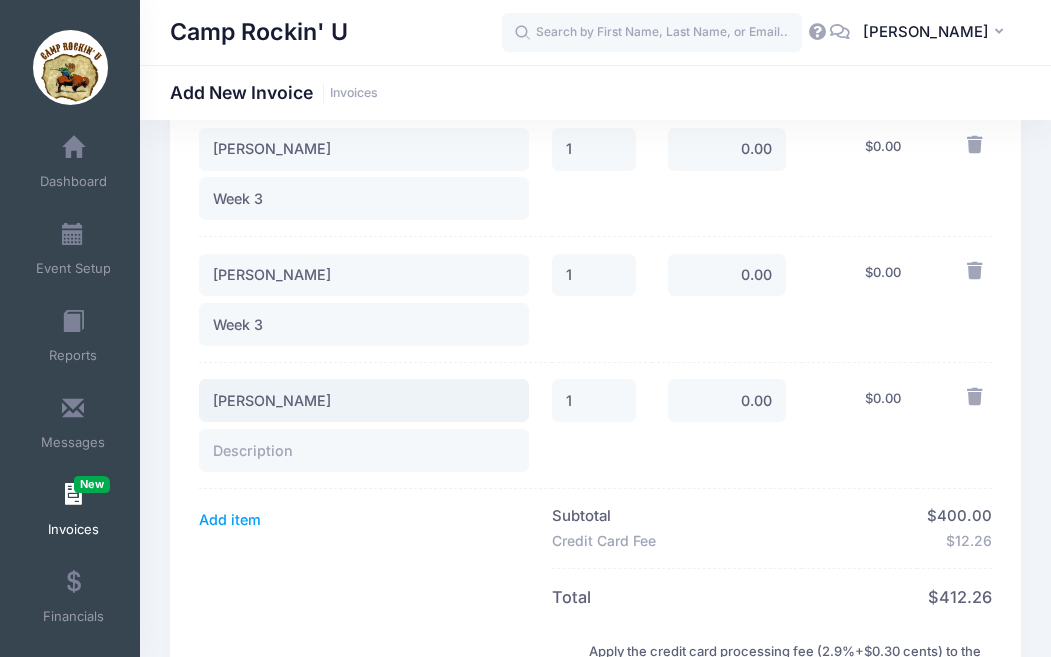 type on "Juliana Gonzales" 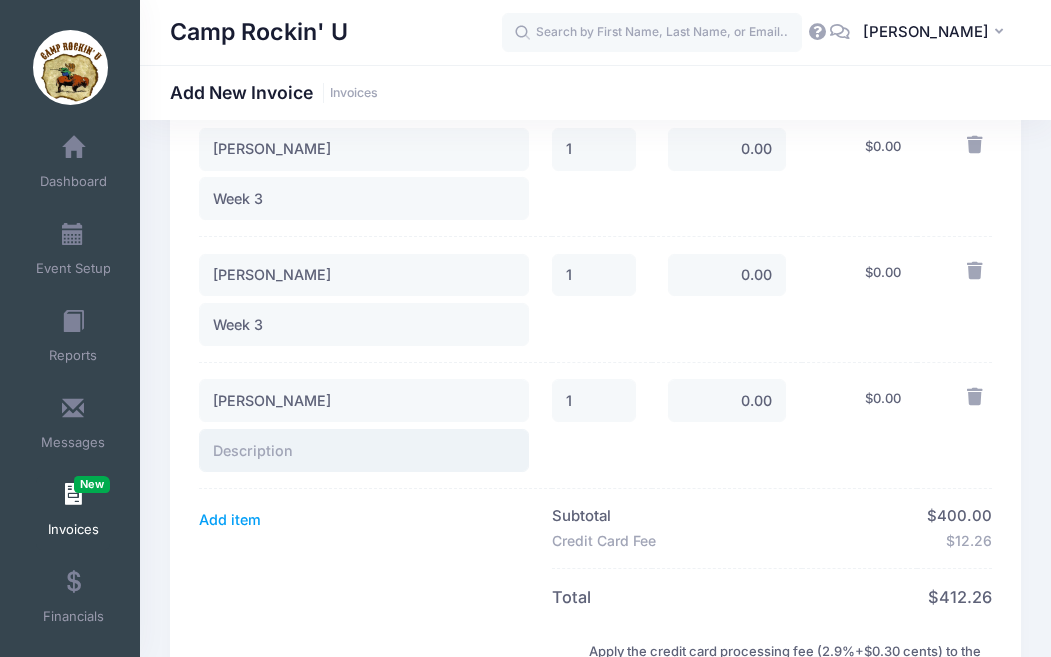 click at bounding box center [364, 450] 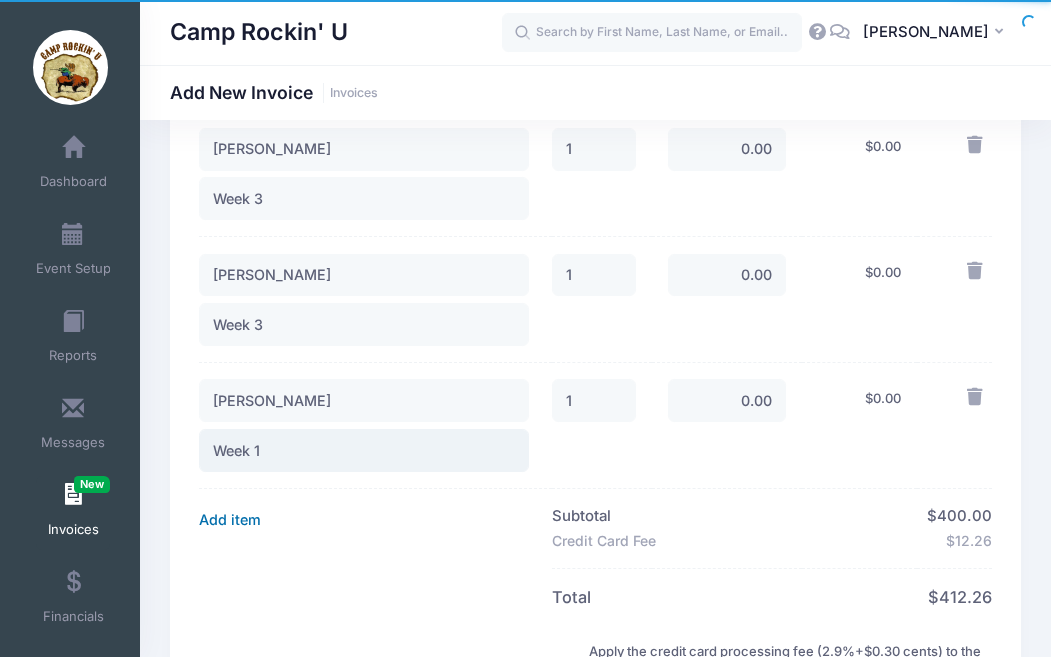 type on "Week 1" 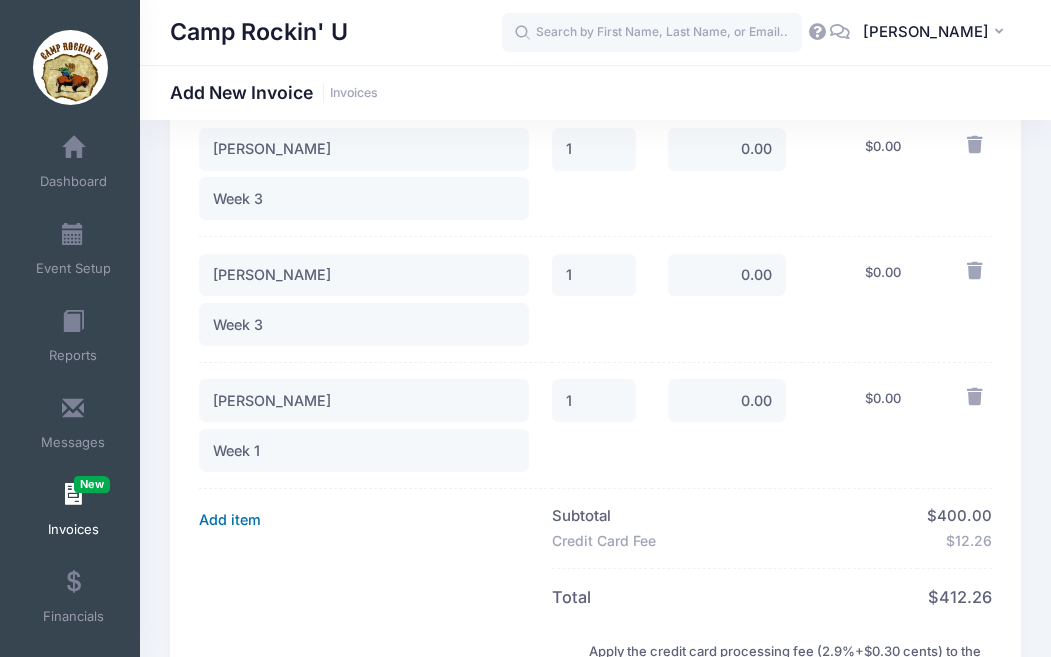 click on "Add item" at bounding box center (230, 519) 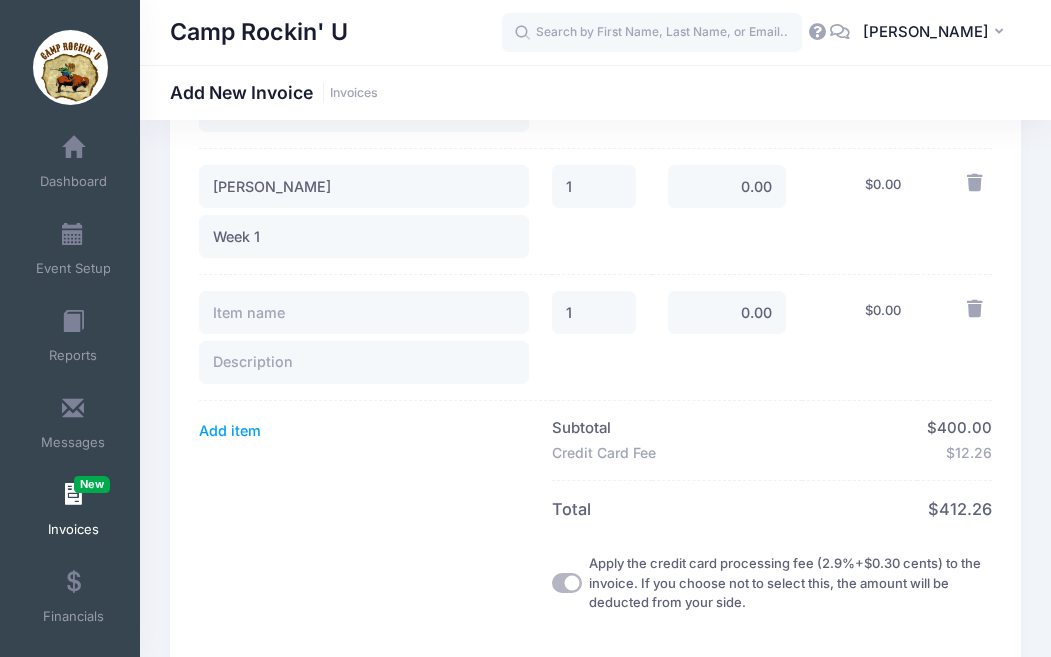 scroll, scrollTop: 1194, scrollLeft: 0, axis: vertical 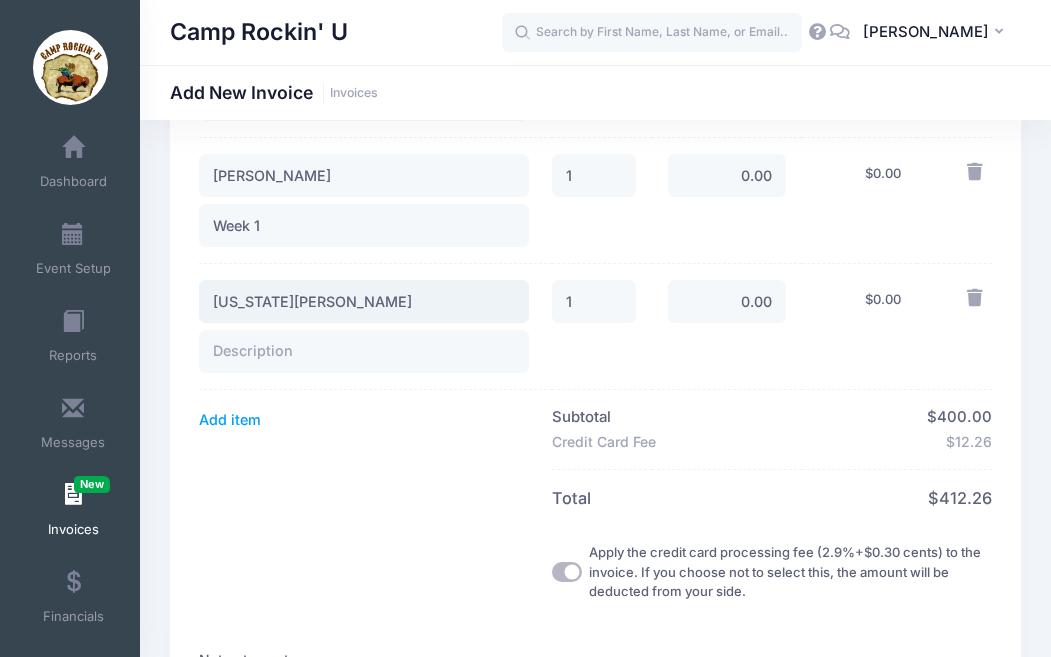 type on "Georgia Gonzales" 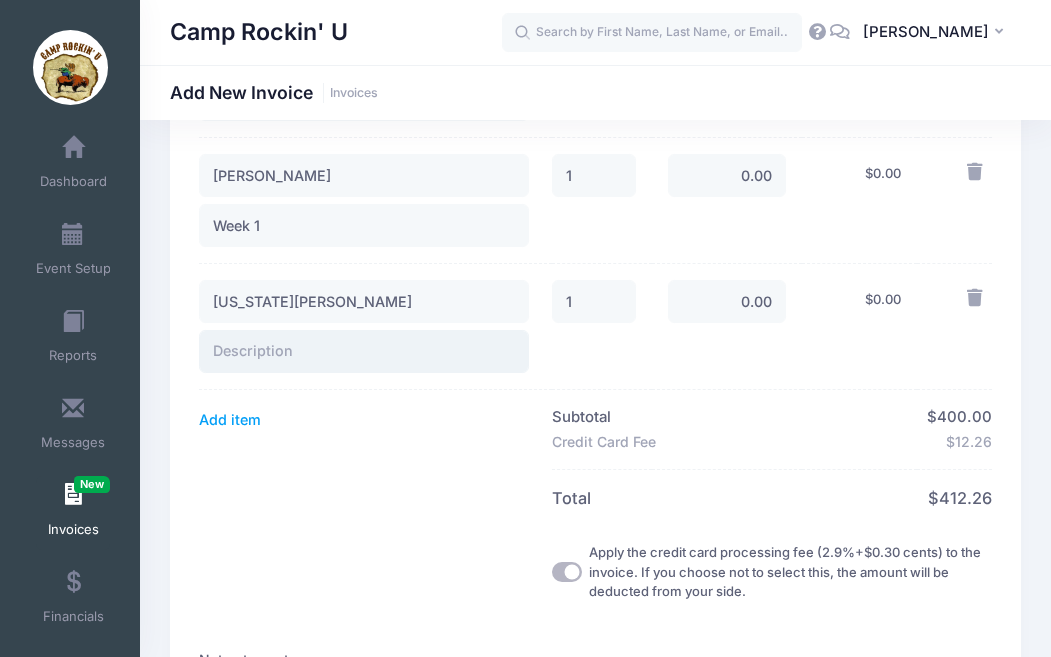 click at bounding box center [364, 351] 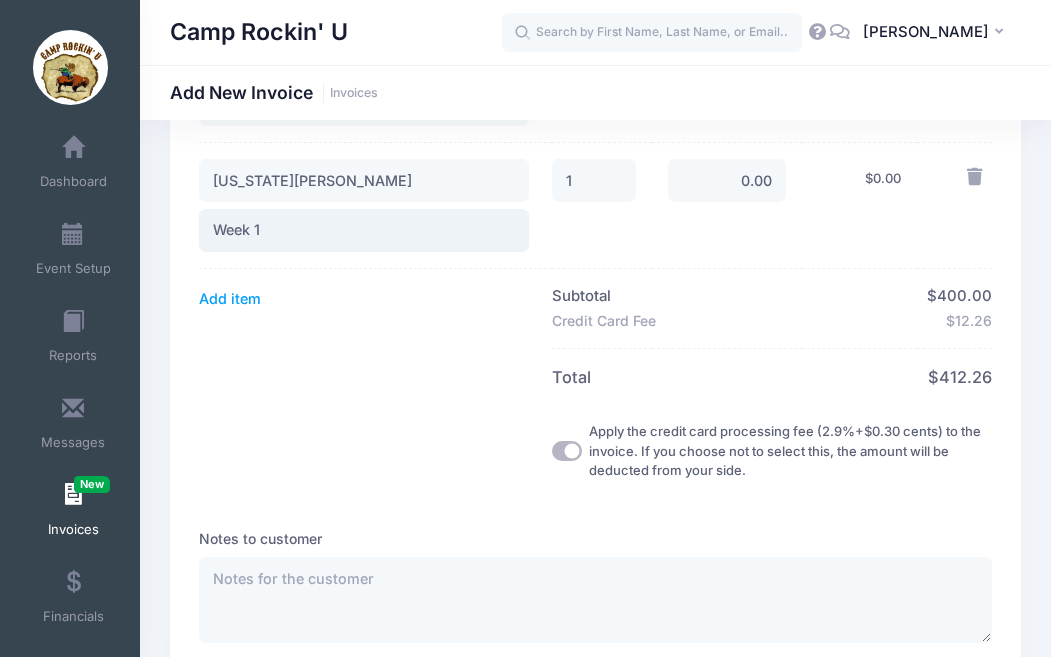 scroll, scrollTop: 1326, scrollLeft: 0, axis: vertical 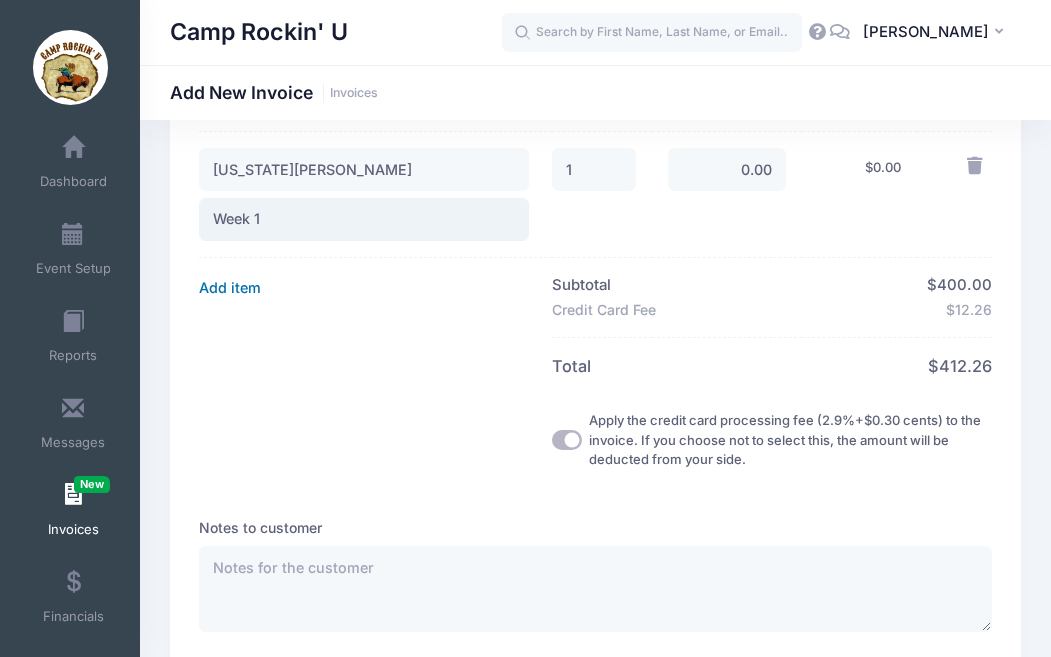 type on "Week 1" 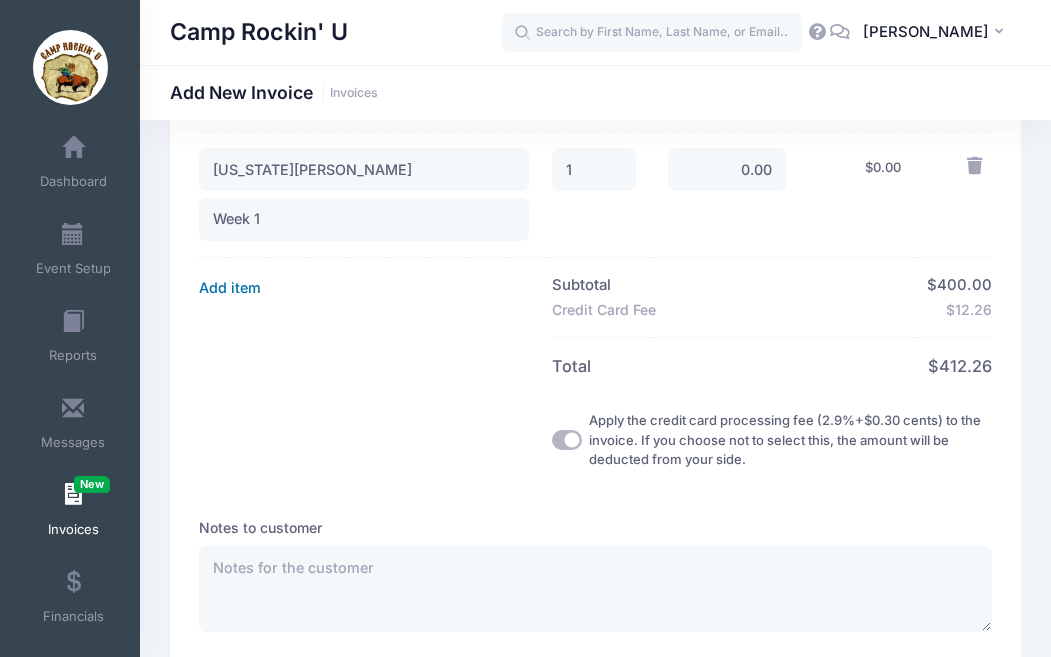click on "Add item" at bounding box center [230, 288] 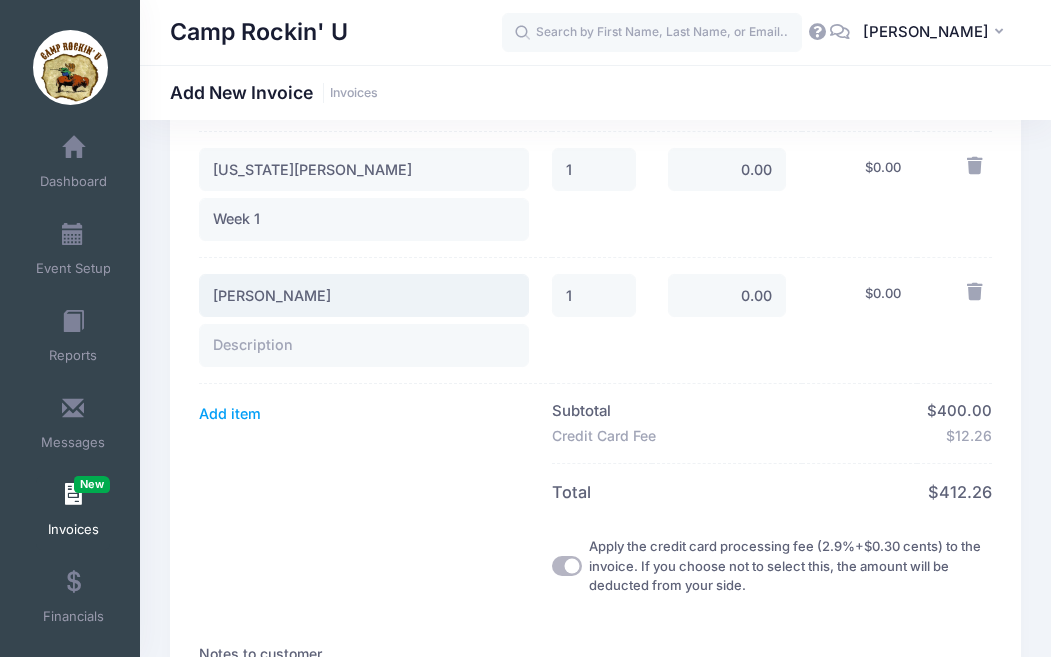 type on "Michael Ramirez" 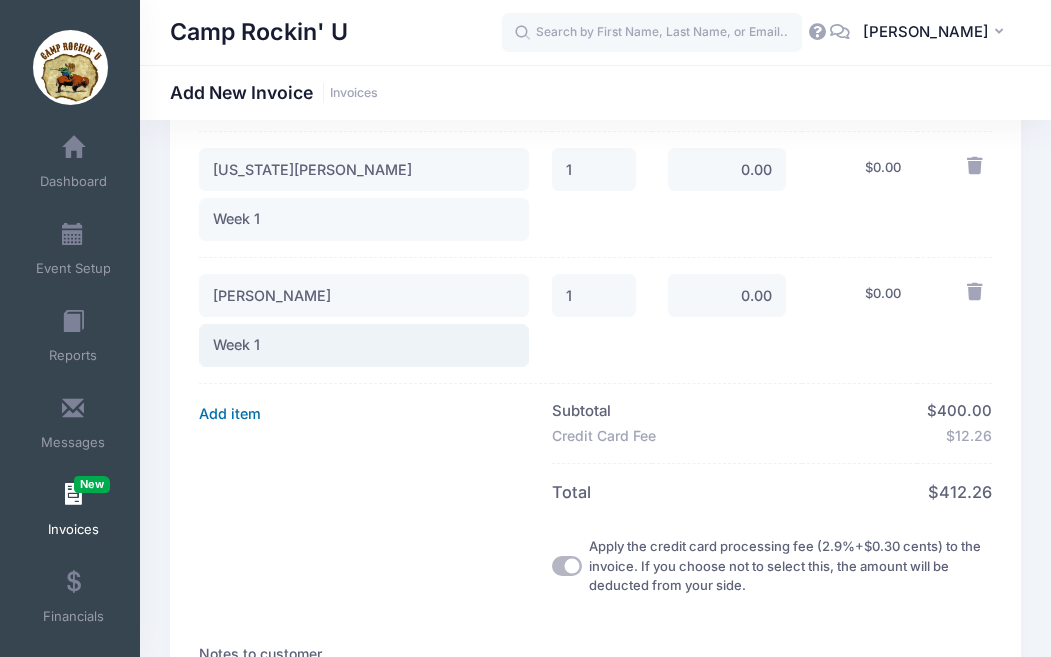 type on "Week 1" 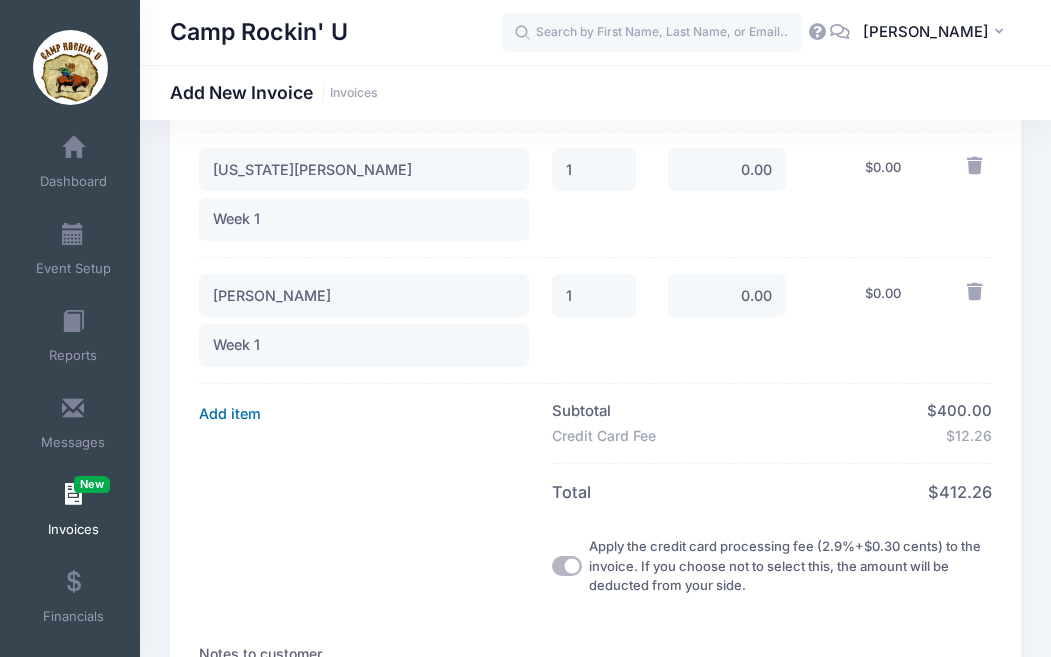 click on "Add item" at bounding box center (230, 414) 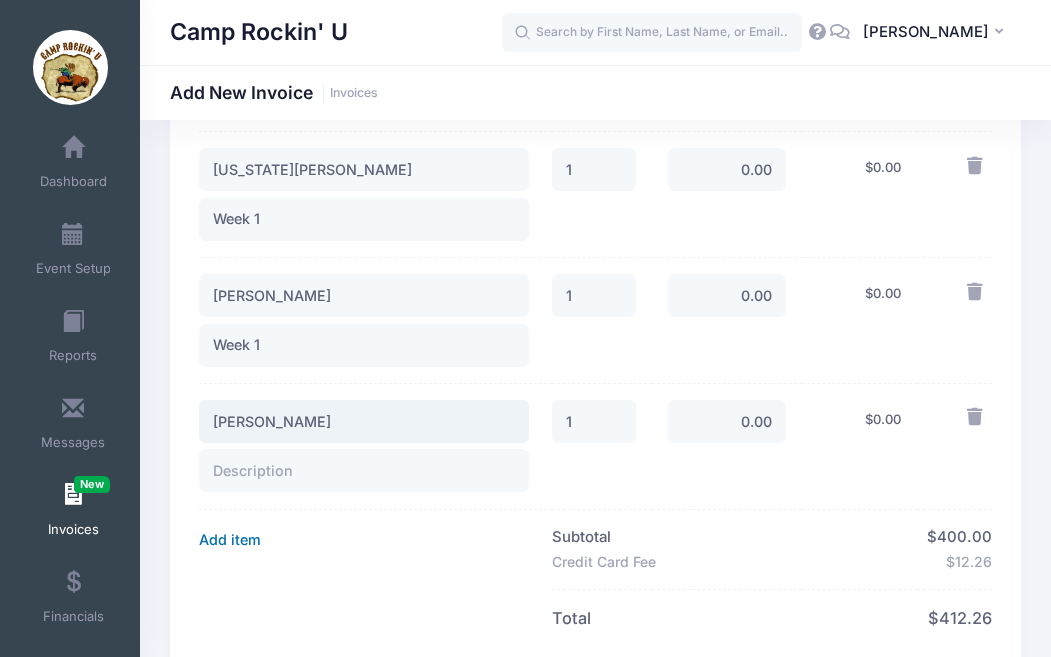 type on "Andres Ramirez" 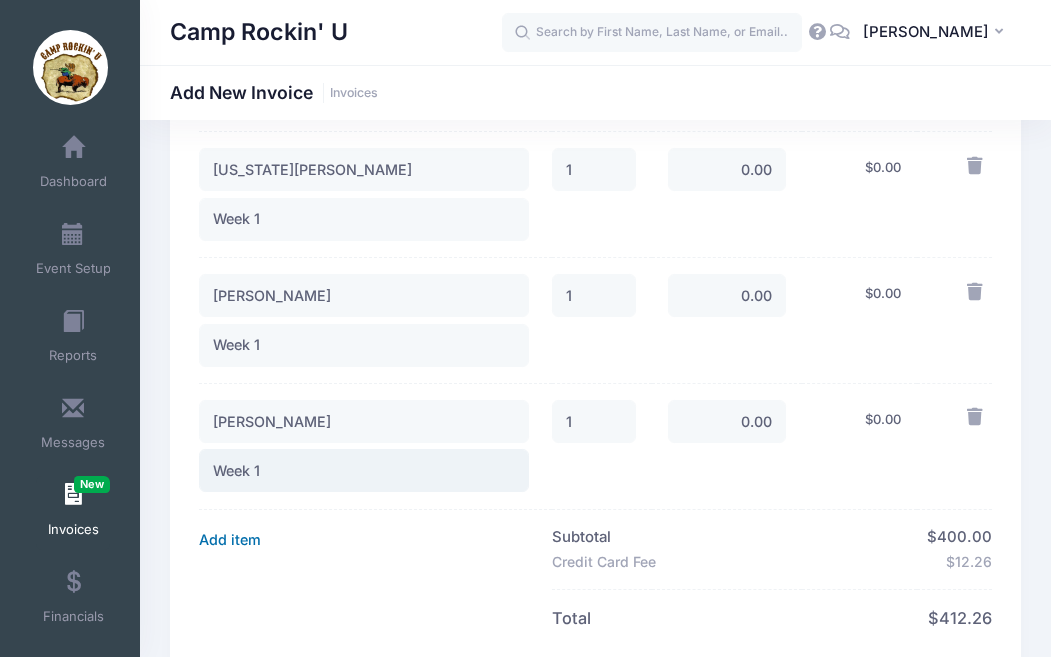 type on "Week 1" 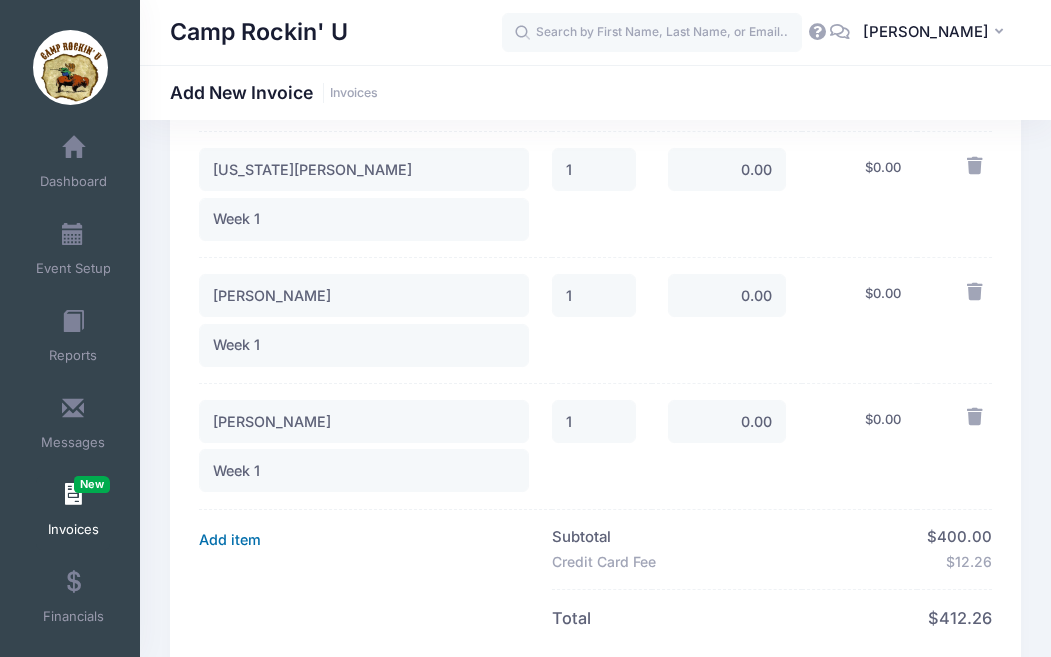 click on "Add item" at bounding box center [230, 540] 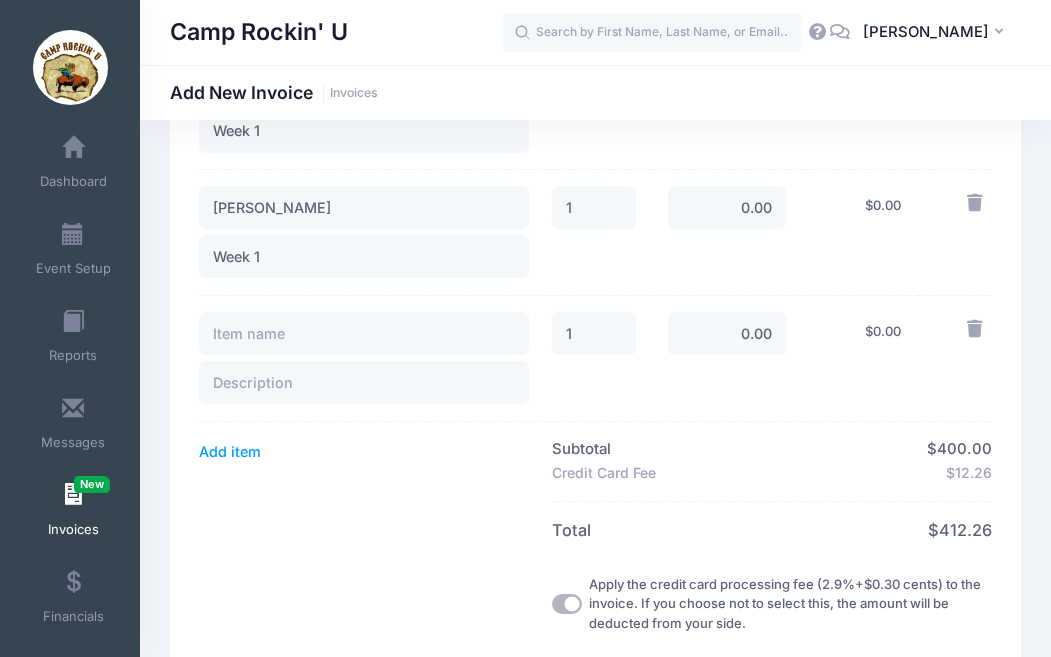 scroll, scrollTop: 1551, scrollLeft: 0, axis: vertical 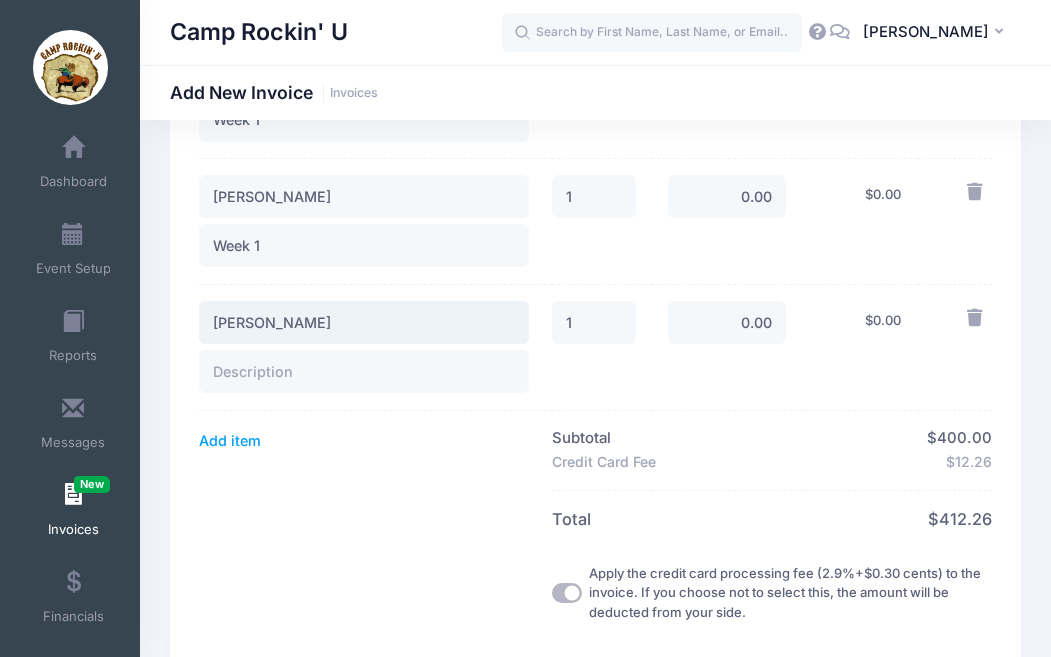 type on "Preston Ramirez" 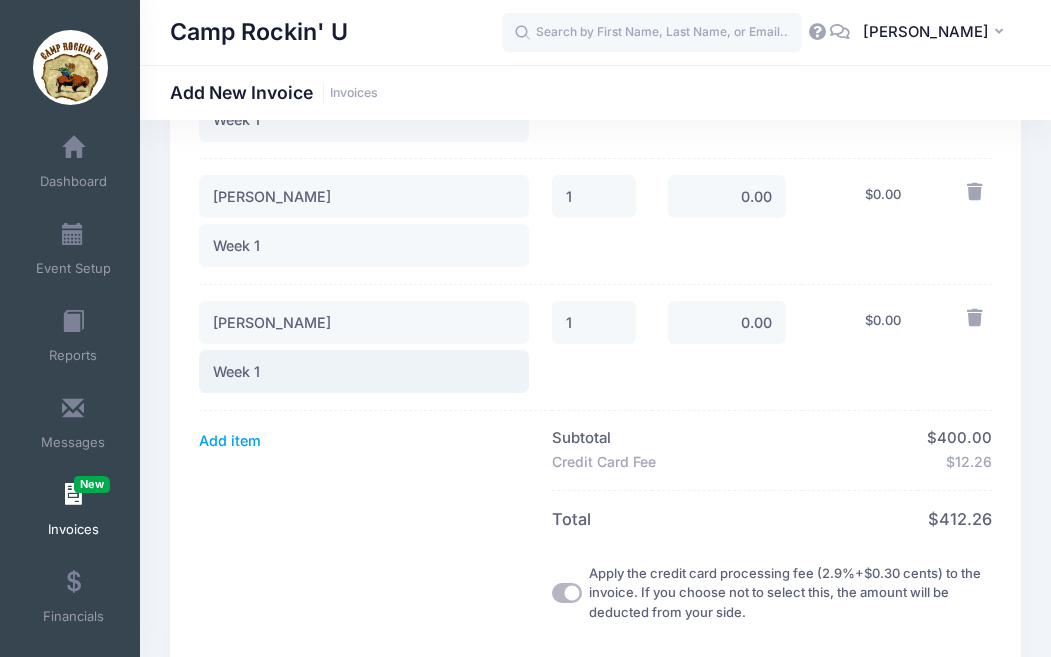 type on "Week 1" 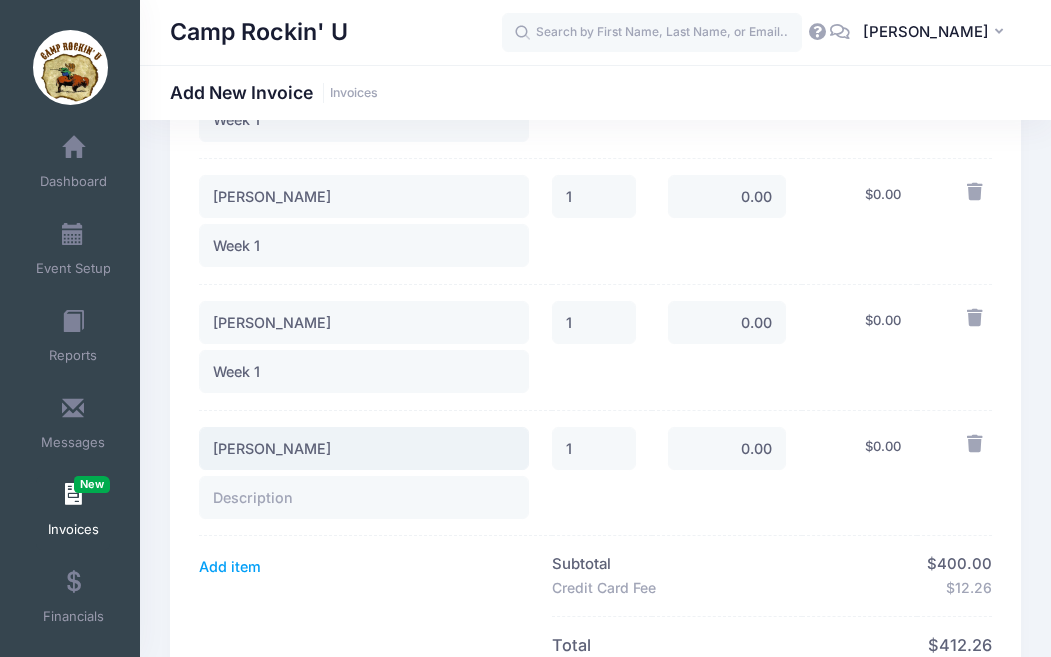 type on "Victor Reynolds" 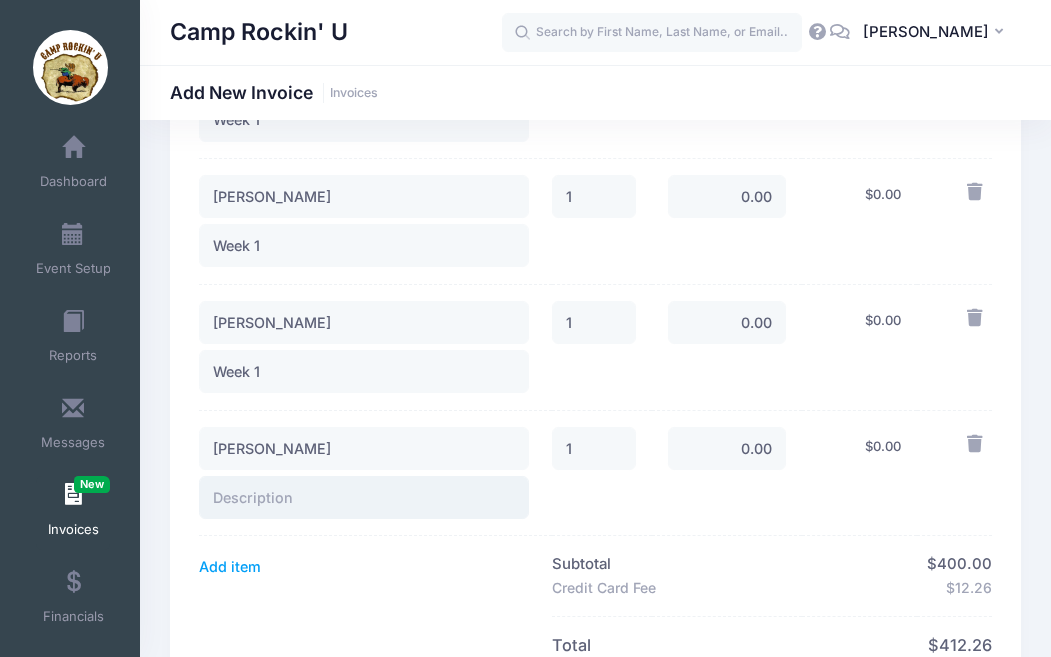 click at bounding box center (364, 497) 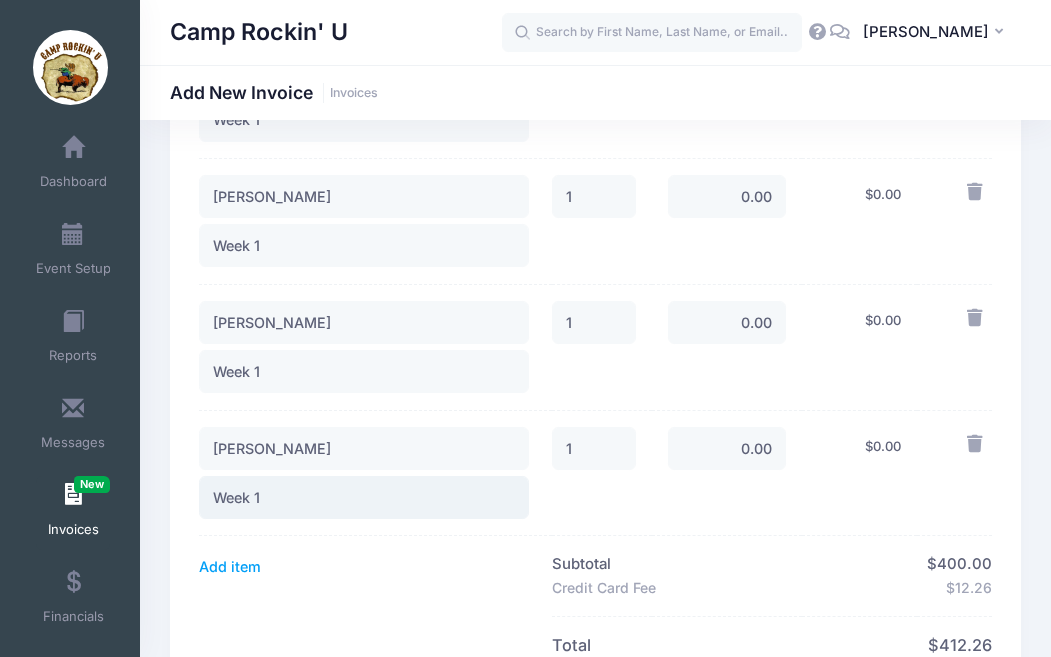 type on "Week 1" 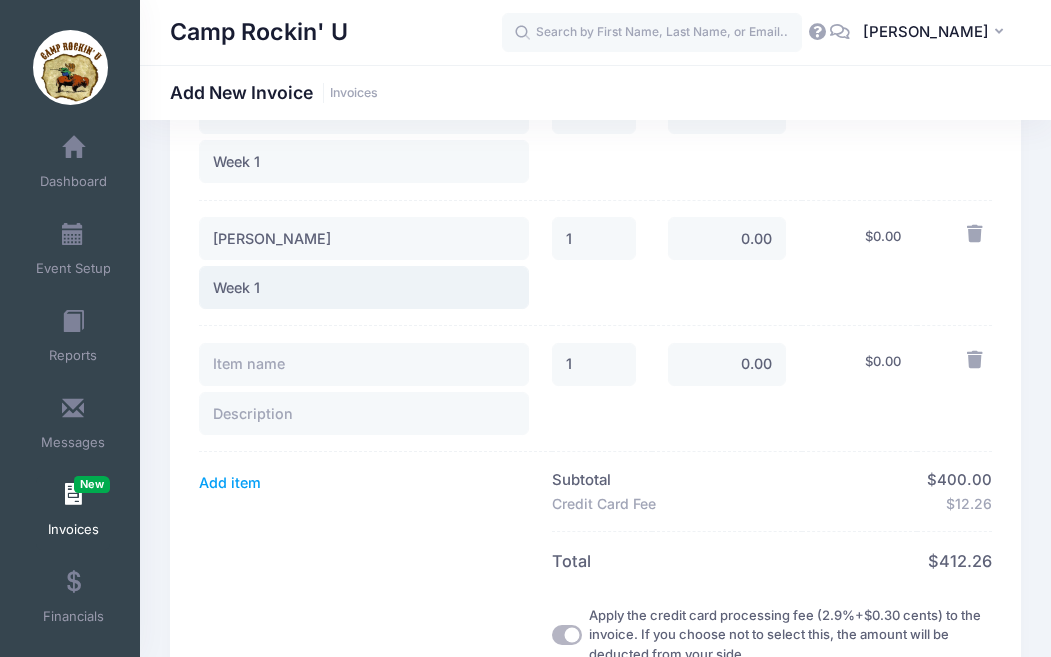 scroll, scrollTop: 1785, scrollLeft: 0, axis: vertical 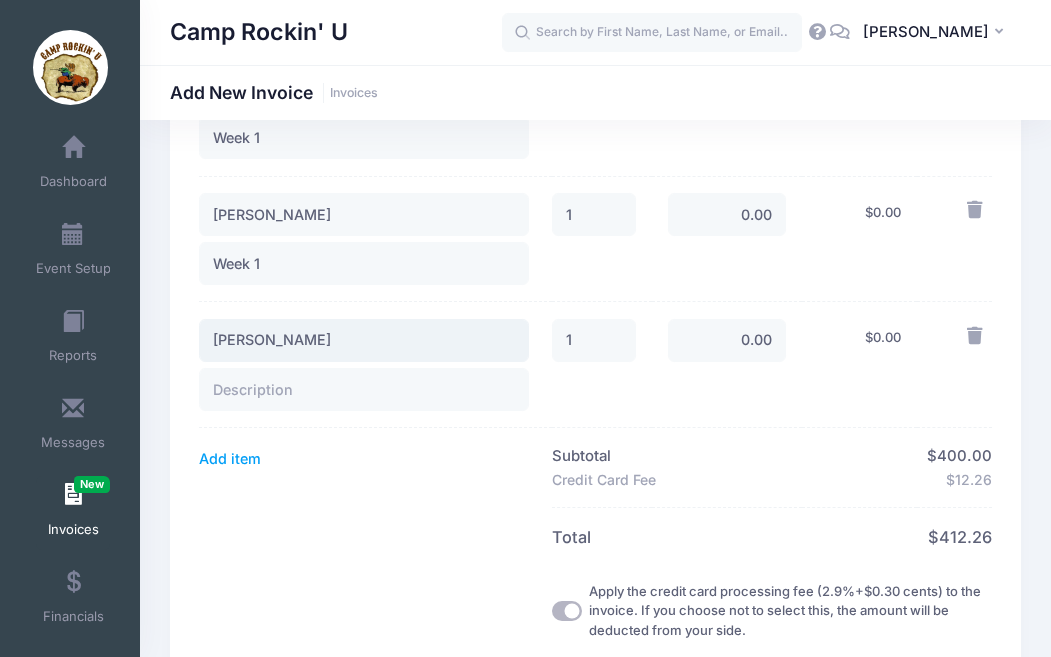 type on "Elijah Winslow" 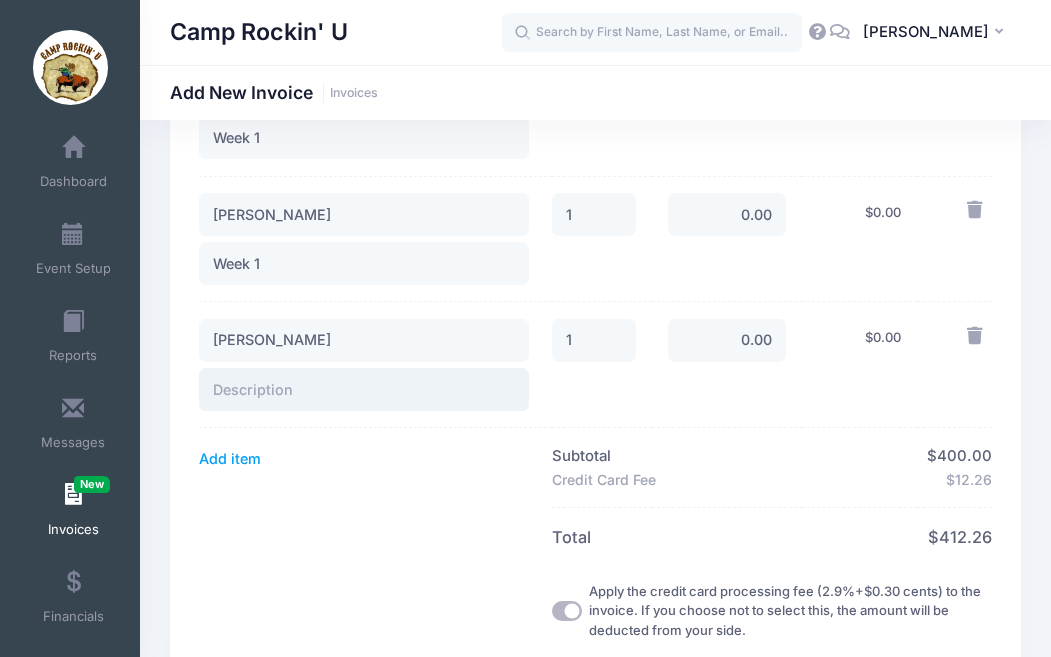 click at bounding box center [364, 389] 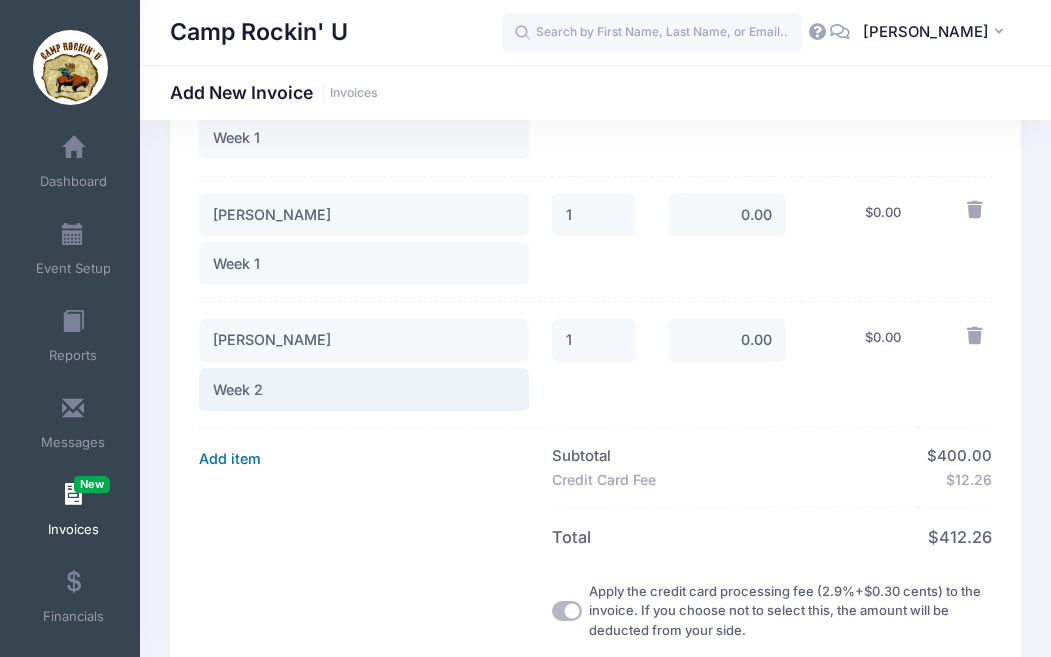 type on "Week 2" 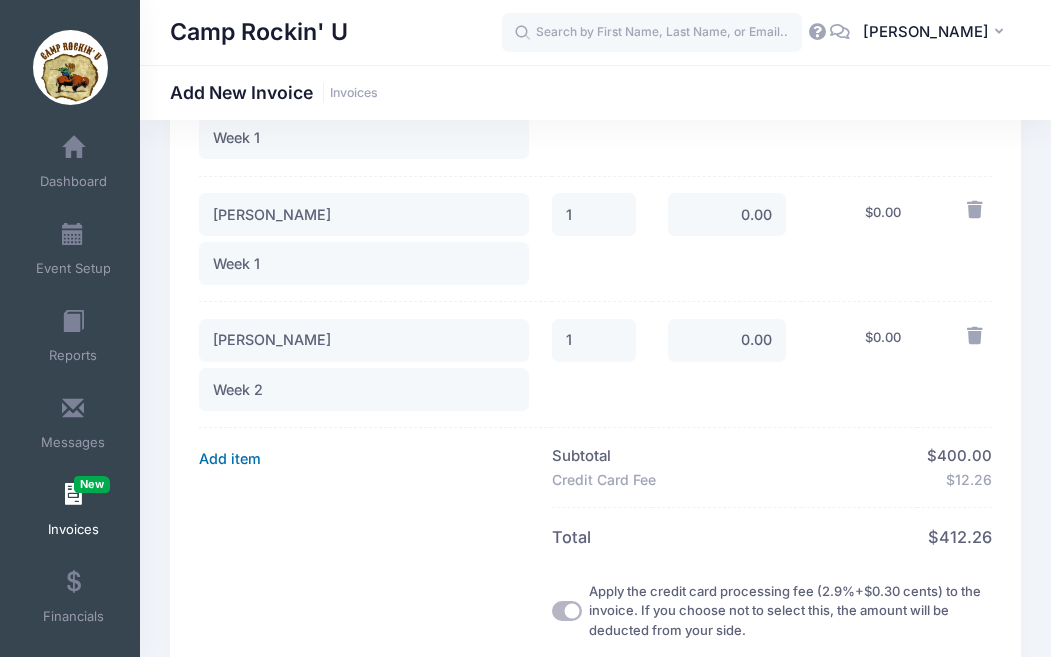 click on "Add item" at bounding box center [230, 459] 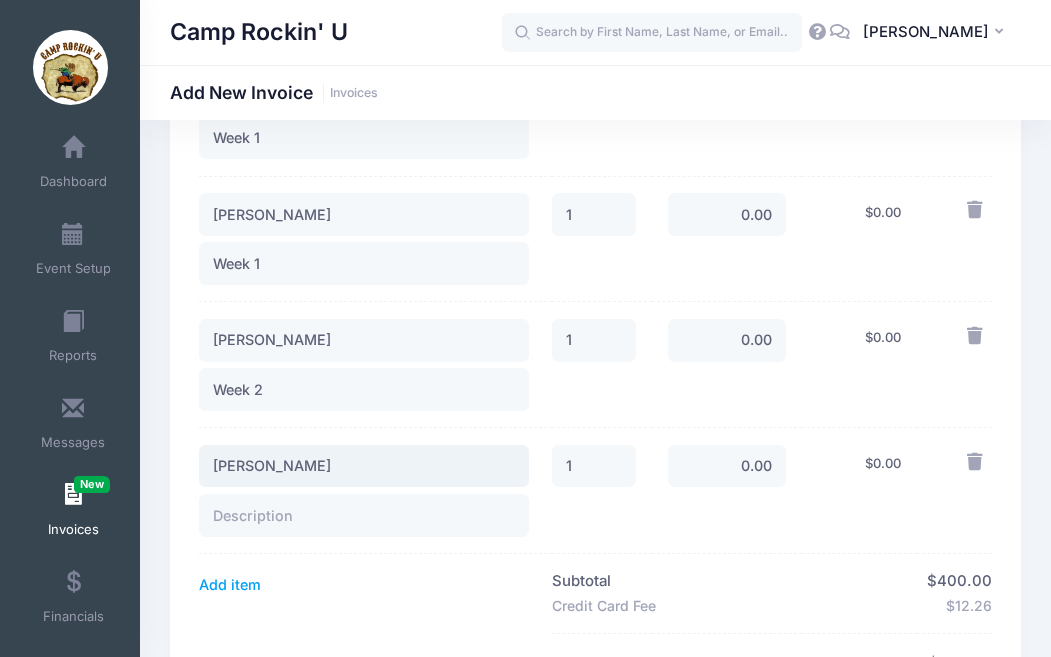 type on "Ezmin Winslow" 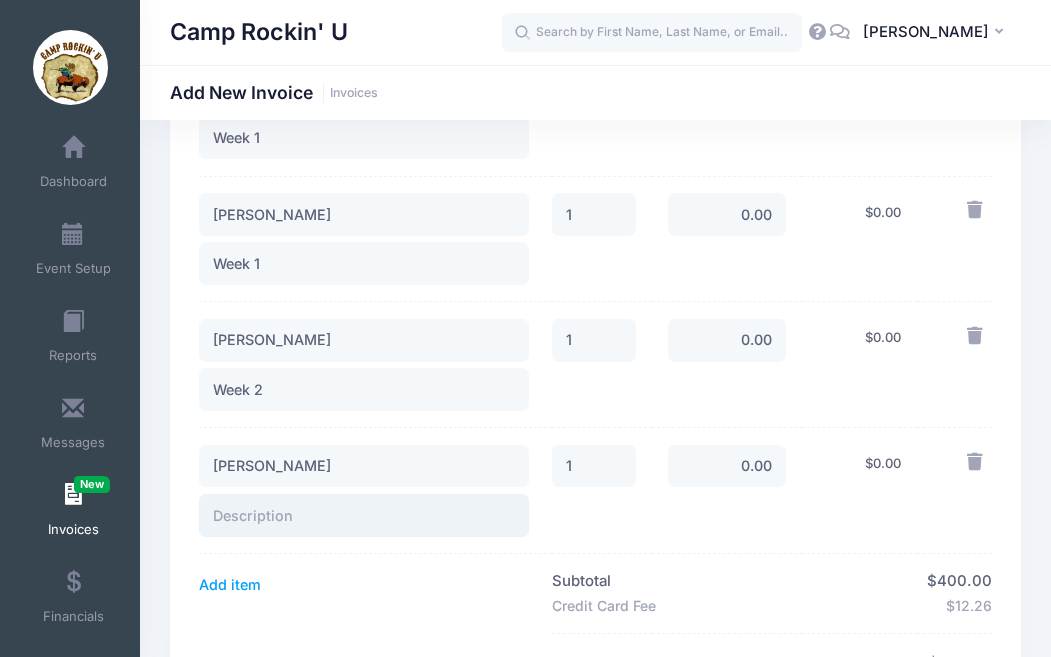 click at bounding box center (364, 515) 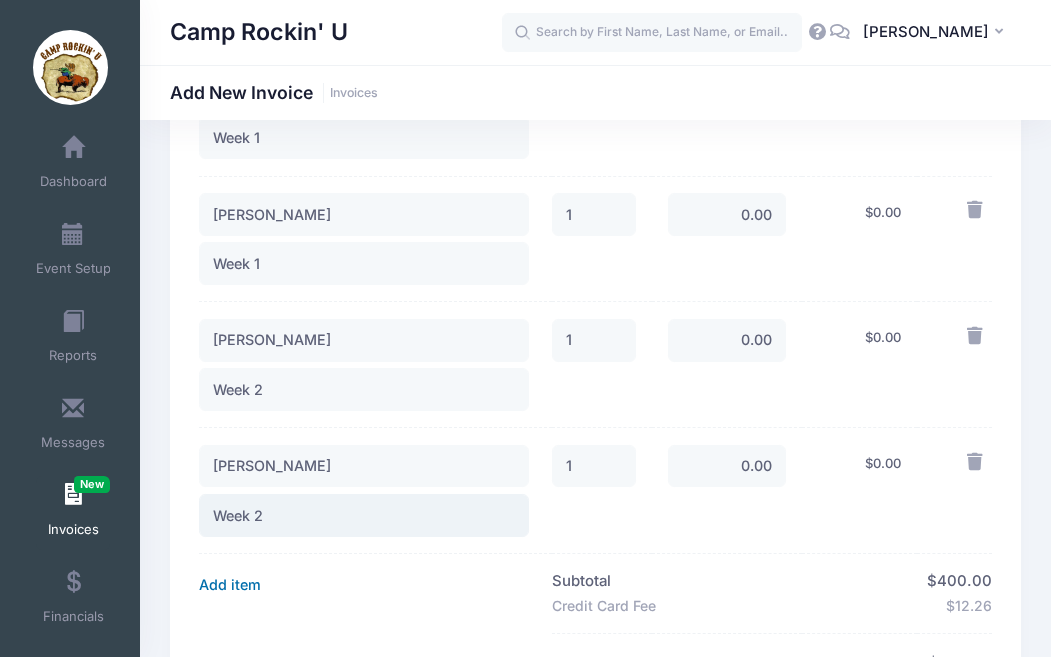 type on "Week 2" 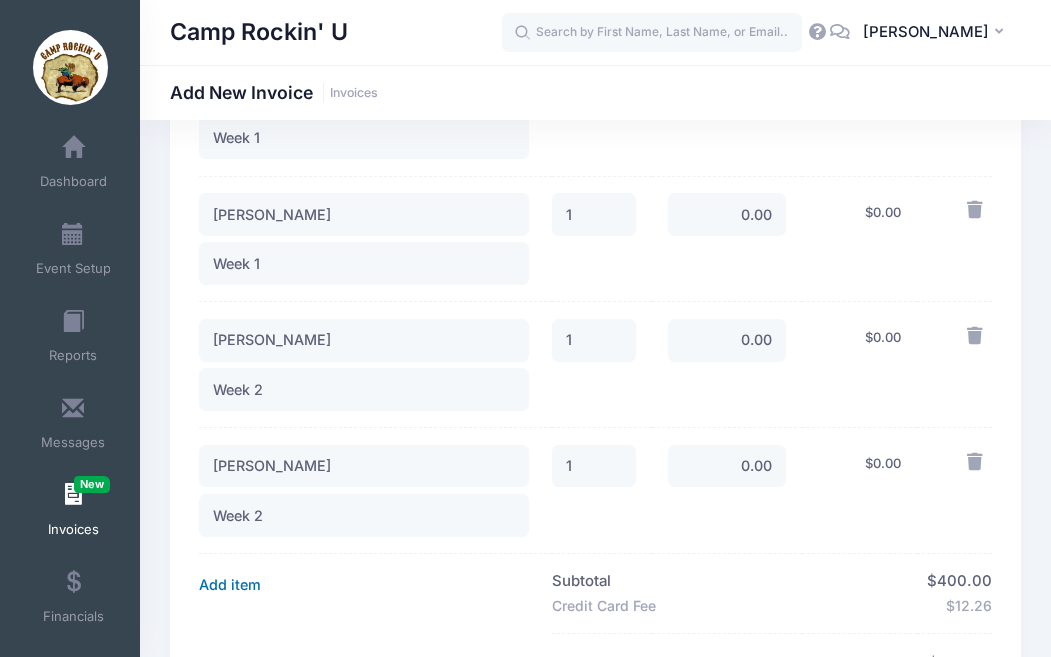 click on "Add item" at bounding box center [230, 584] 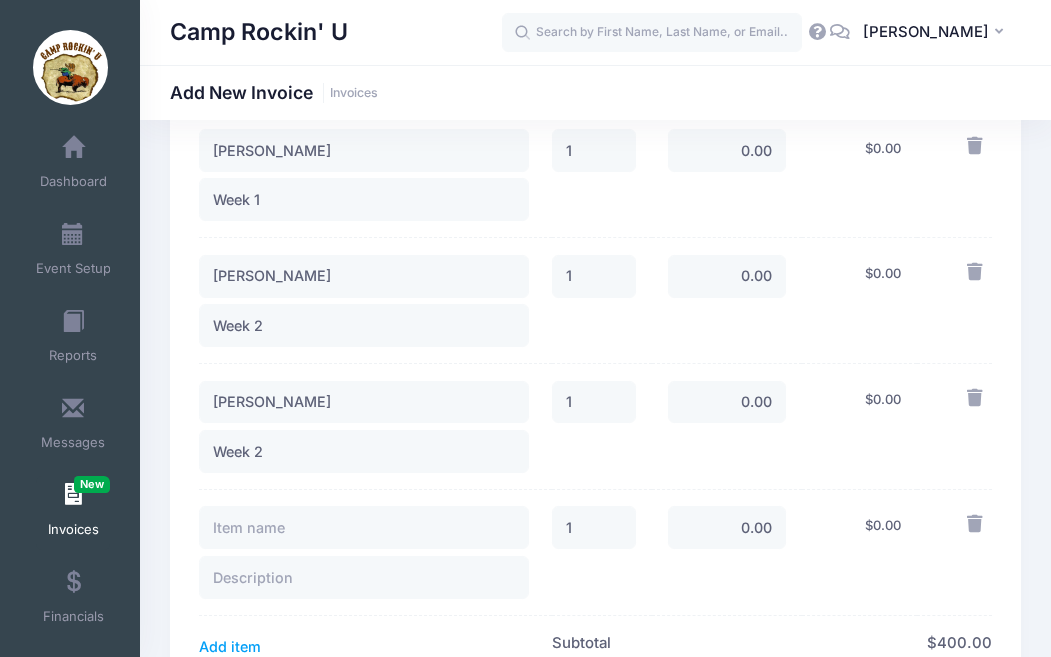 scroll, scrollTop: 1929, scrollLeft: 0, axis: vertical 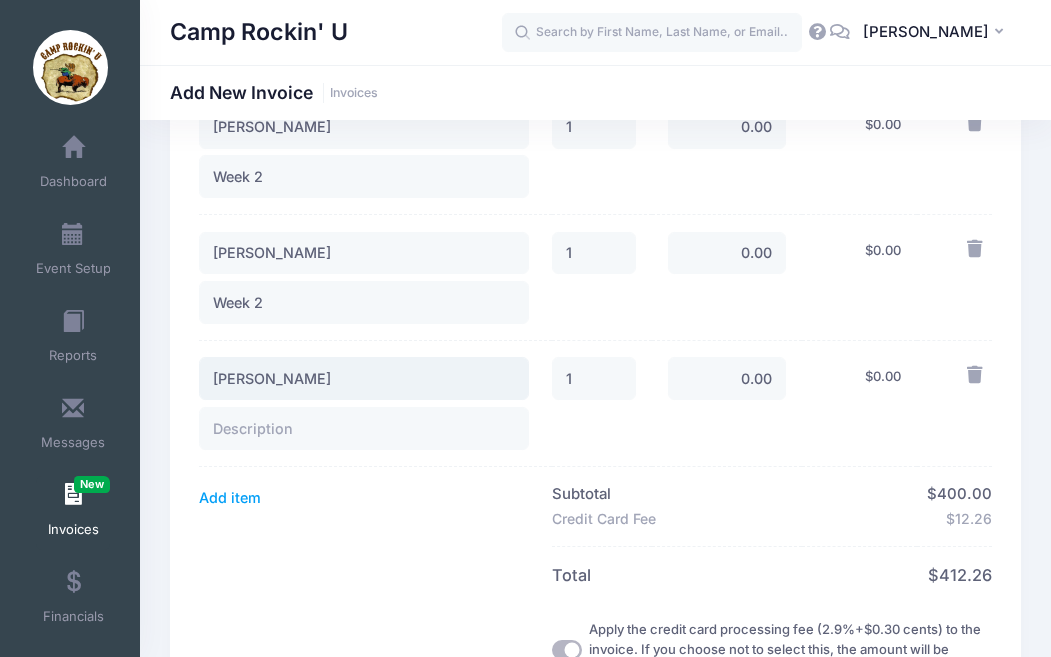 type on "Eloise Winslow" 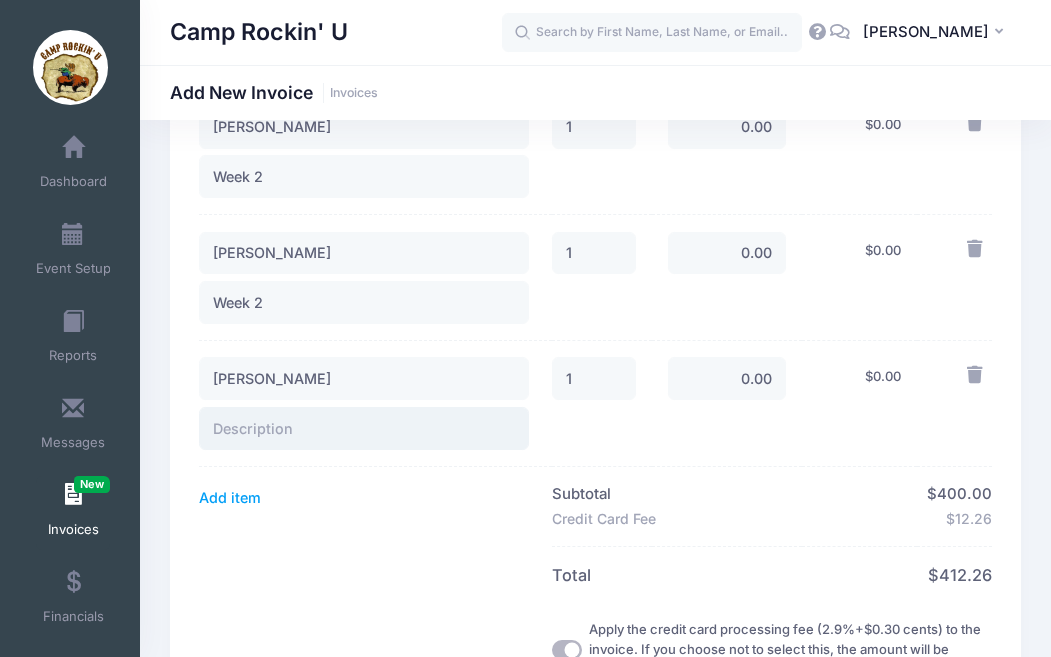 click at bounding box center (364, 428) 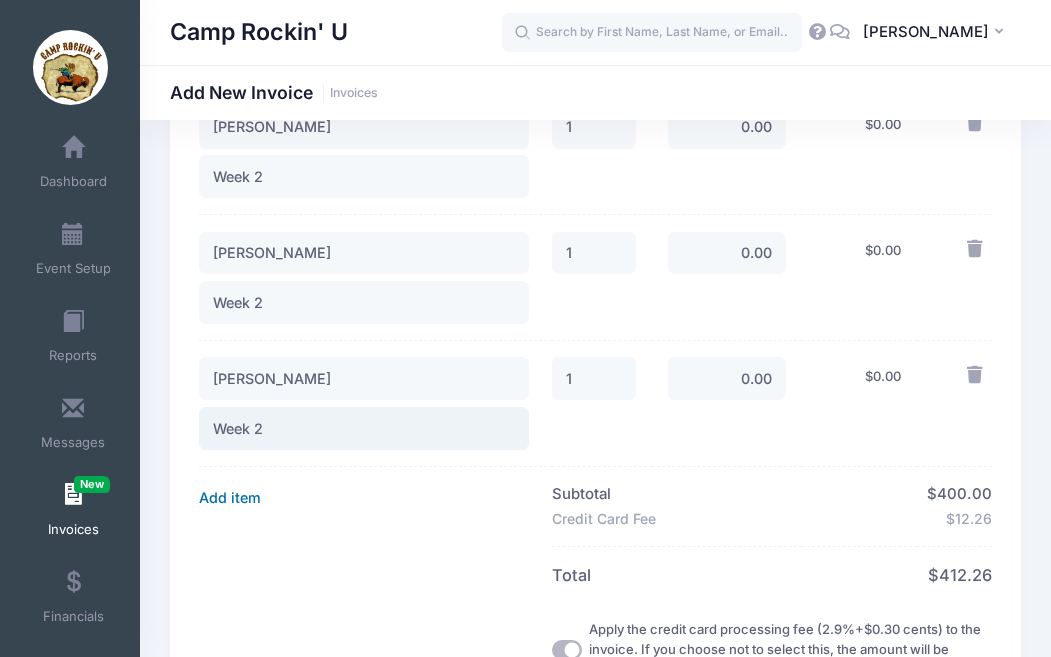 type on "Week 2" 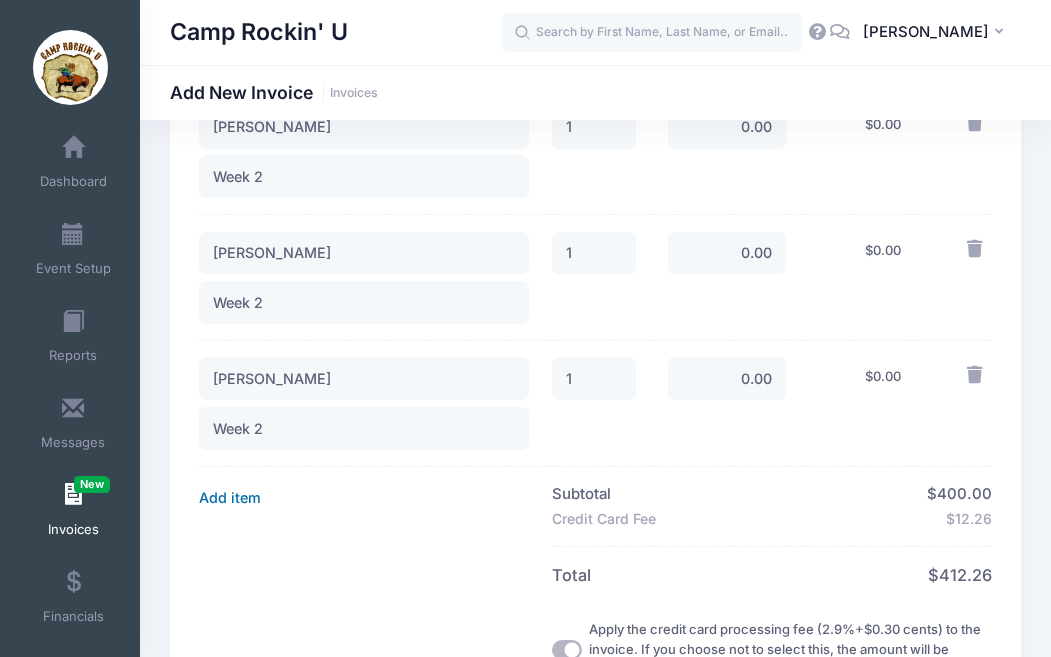 click on "Add item" at bounding box center [230, 497] 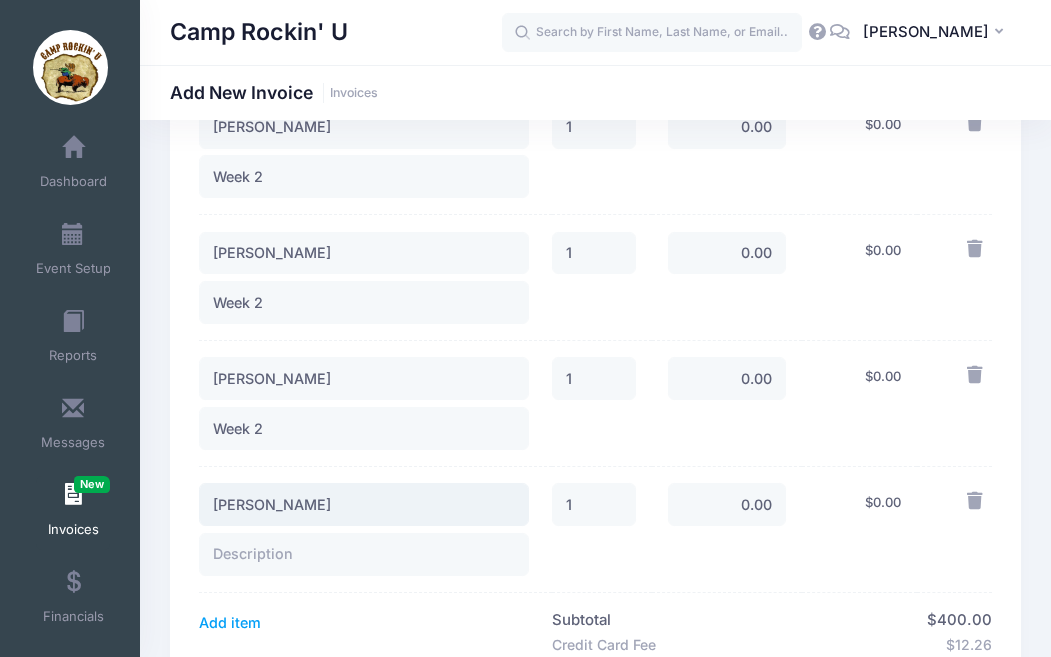type on "Elliot Winslow" 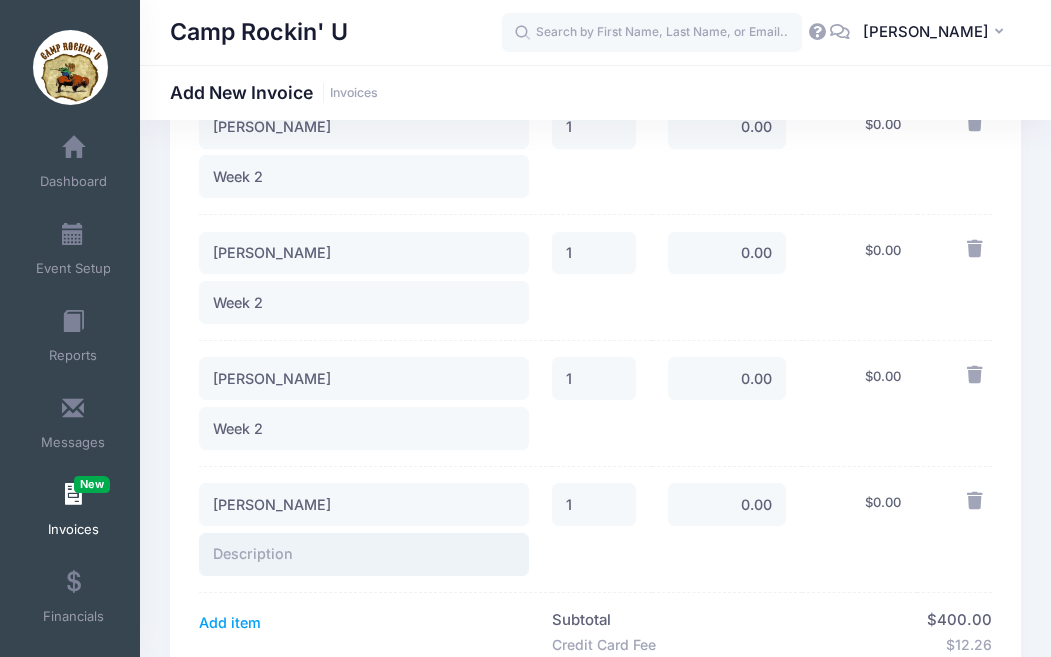click at bounding box center (364, 554) 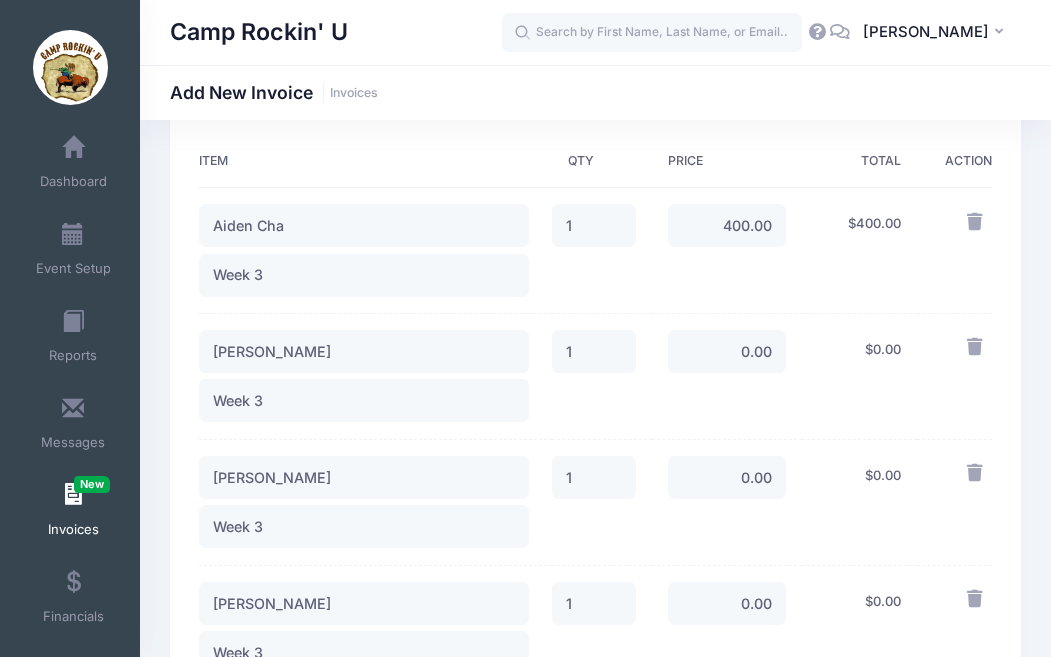 scroll, scrollTop: 389, scrollLeft: 0, axis: vertical 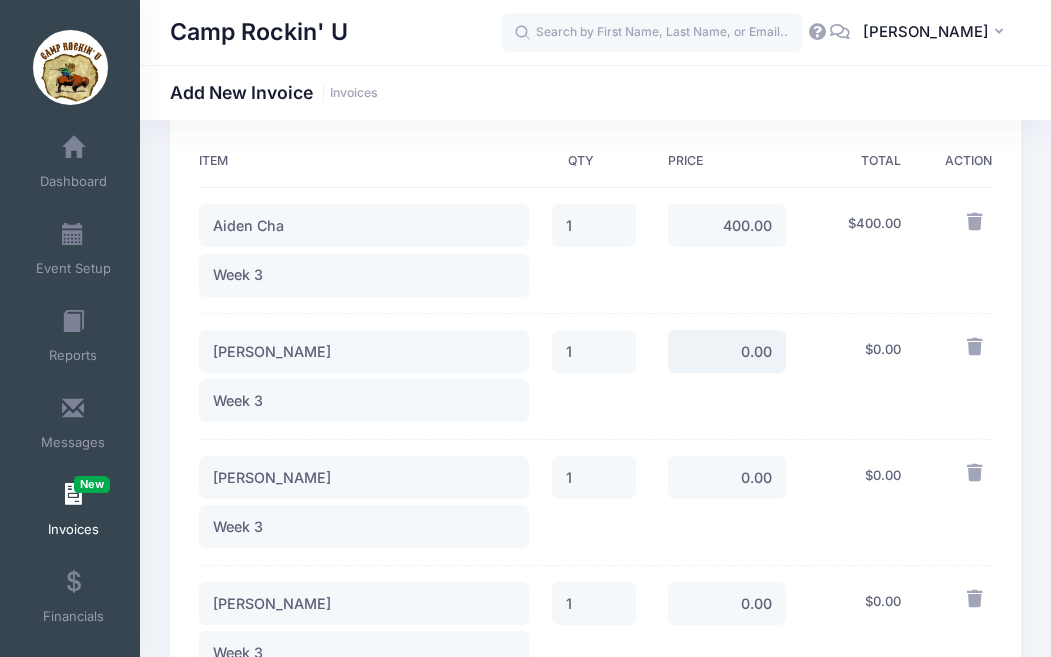 click on "0.00" at bounding box center [727, 351] 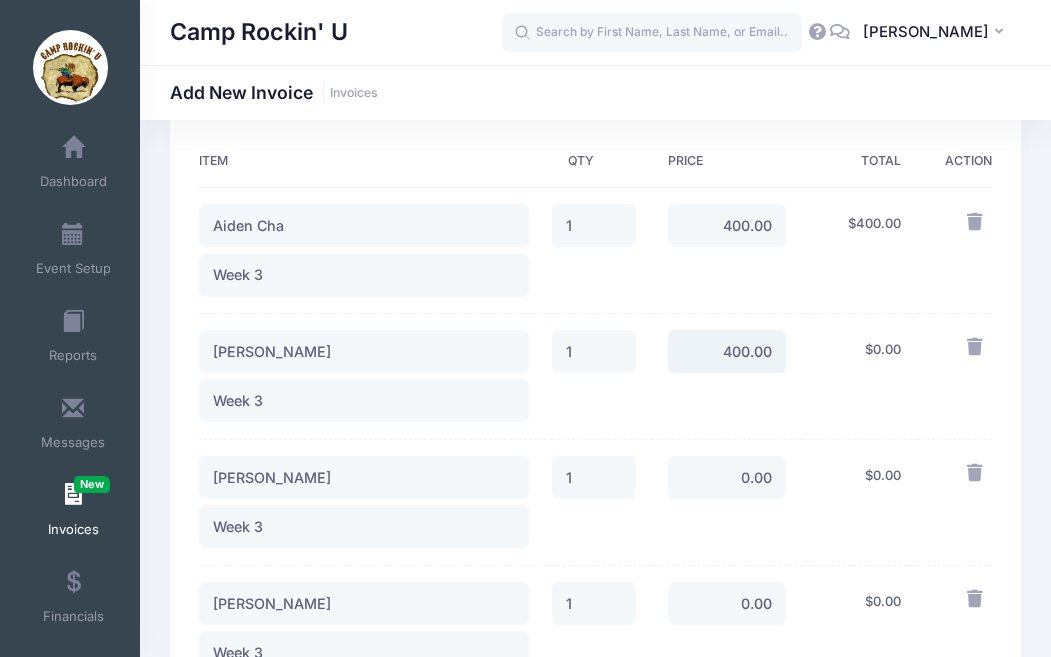 type on "400.00" 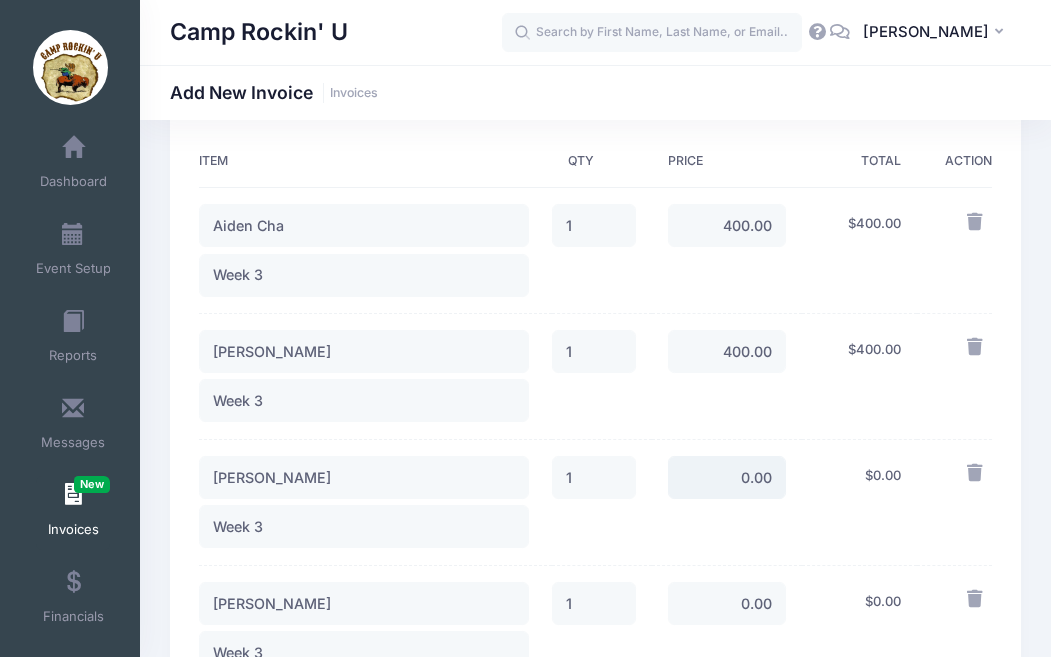 click on "0.00" at bounding box center [727, 477] 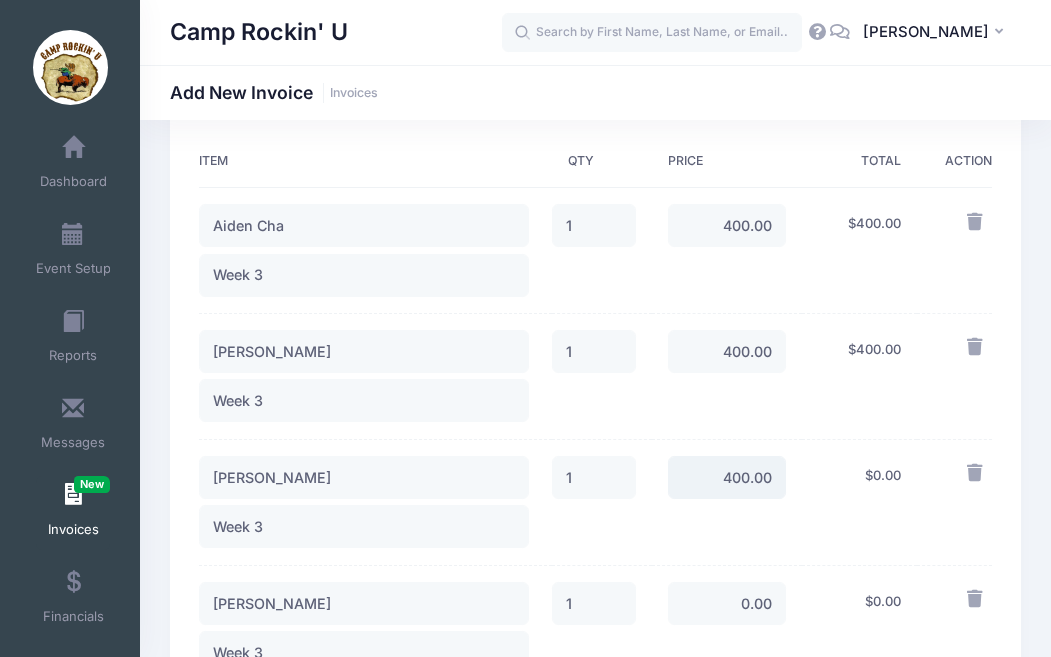 type on "400.00" 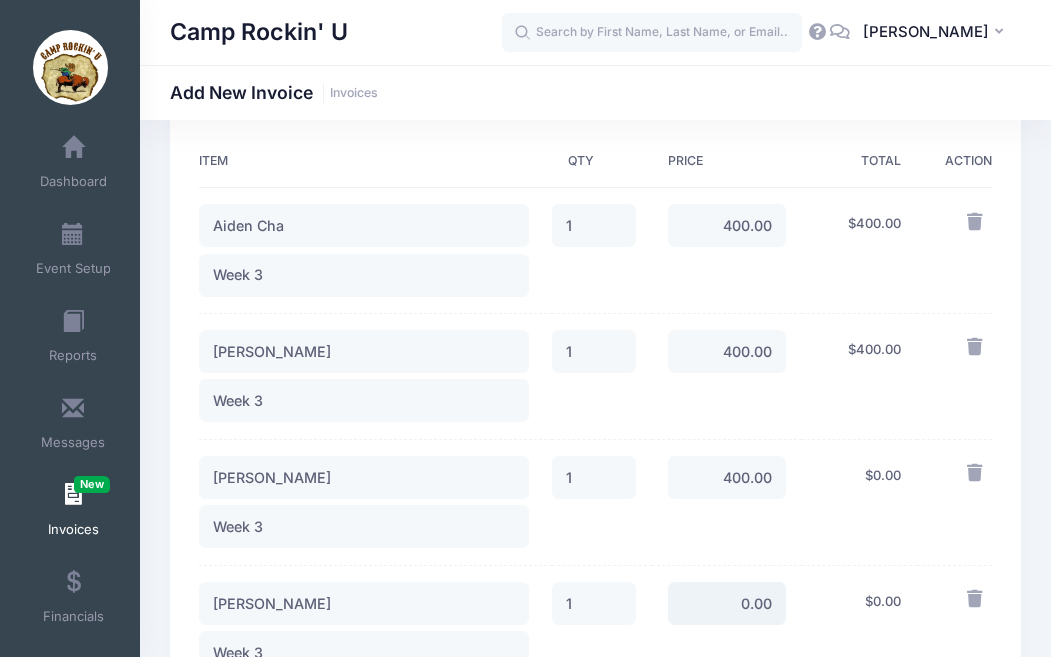 click on "0.00" at bounding box center [727, 603] 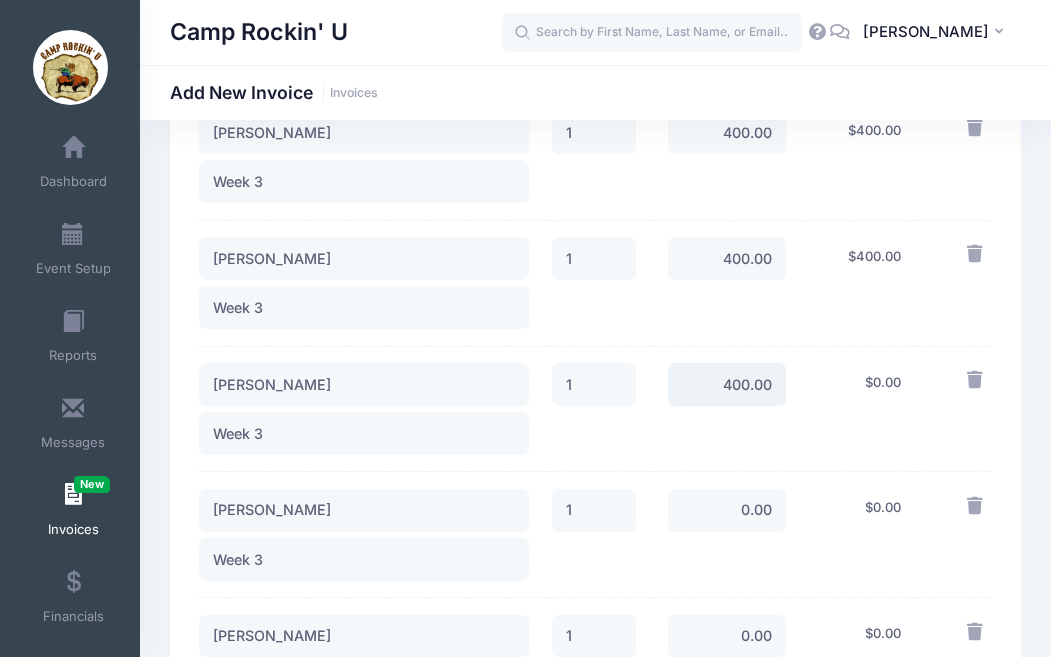 scroll, scrollTop: 674, scrollLeft: 0, axis: vertical 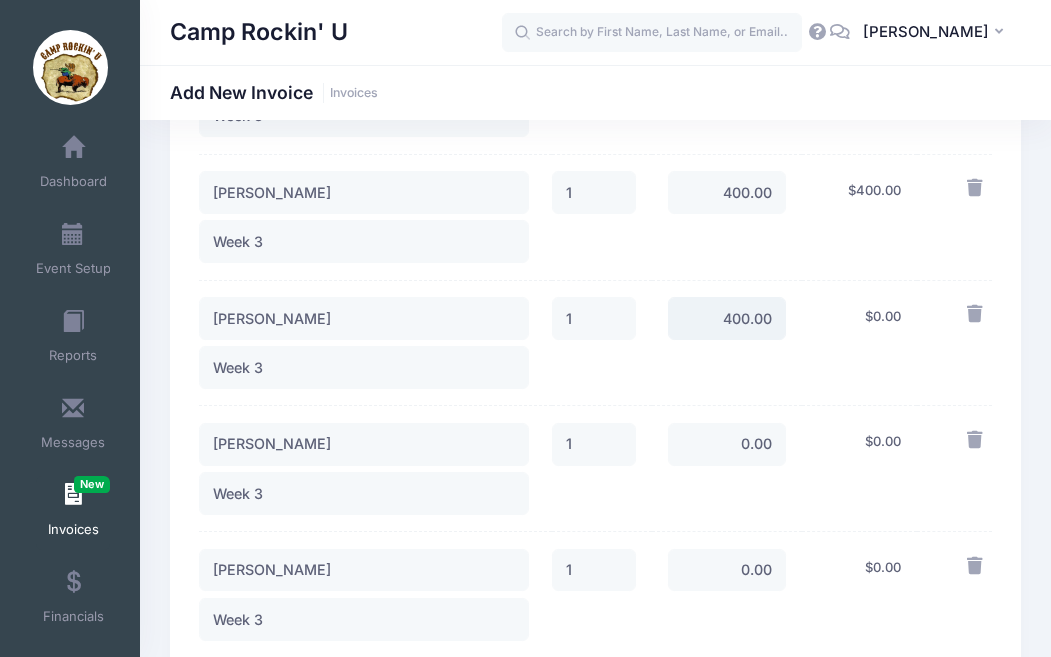 type on "400.00" 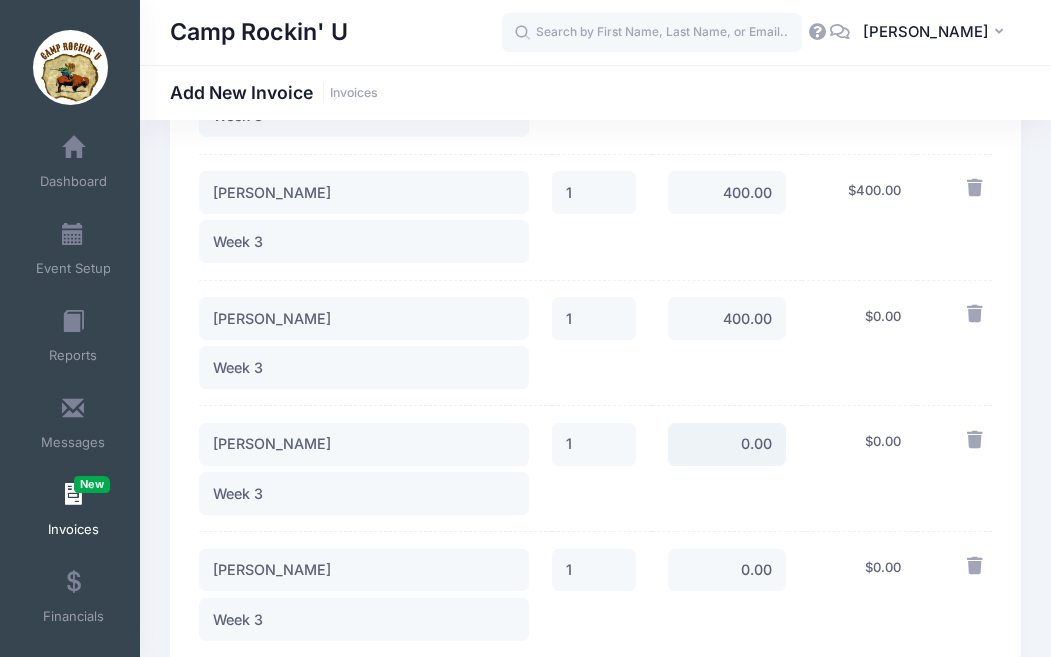 click on "0.00" at bounding box center [727, 444] 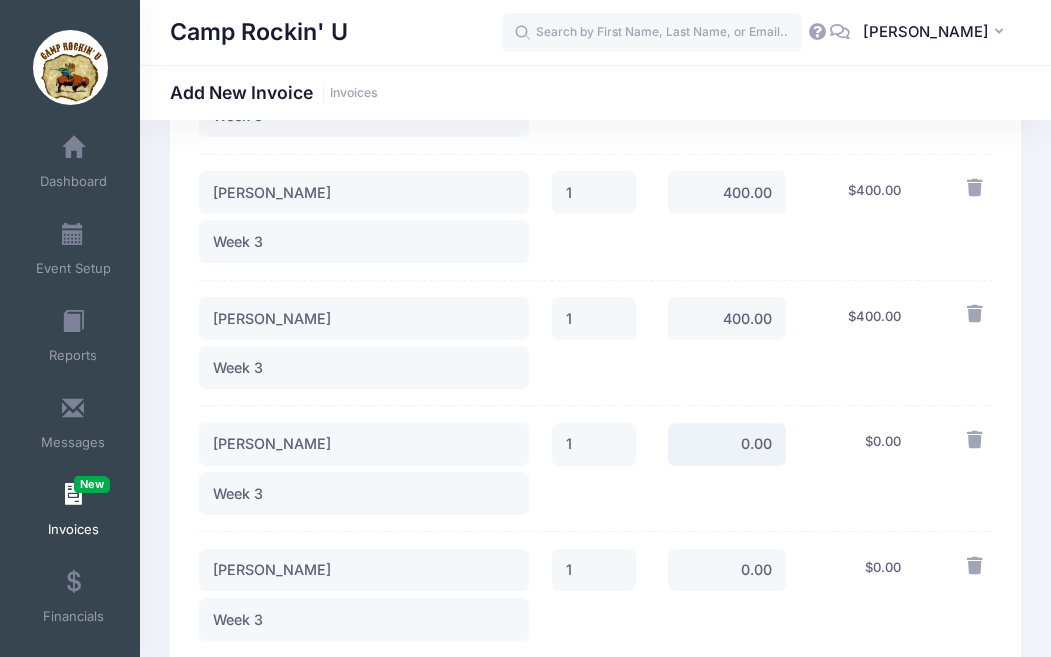 click on "0.00" at bounding box center [727, 444] 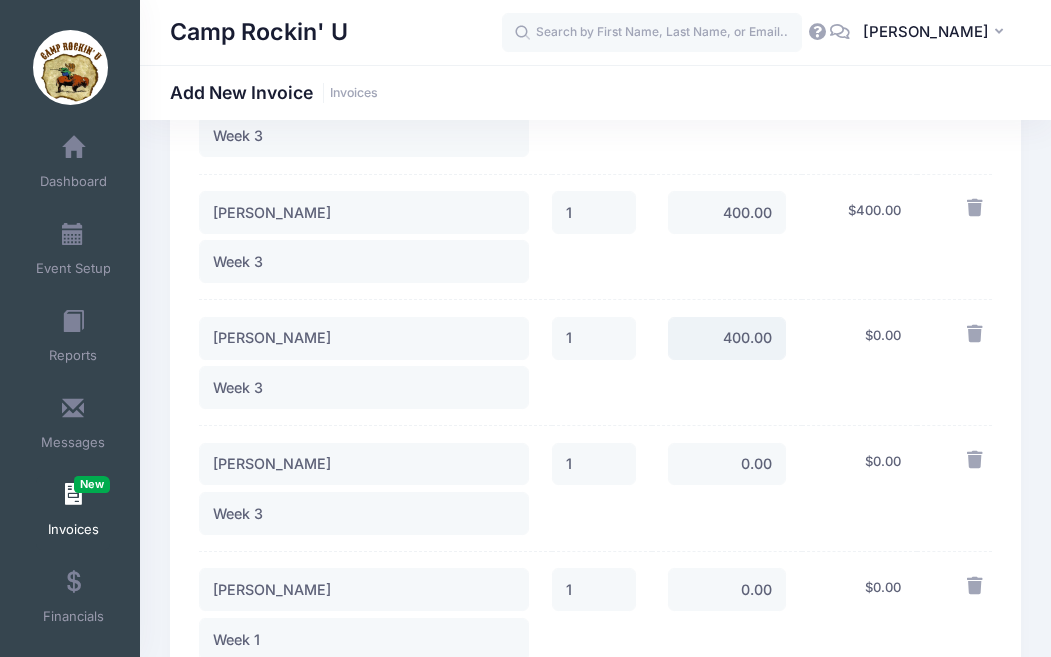 scroll, scrollTop: 892, scrollLeft: 0, axis: vertical 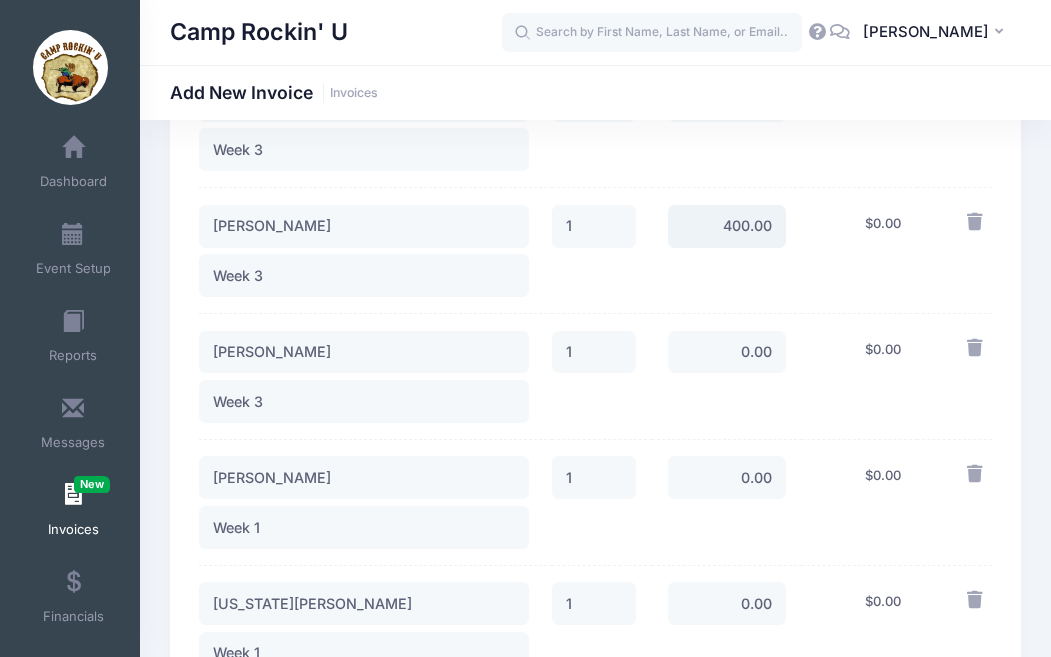 type on "400.00" 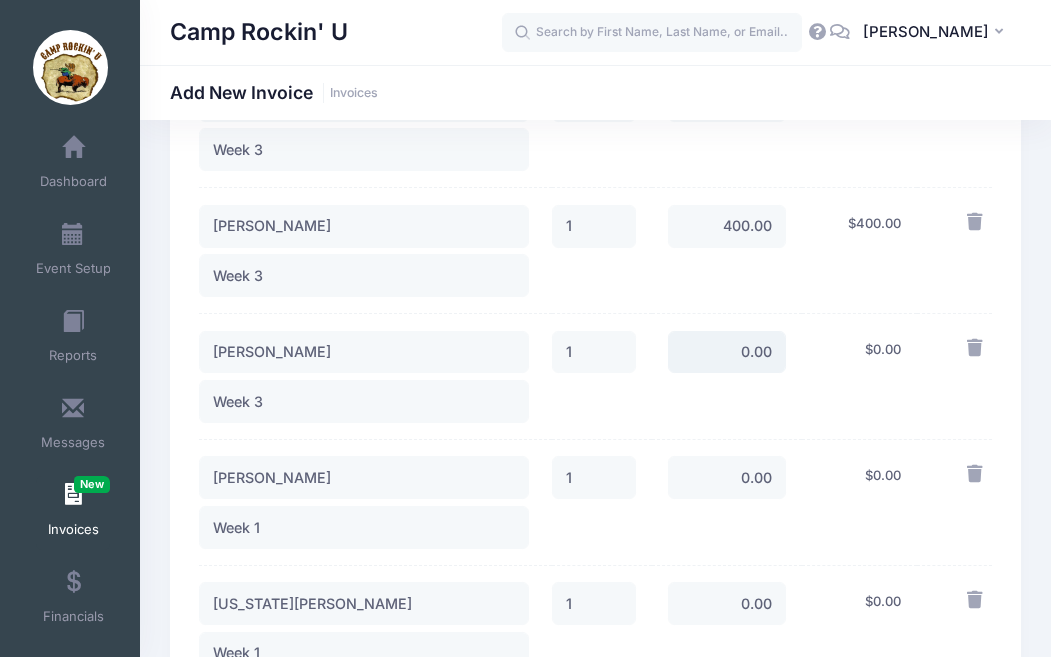 click on "0.00" at bounding box center [727, 352] 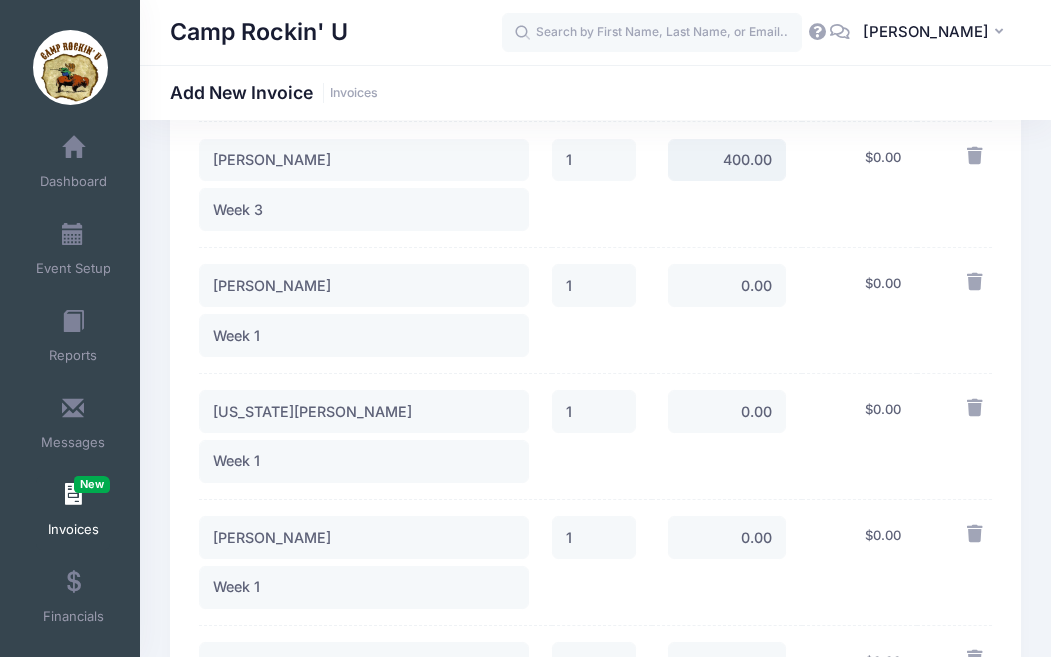 scroll, scrollTop: 1095, scrollLeft: 0, axis: vertical 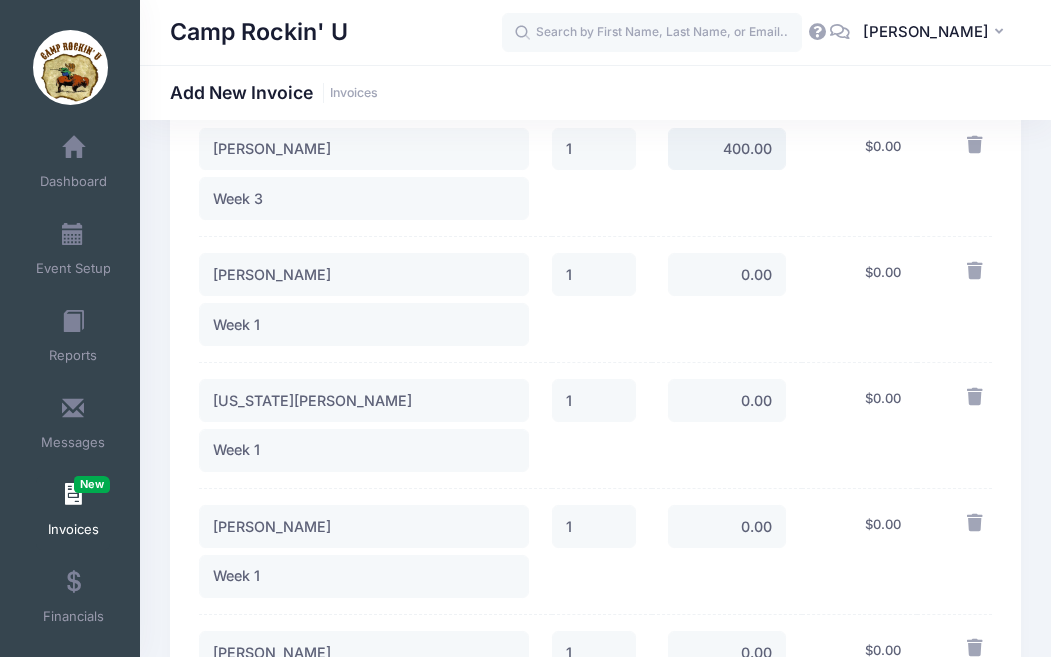 type on "400.00" 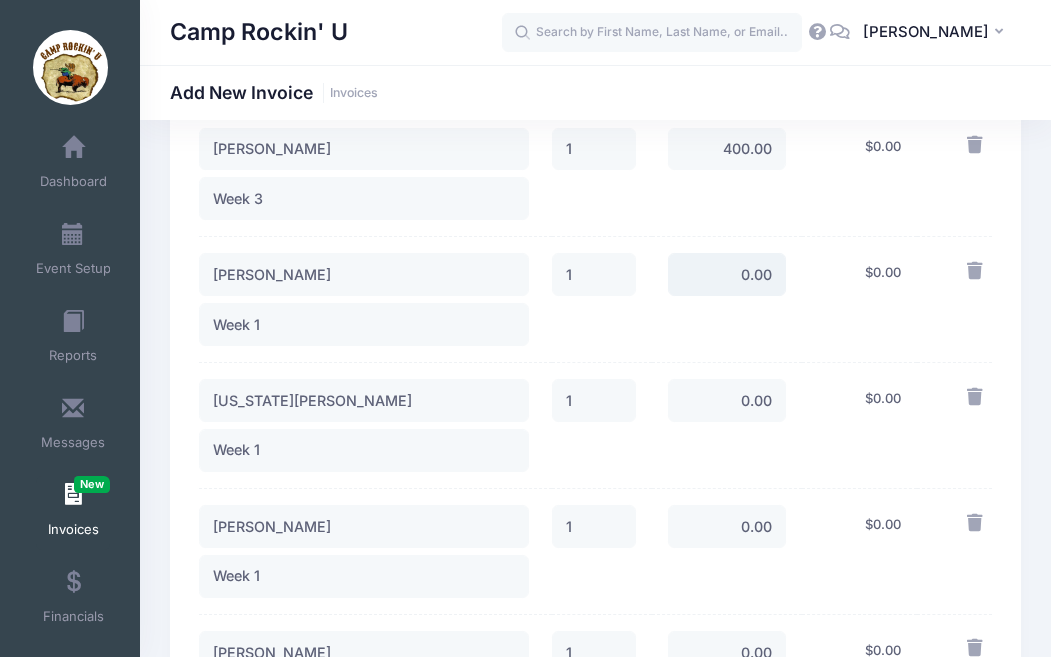 click on "0.00" at bounding box center [727, 274] 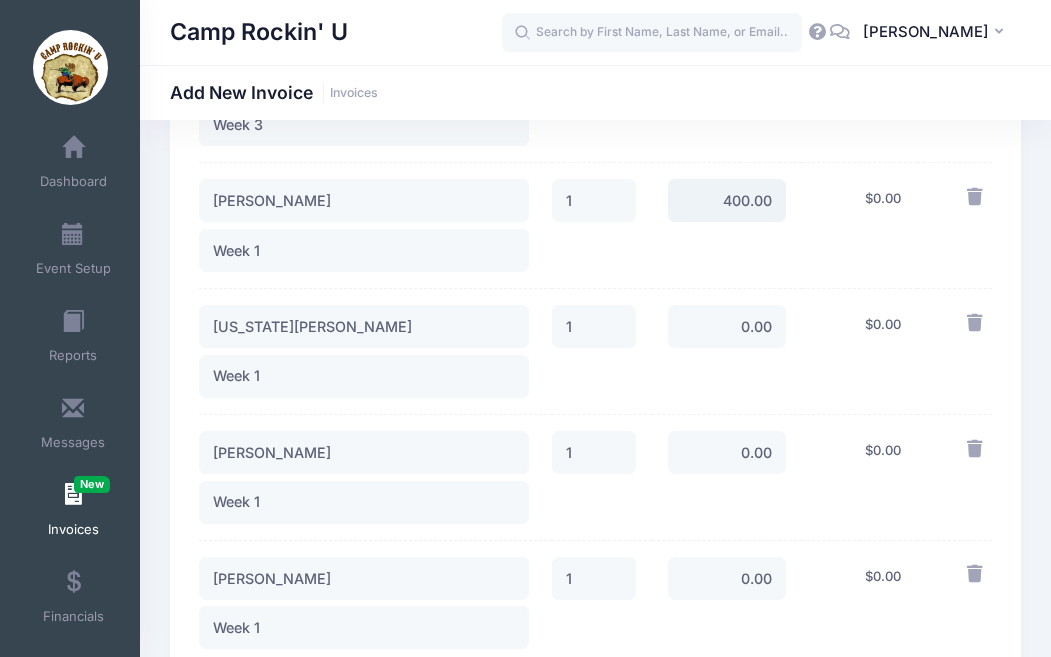 scroll, scrollTop: 1213, scrollLeft: 0, axis: vertical 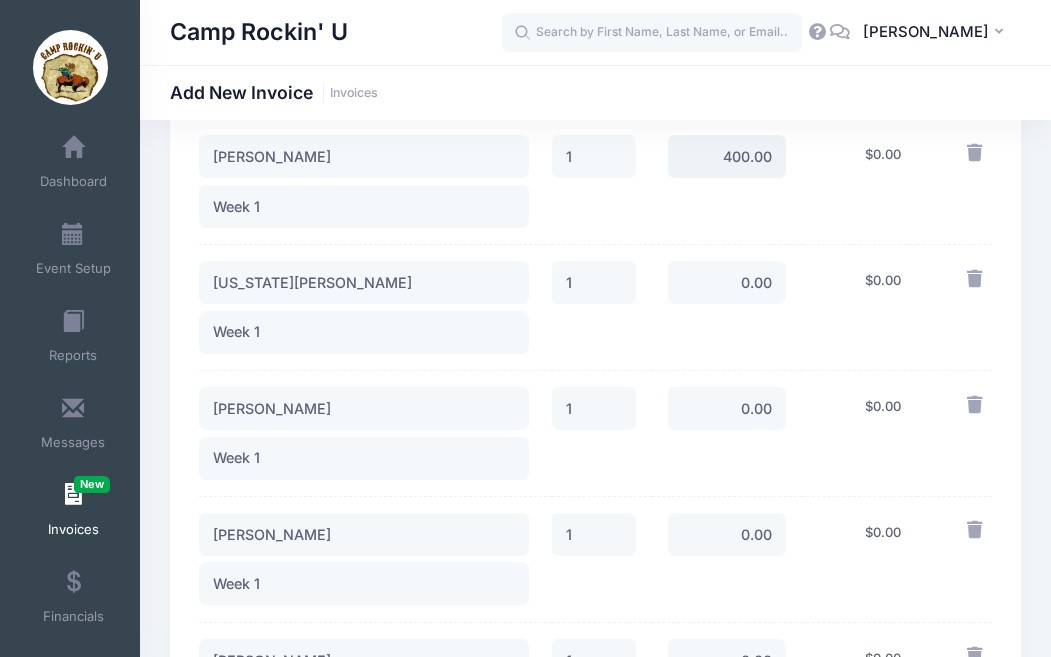 type on "400.00" 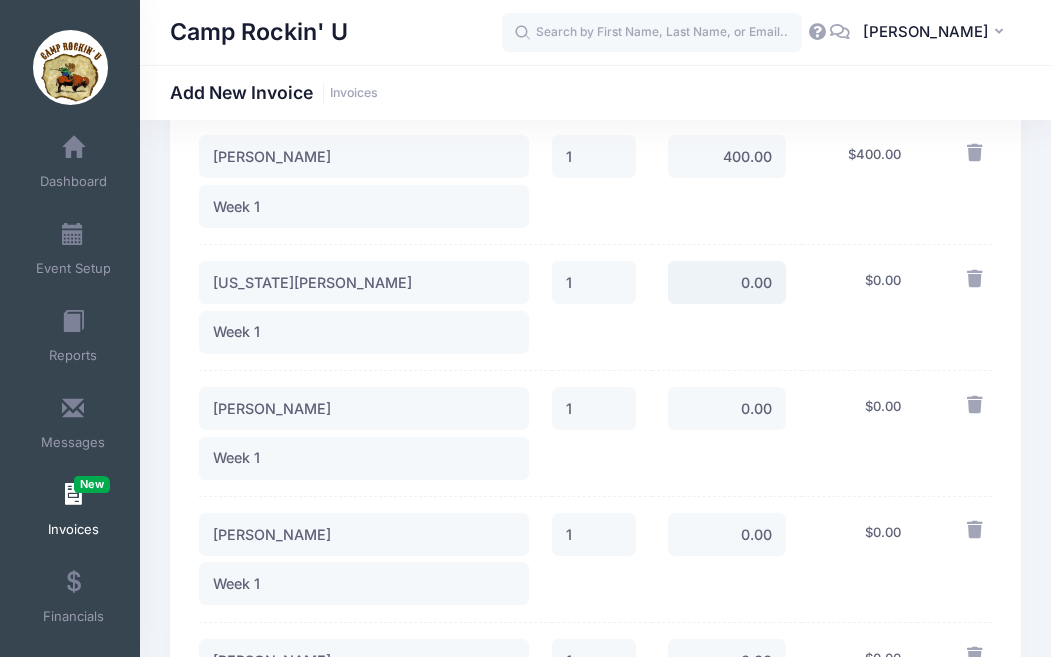 click on "0.00" at bounding box center [727, 282] 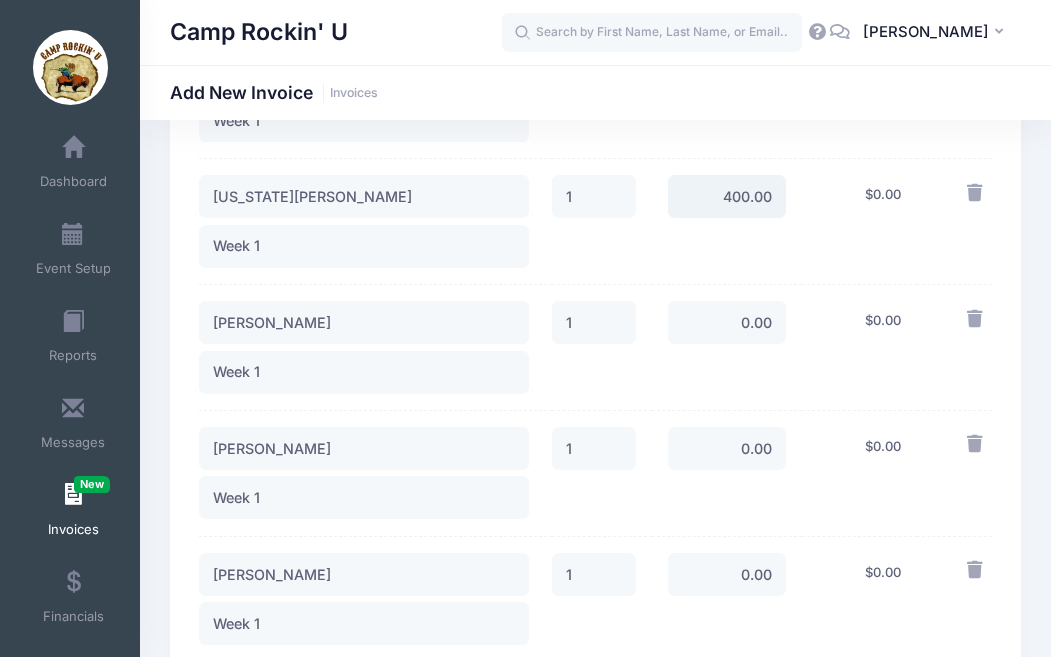 scroll, scrollTop: 1314, scrollLeft: 0, axis: vertical 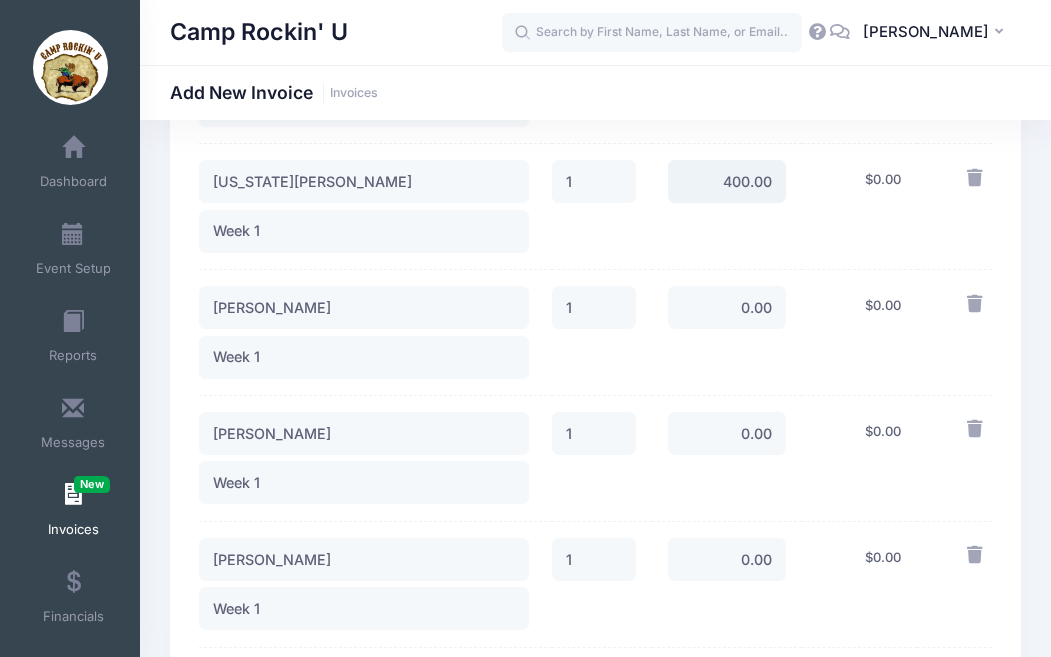 type on "400.00" 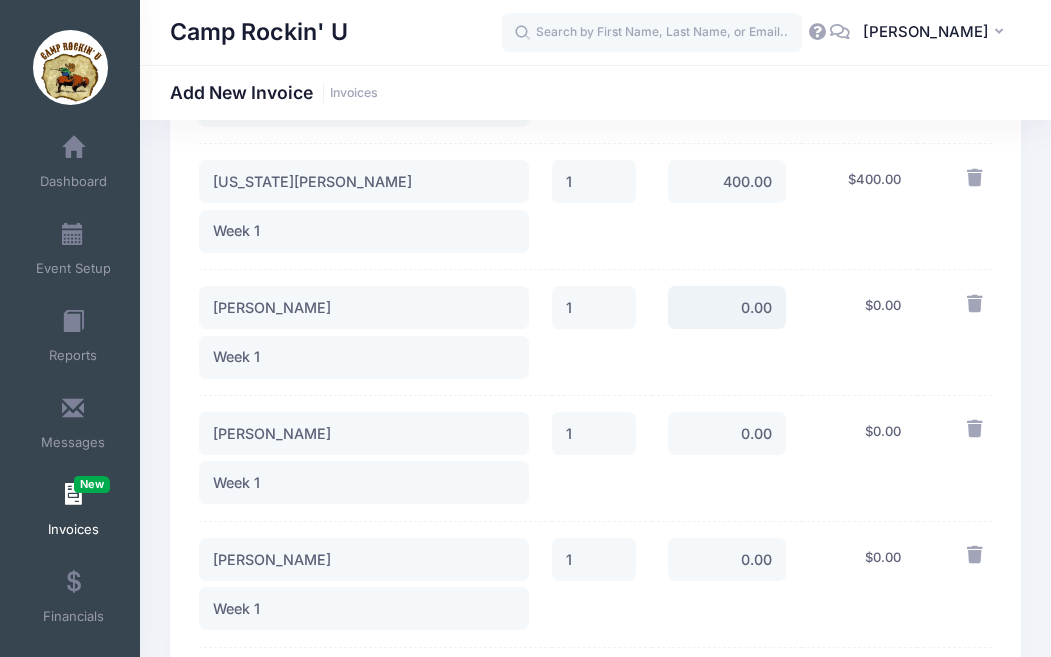 click on "0.00" at bounding box center (727, 307) 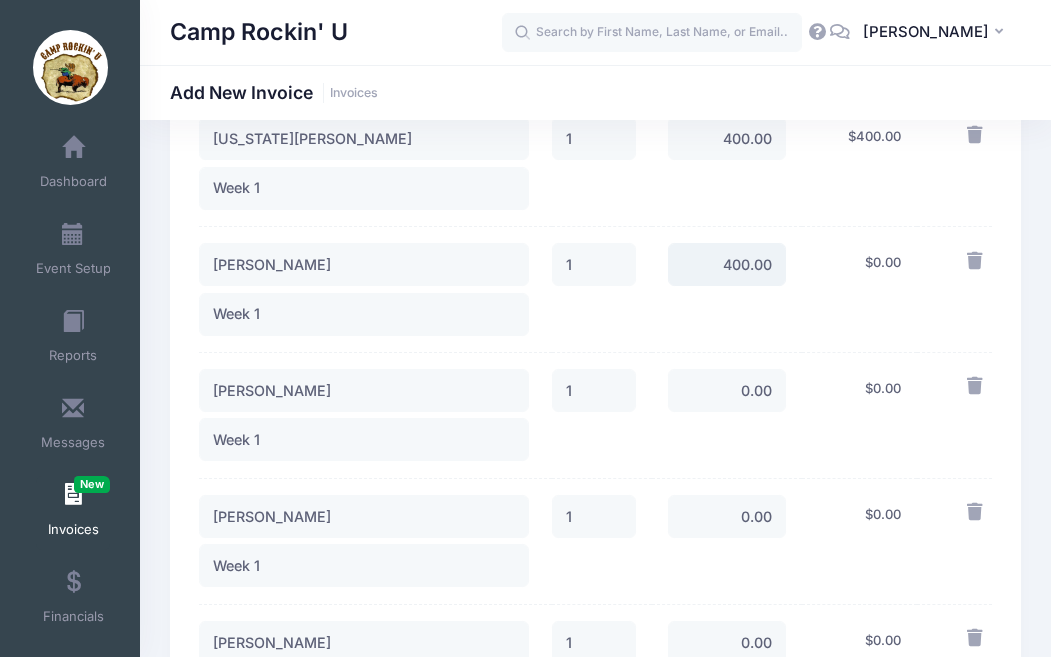 scroll, scrollTop: 1423, scrollLeft: 0, axis: vertical 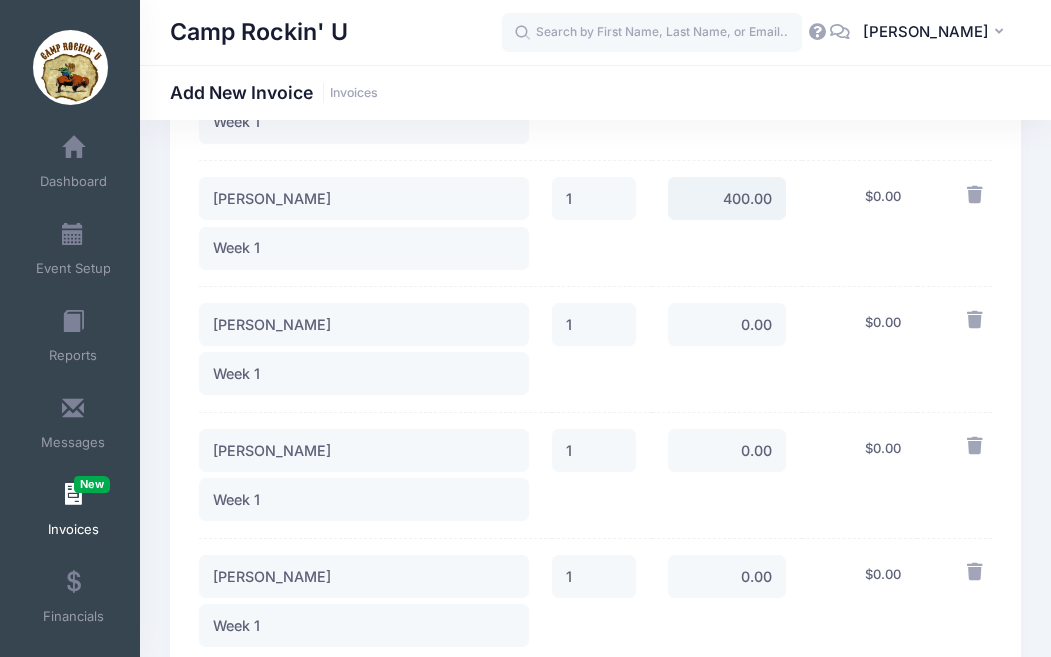 type on "400.00" 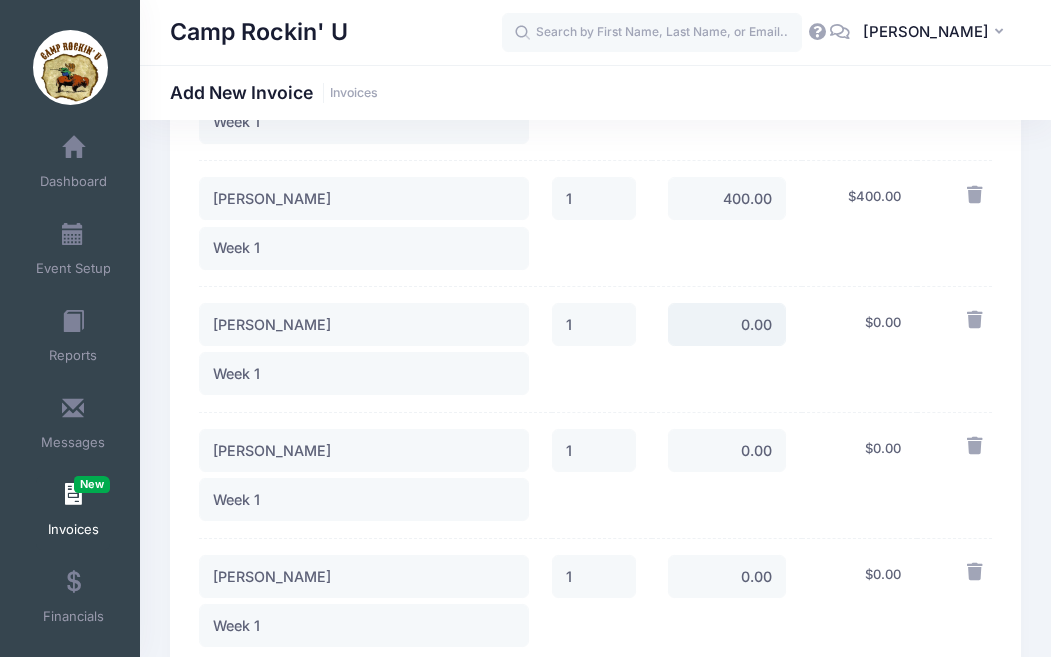 click on "0.00" at bounding box center (727, 324) 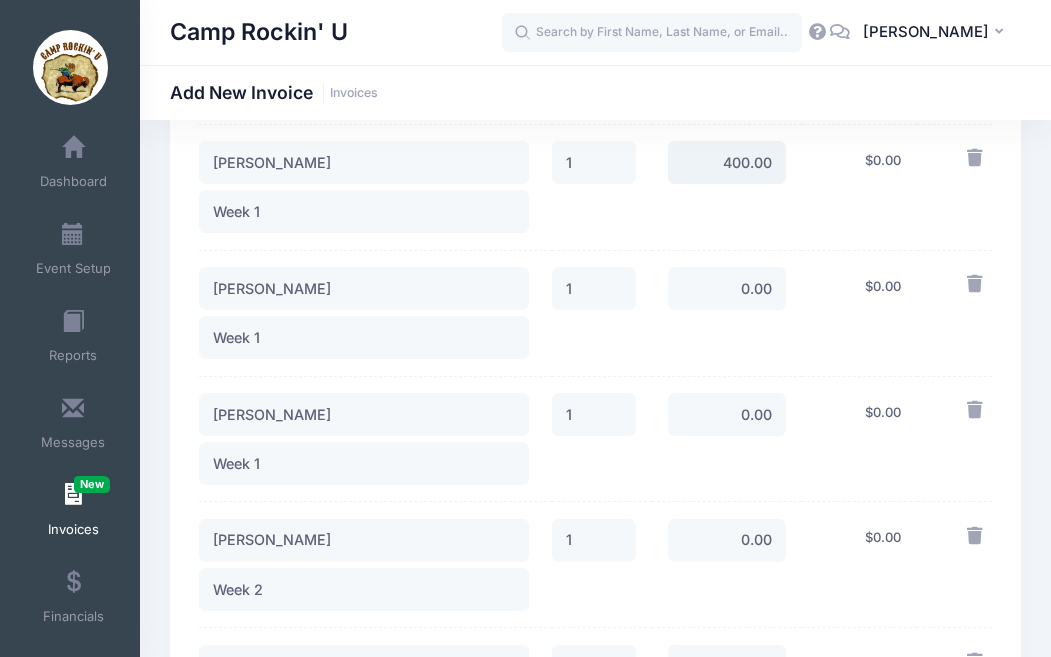 scroll, scrollTop: 1596, scrollLeft: 0, axis: vertical 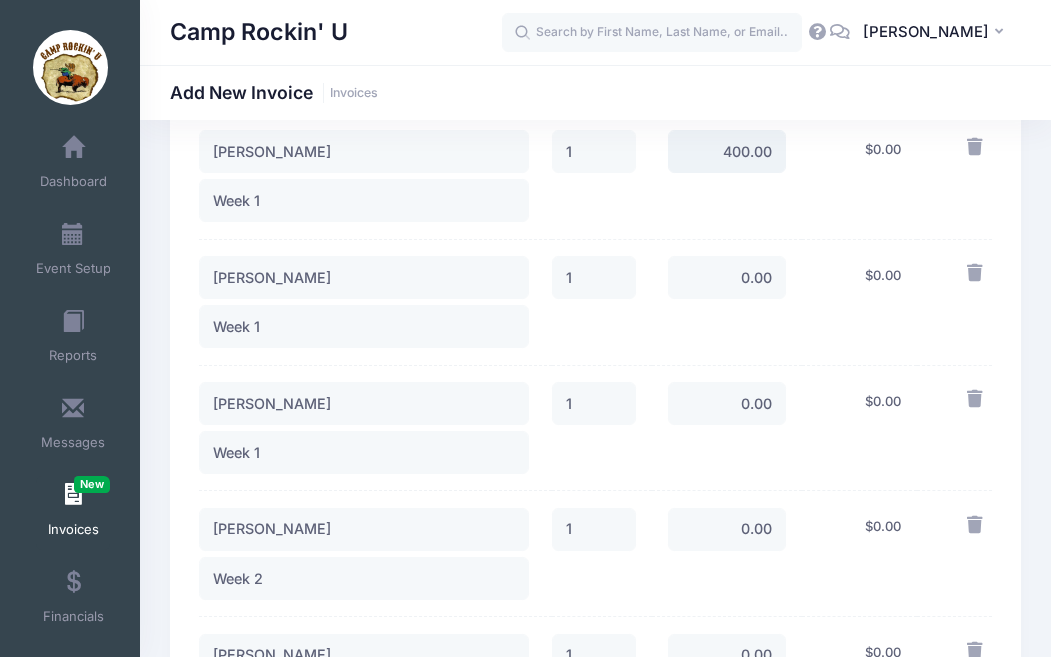 type on "400.00" 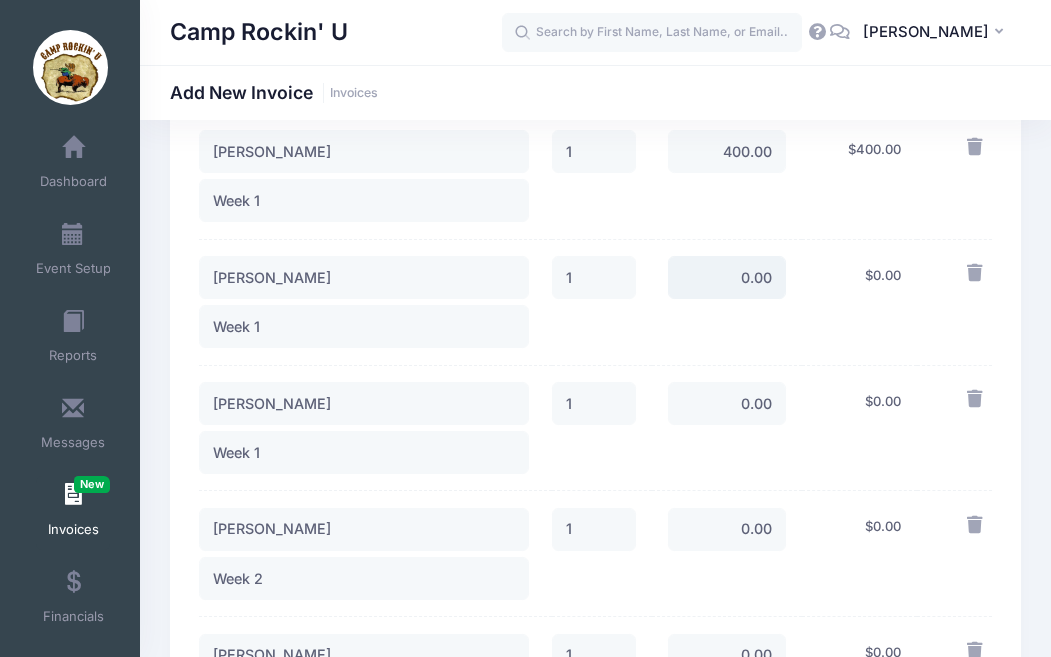 click on "0.00" at bounding box center [727, 277] 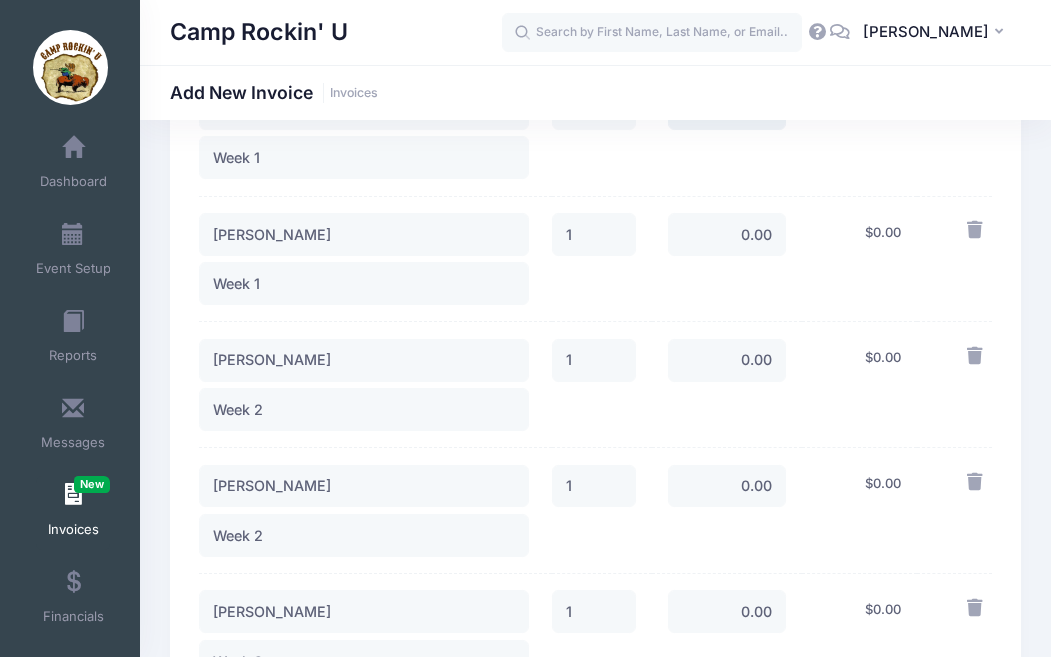 scroll, scrollTop: 1772, scrollLeft: 0, axis: vertical 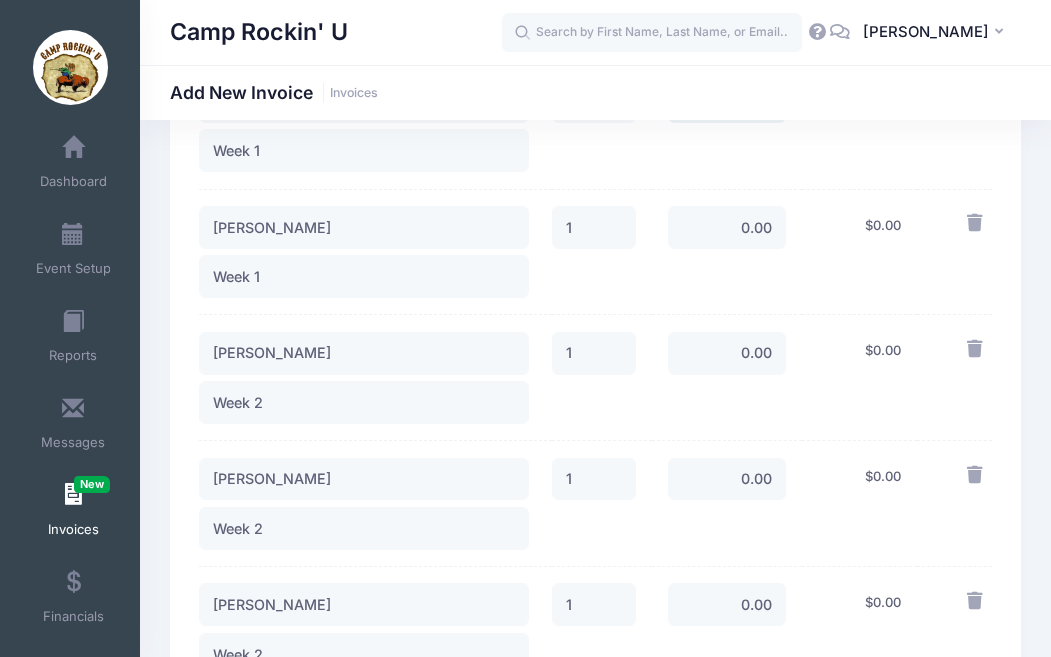 type on "400.00" 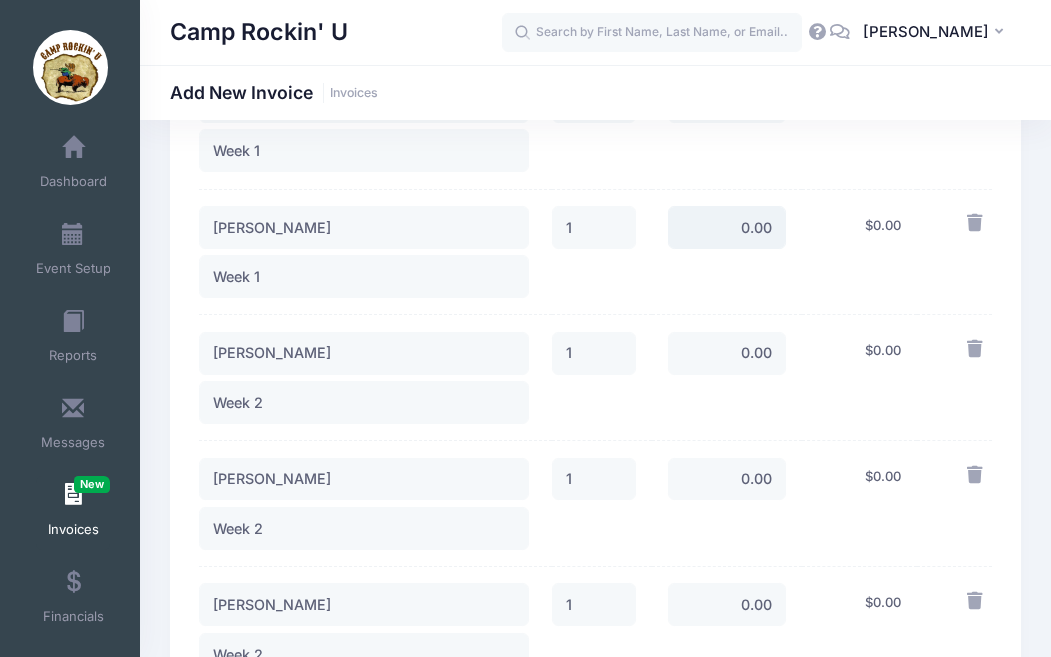 click on "0.00" at bounding box center (727, 227) 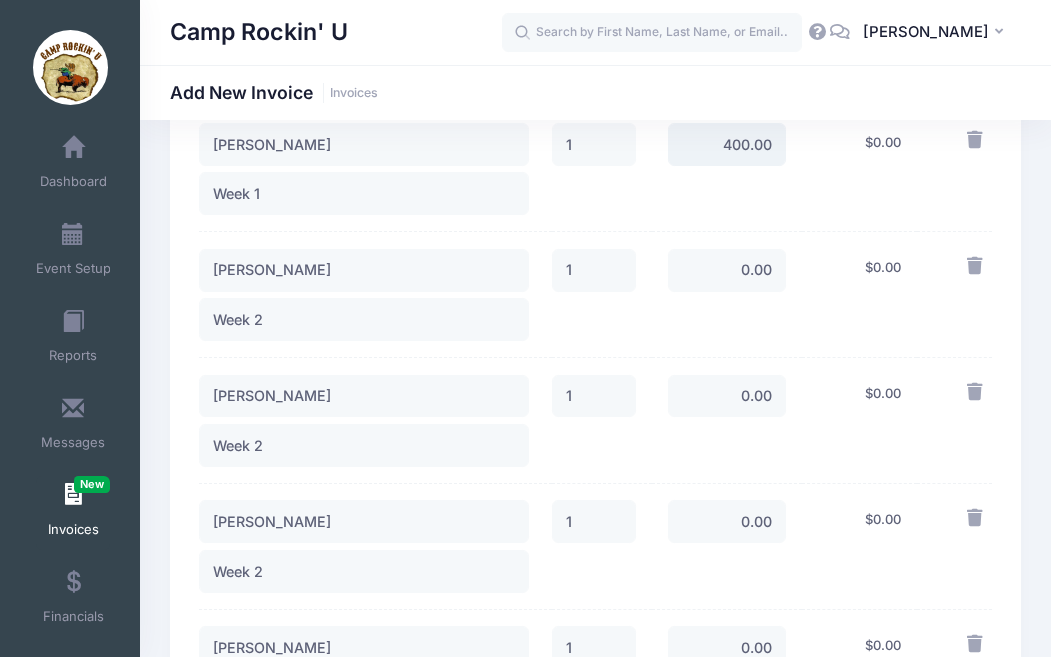 scroll, scrollTop: 1864, scrollLeft: 0, axis: vertical 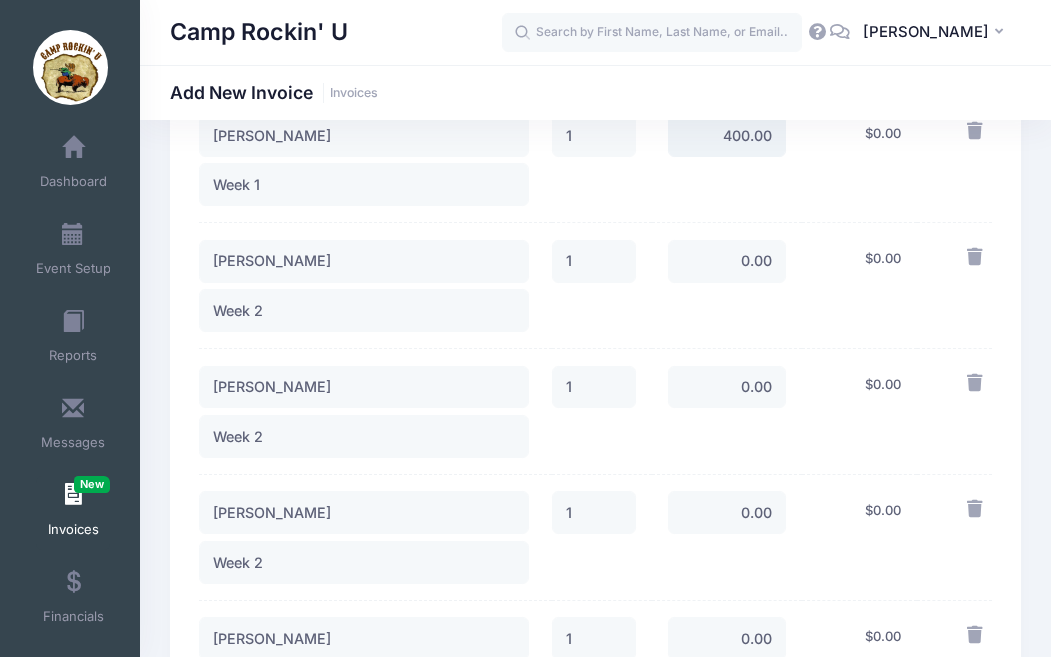 type on "400.00" 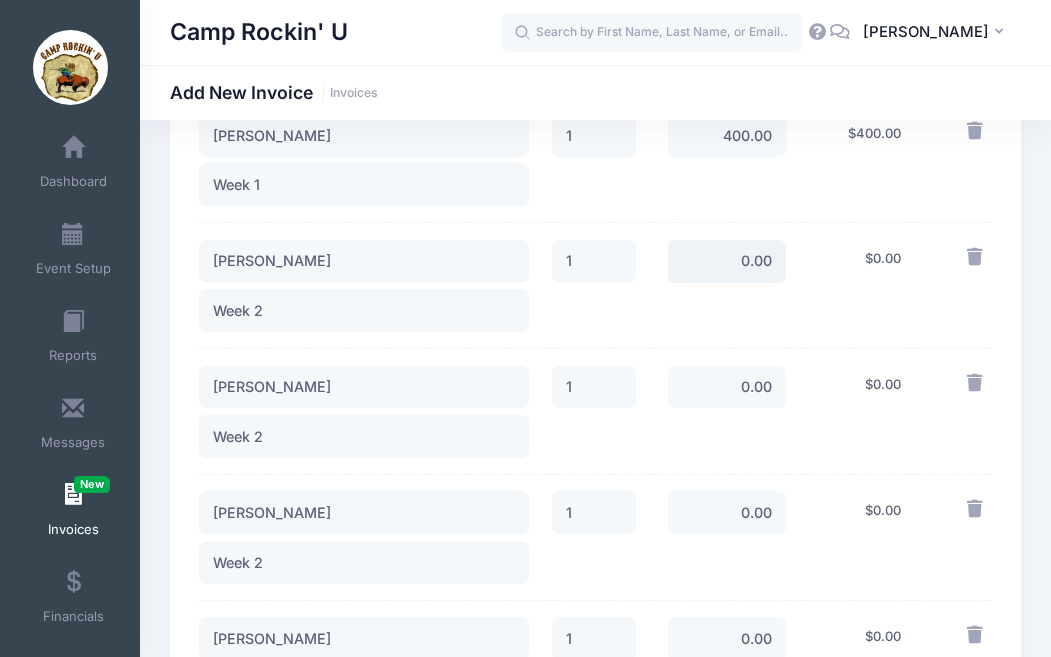 click on "0.00" at bounding box center [727, 261] 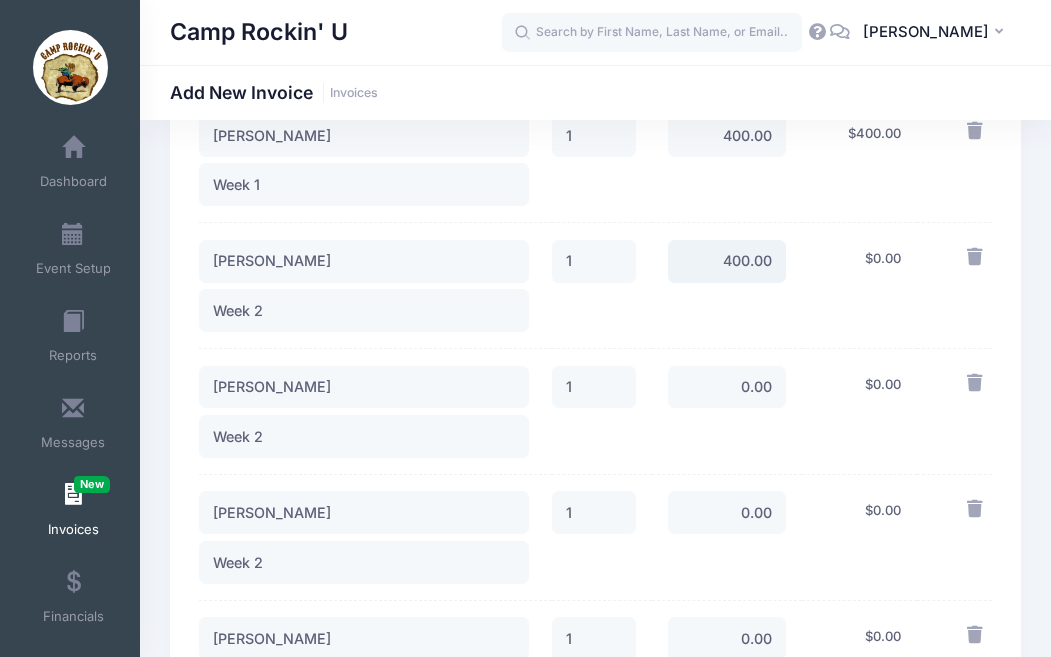 type on "400.00" 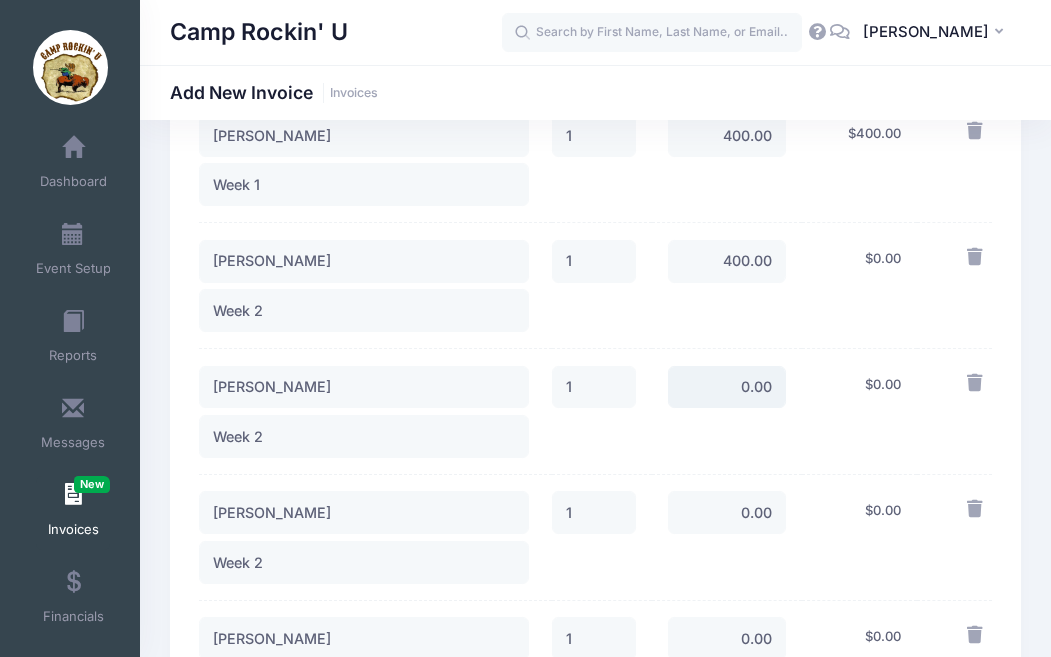 click on "0.00" at bounding box center (727, 387) 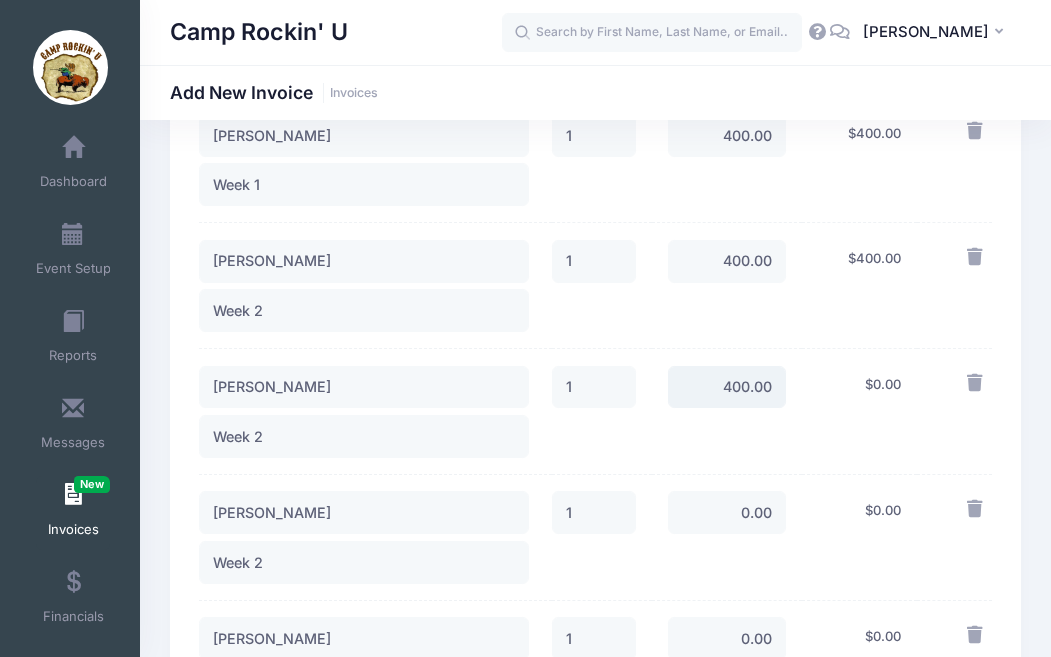 type on "400.00" 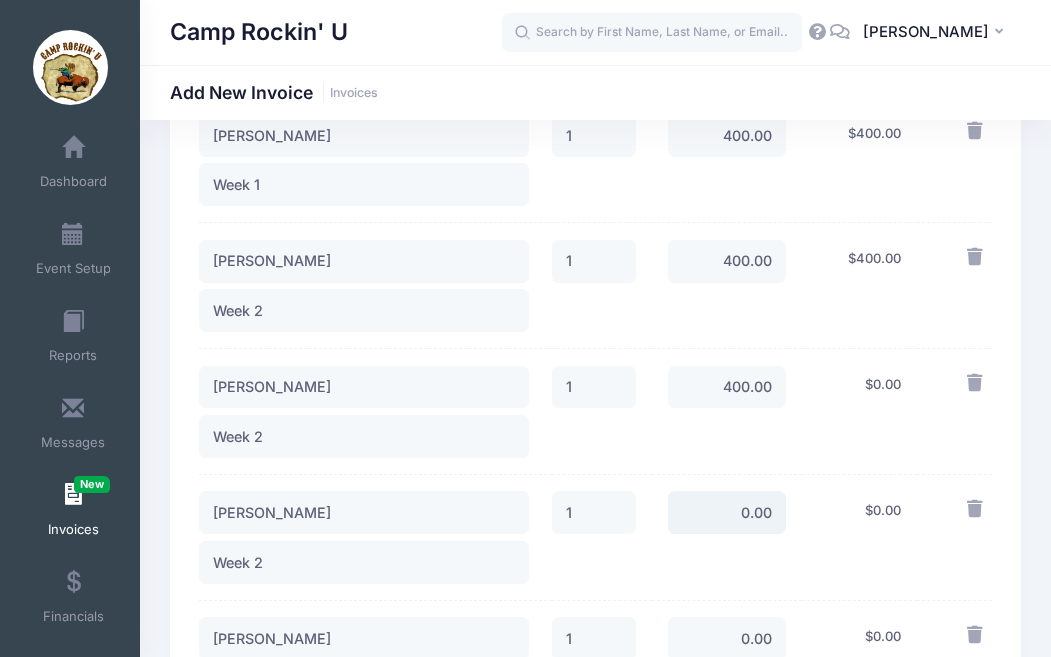 click on "0.00" at bounding box center [727, 512] 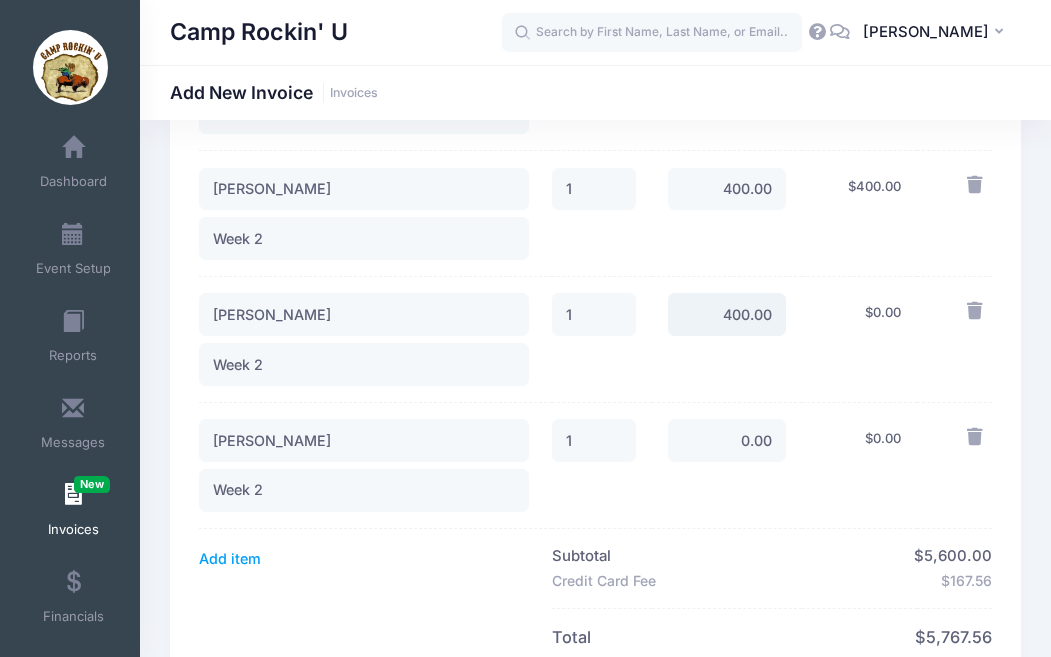 scroll, scrollTop: 2079, scrollLeft: 0, axis: vertical 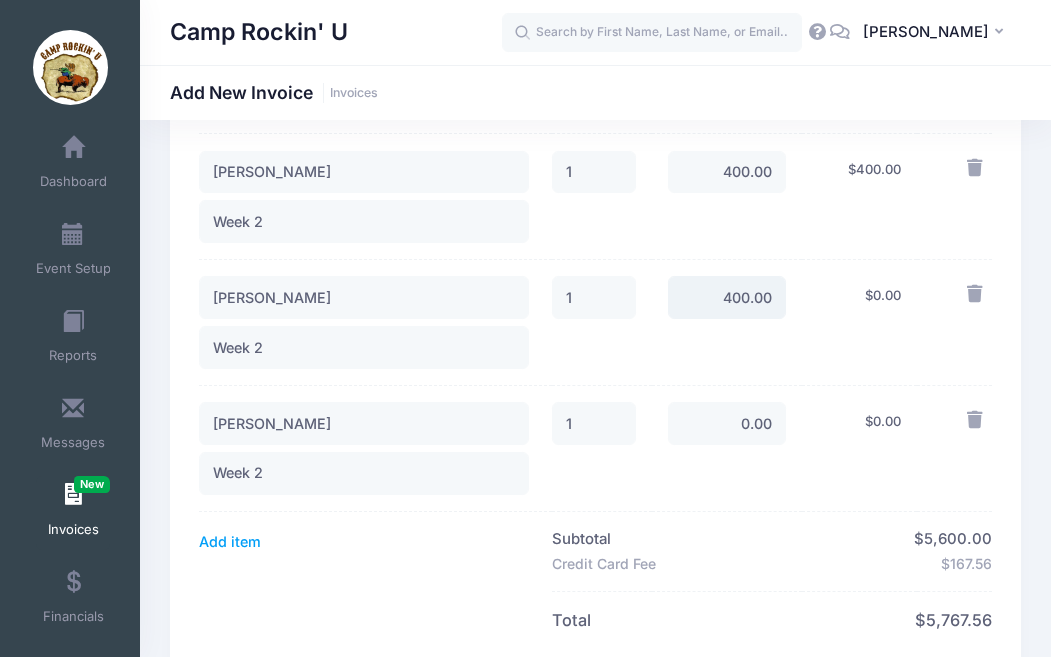 type on "400.00" 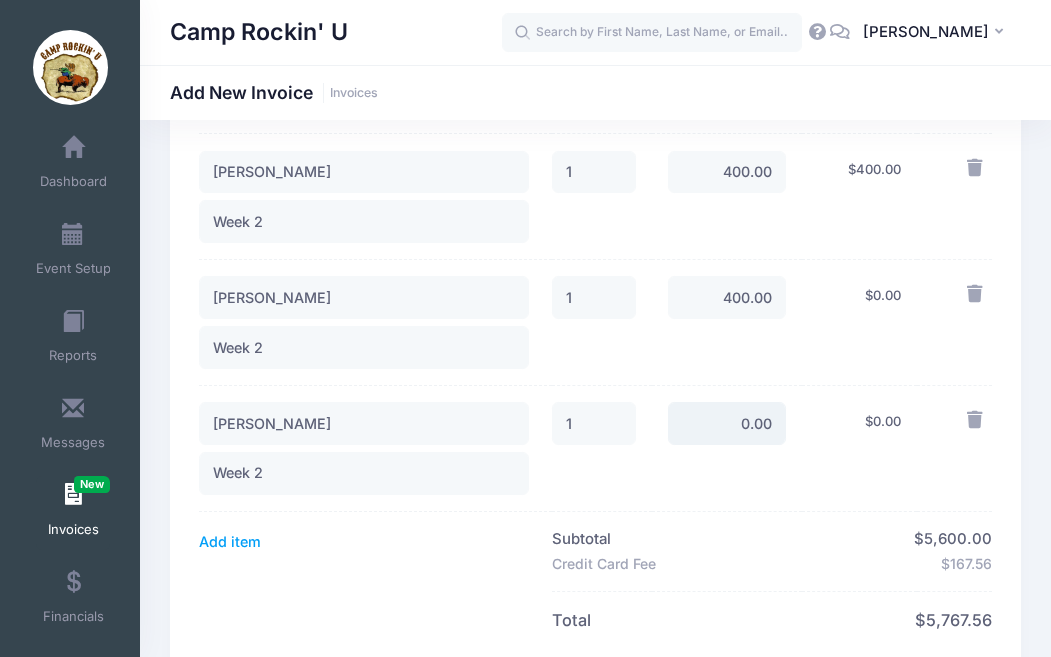 click on "0.00" at bounding box center [727, 423] 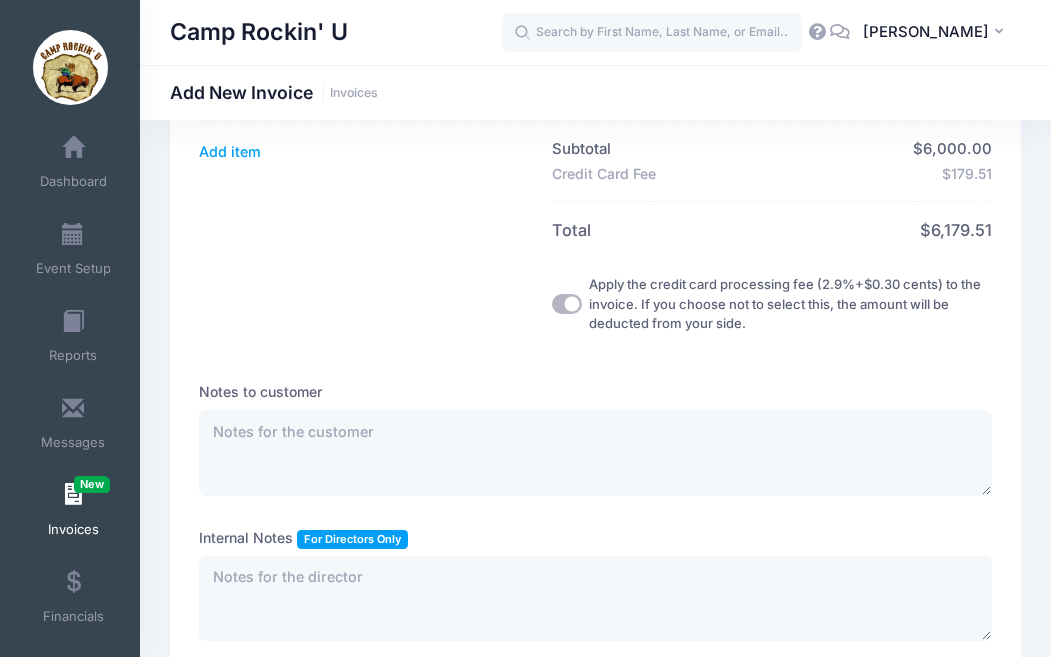 scroll, scrollTop: 2486, scrollLeft: 0, axis: vertical 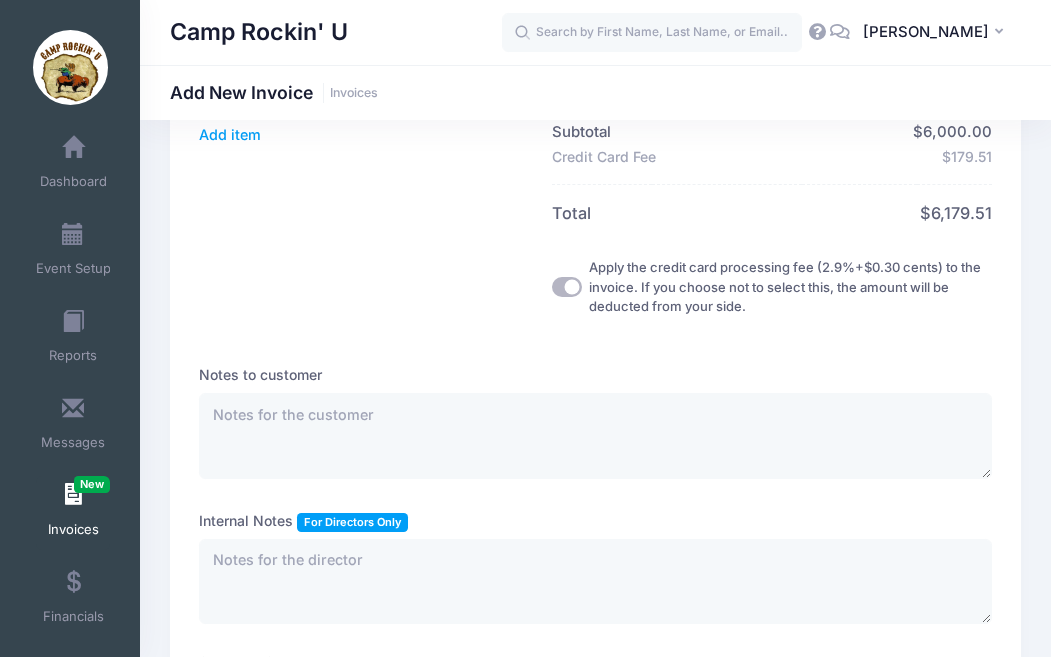 type on "400.00" 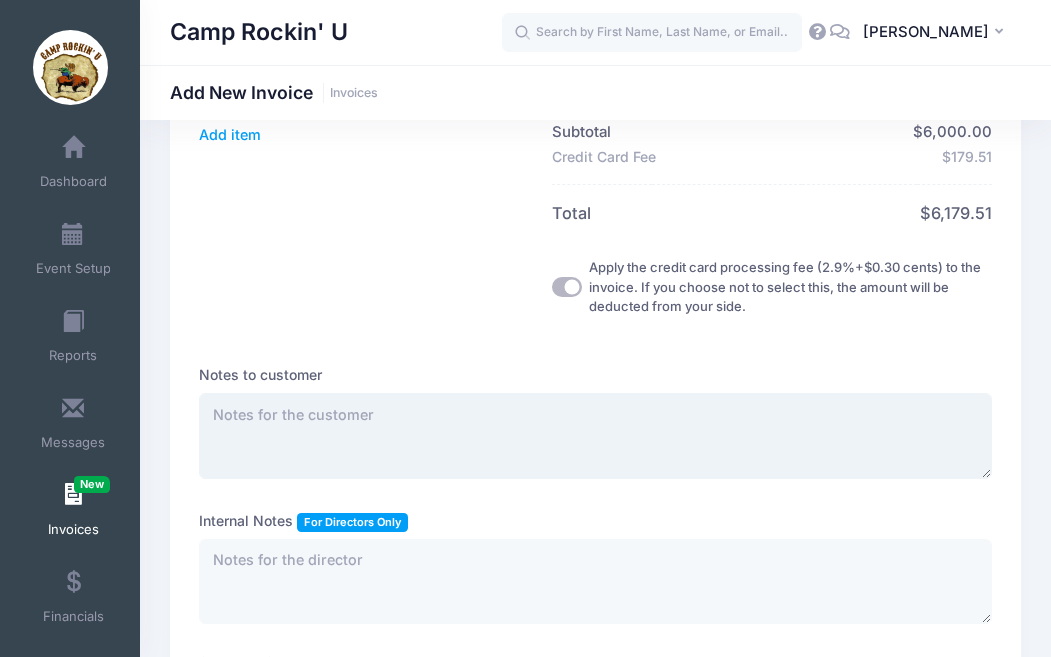 click at bounding box center [595, 436] 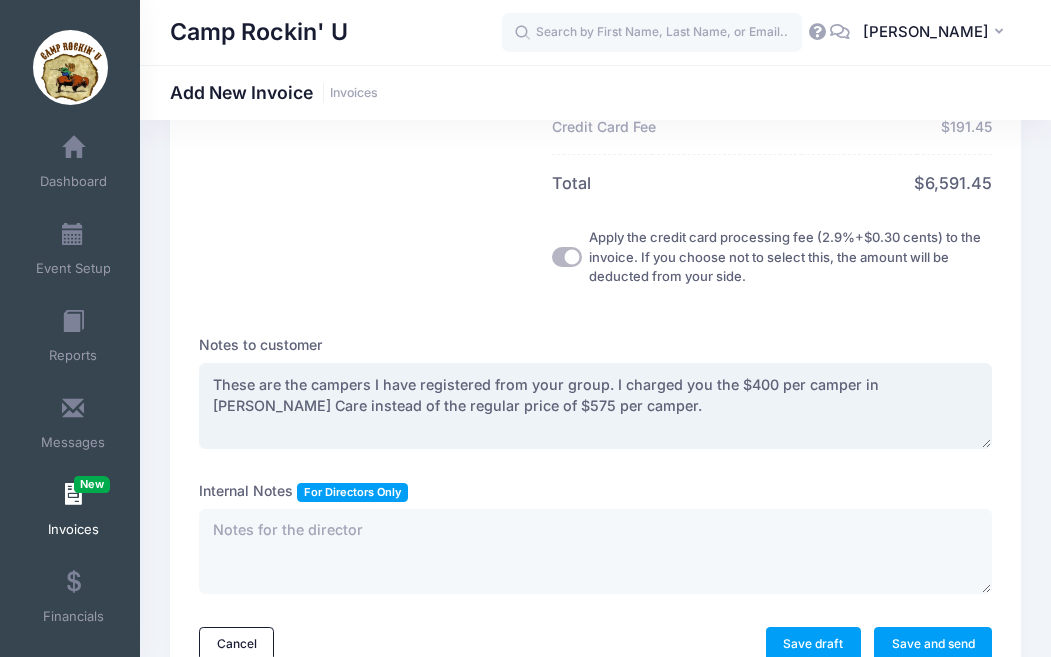 scroll, scrollTop: 2522, scrollLeft: 0, axis: vertical 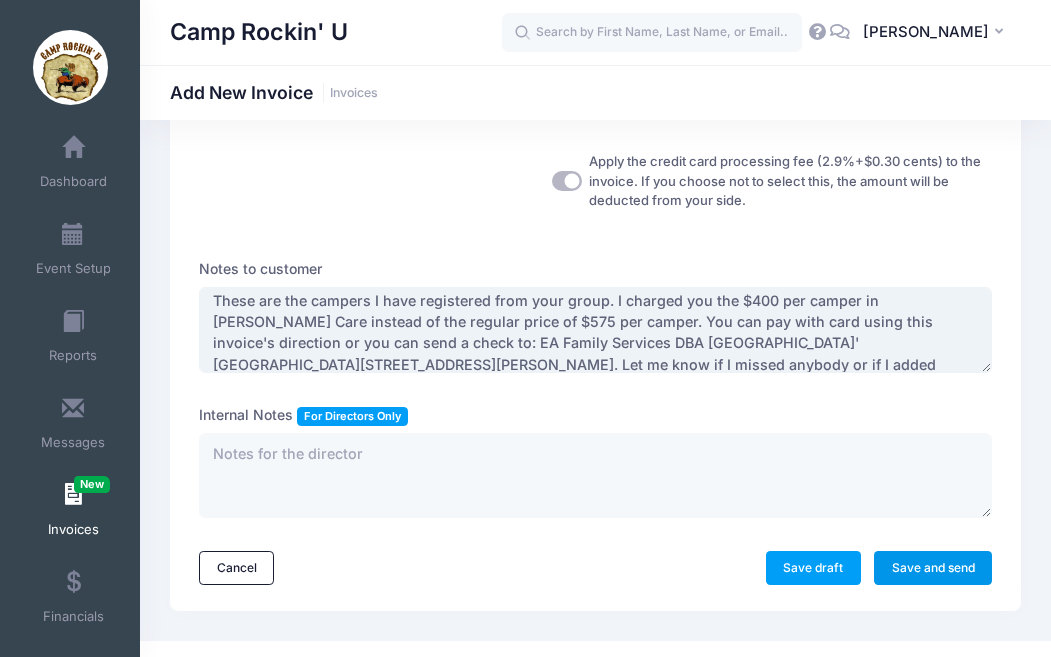 type on "These are the campers I have registered from your group. I charged you the $400 per camper in Foster Care instead of the regular price of $575 per camper. You can pay with card using this invoice's direction or you can send a check to: EA Family Services DBA Camp Rockin' U. PO Box 39, Dobbins CA 95935. Let me know if I missed anybody or if I added someone I shouldn't have. Thanks, Darby Johnson, Camp Director" 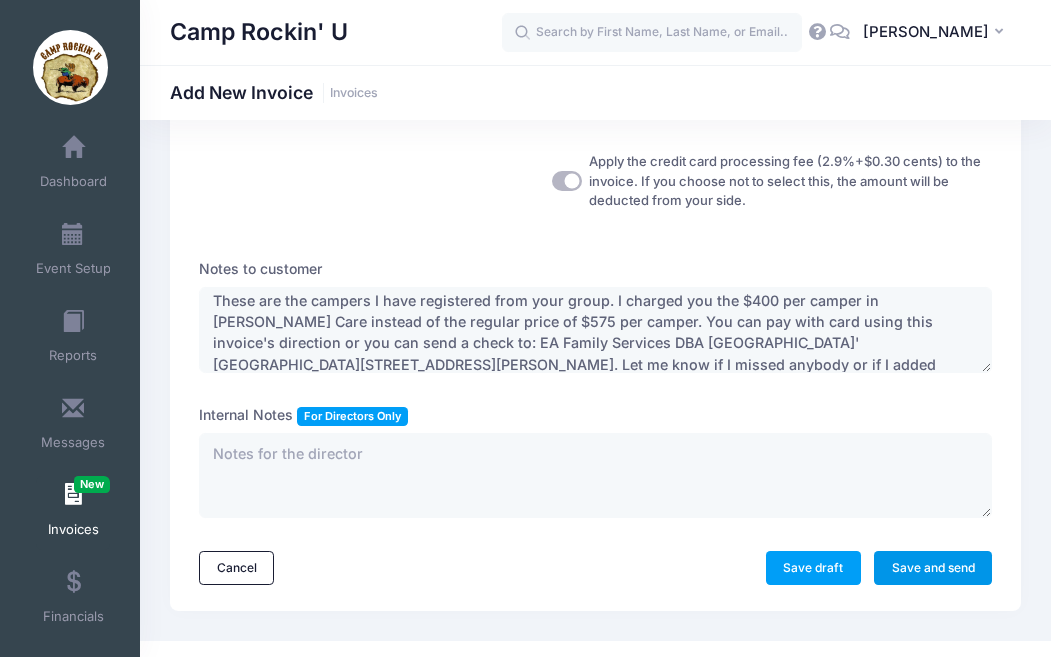 click on "Save and send" at bounding box center (933, 568) 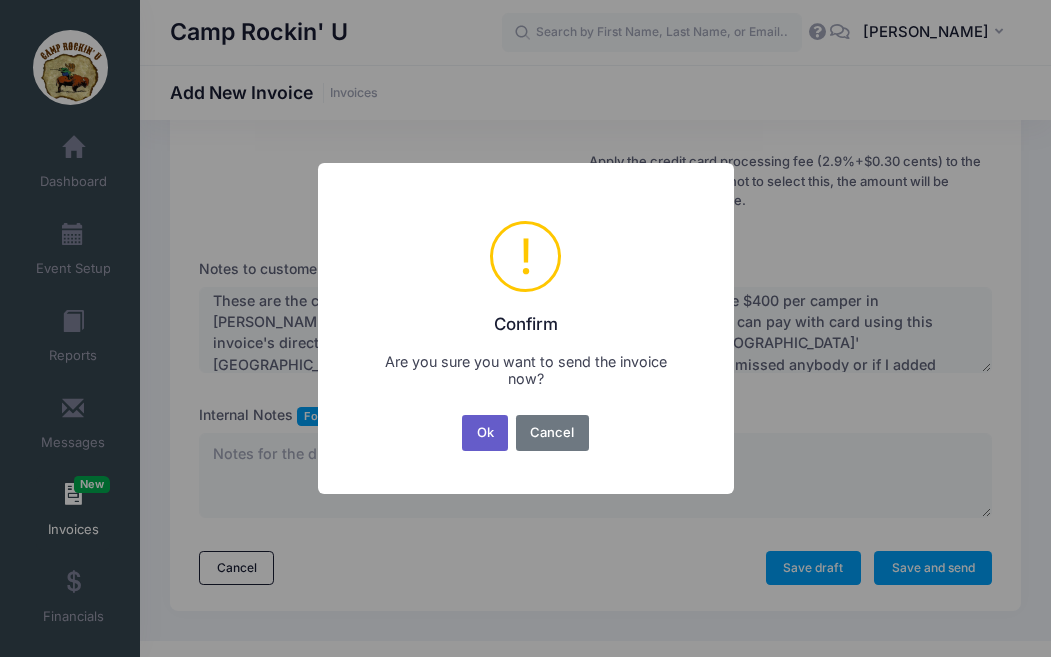 click on "Ok" at bounding box center (485, 433) 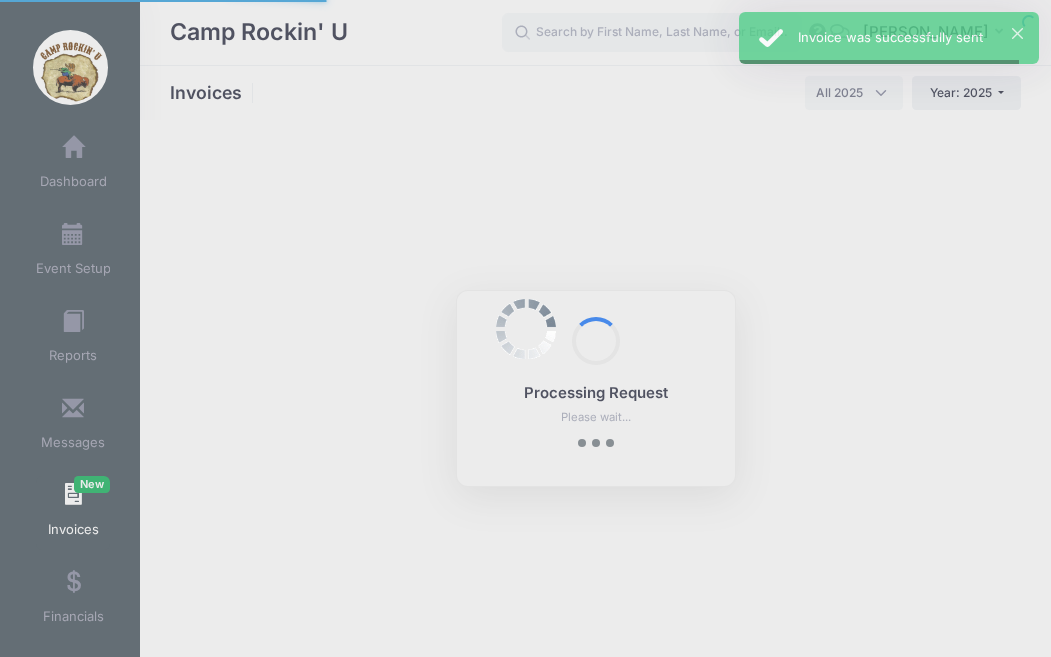 select 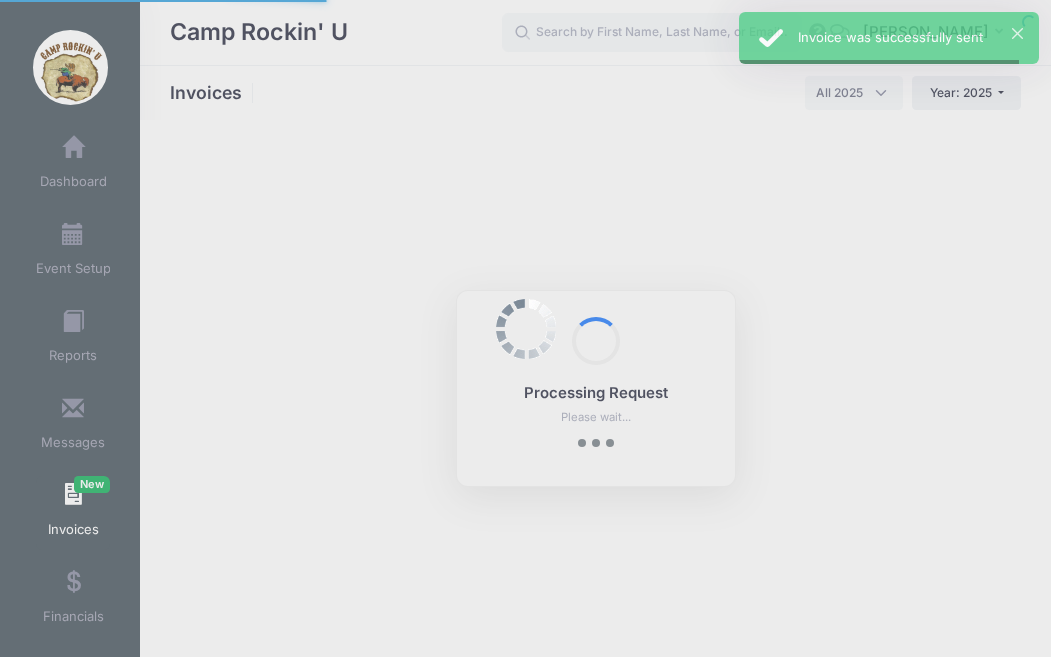 scroll, scrollTop: 0, scrollLeft: 0, axis: both 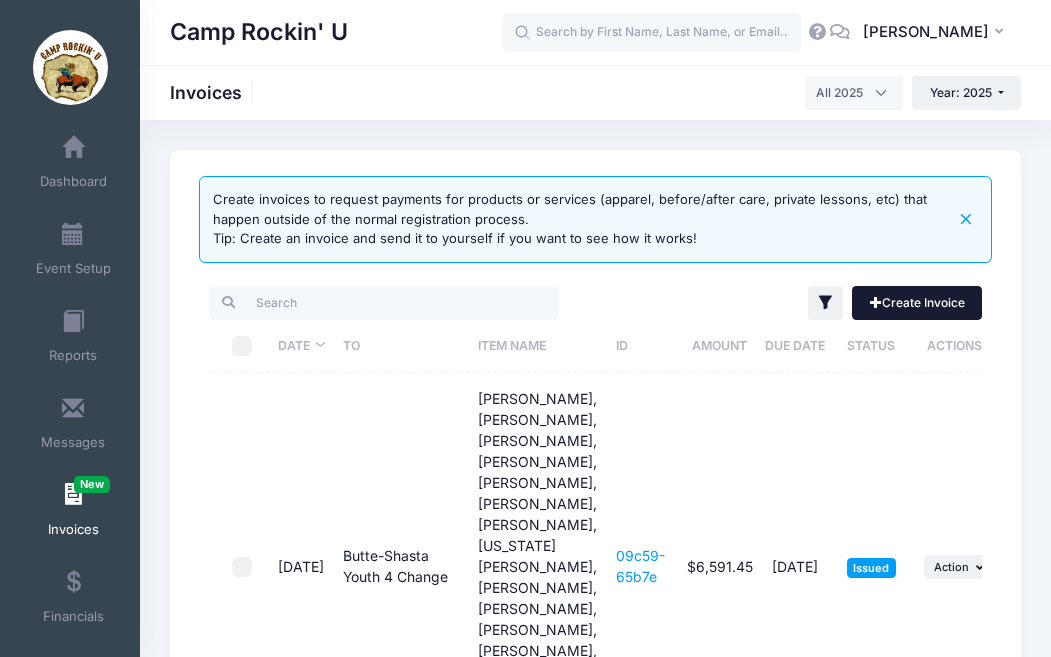 click on "Create Invoice" at bounding box center [917, 303] 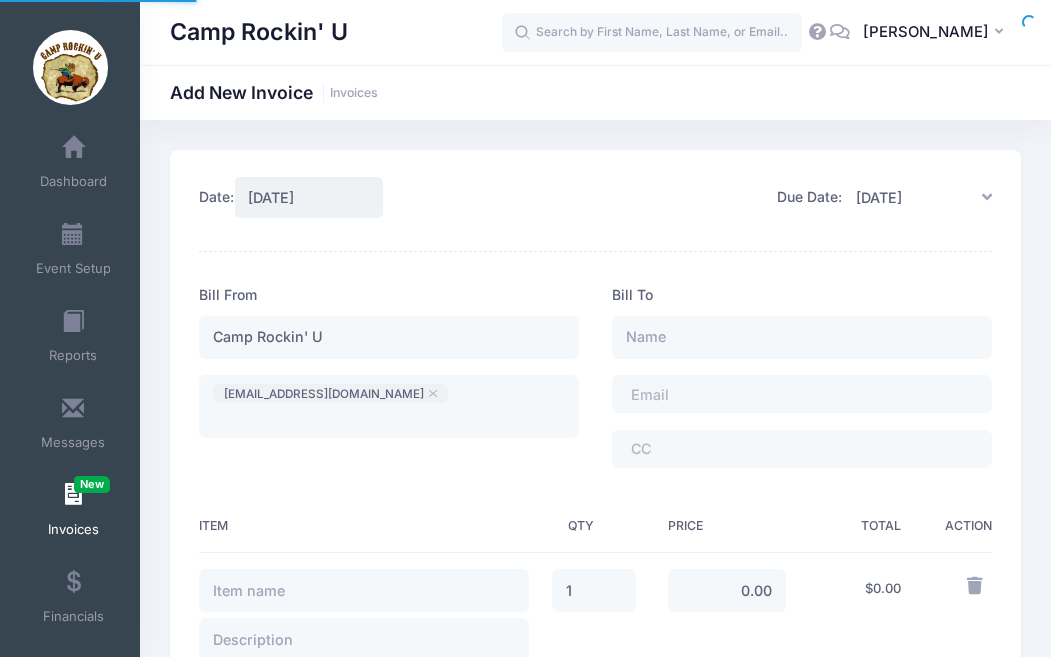 scroll, scrollTop: 0, scrollLeft: 0, axis: both 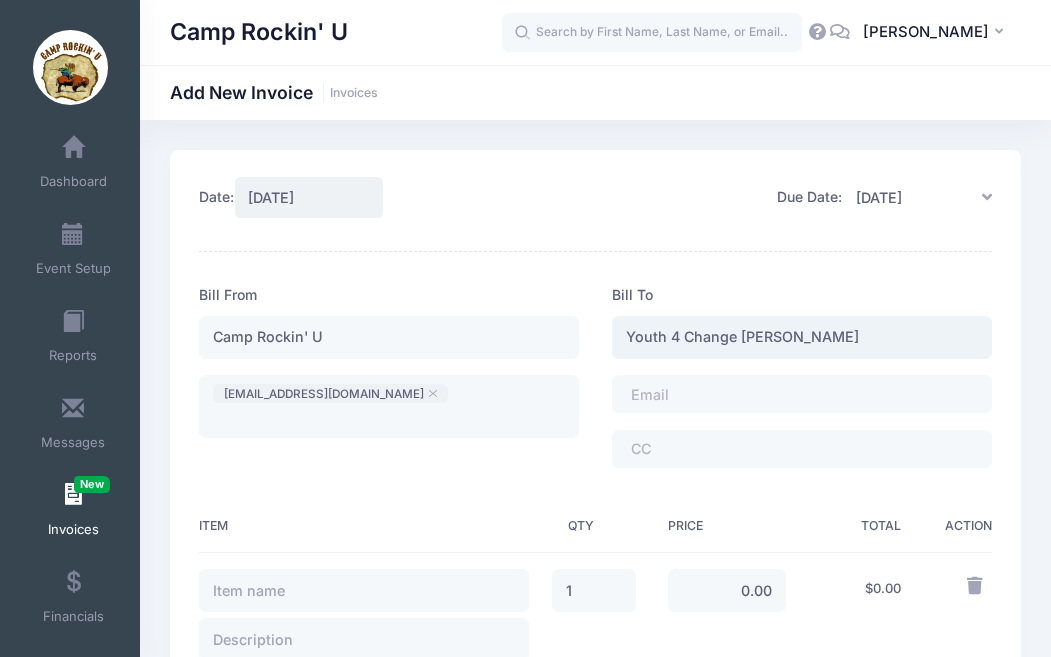 type on "Youth 4 Change [PERSON_NAME]" 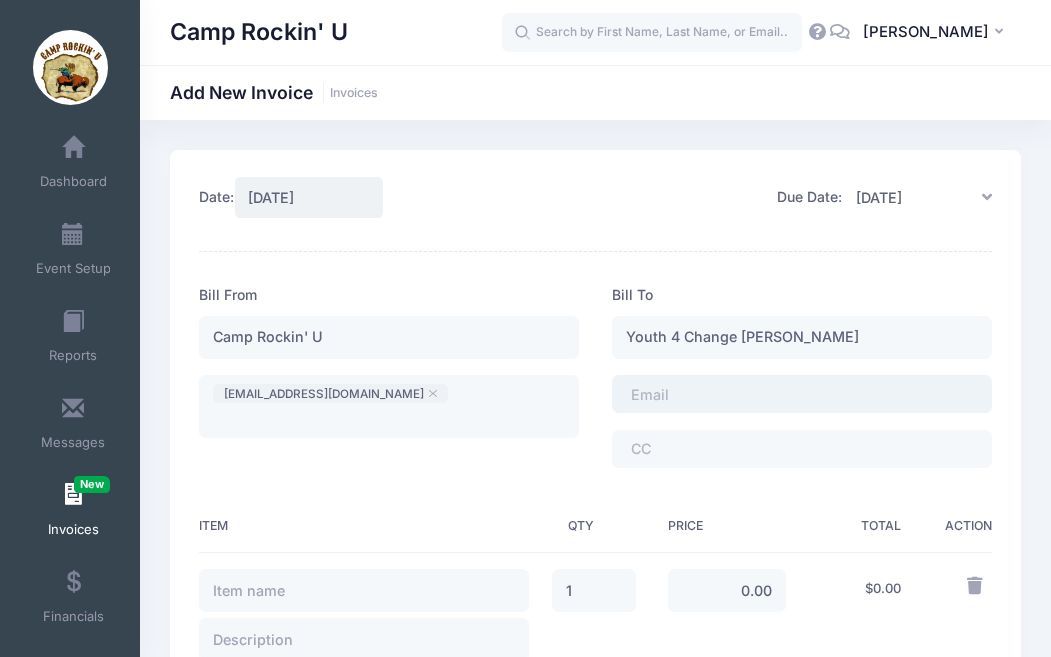 click on "​" at bounding box center [802, 394] 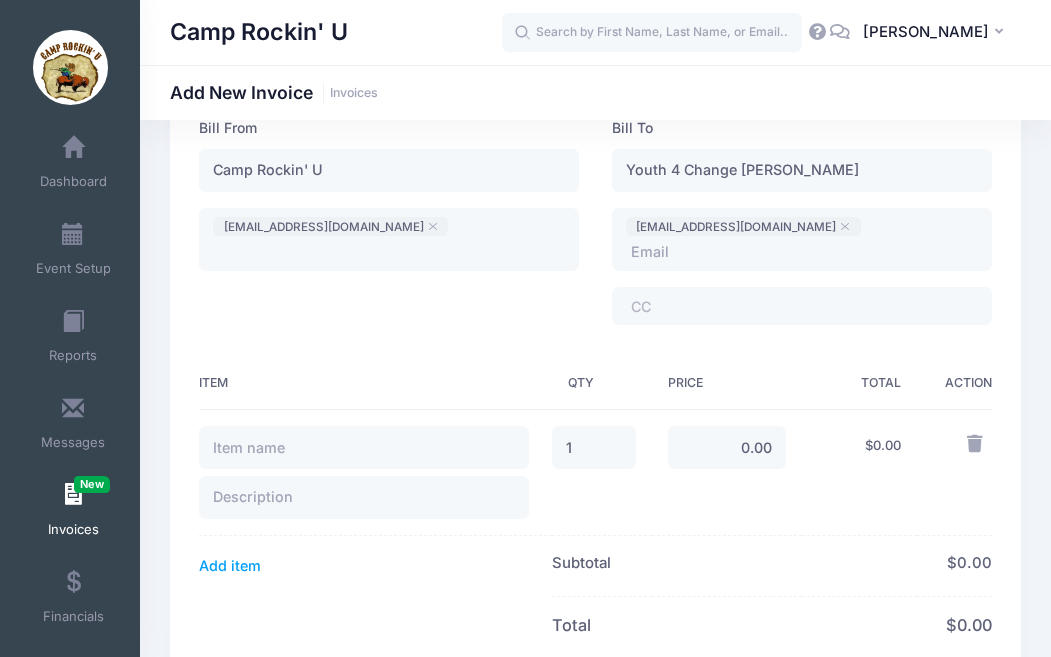 scroll, scrollTop: 200, scrollLeft: 0, axis: vertical 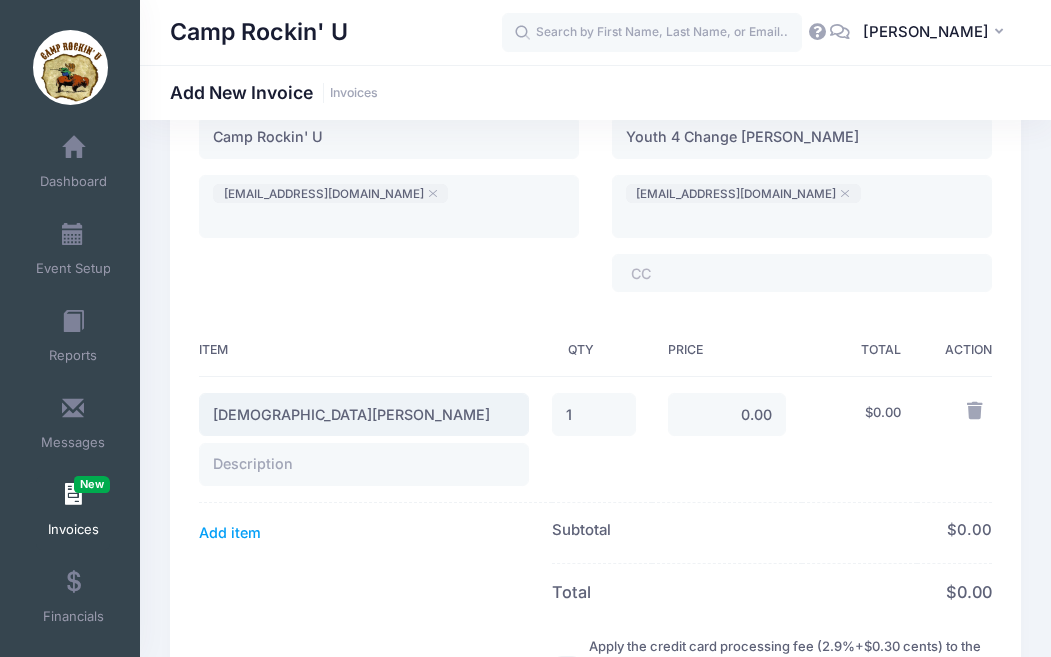 type on "Christian Avila" 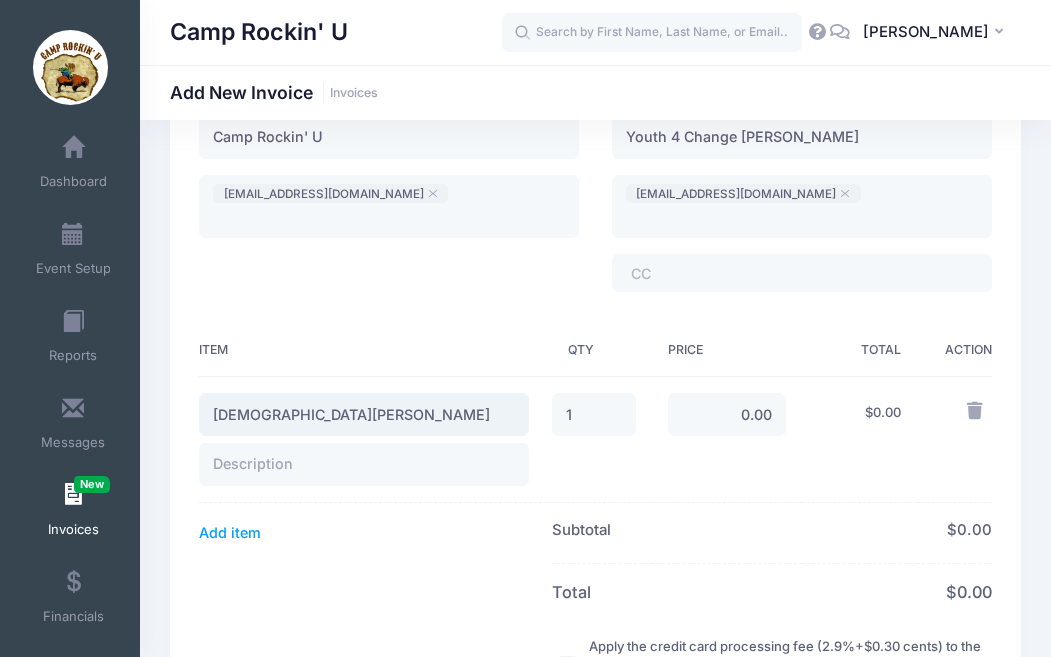 click on "Add item" at bounding box center (230, 533) 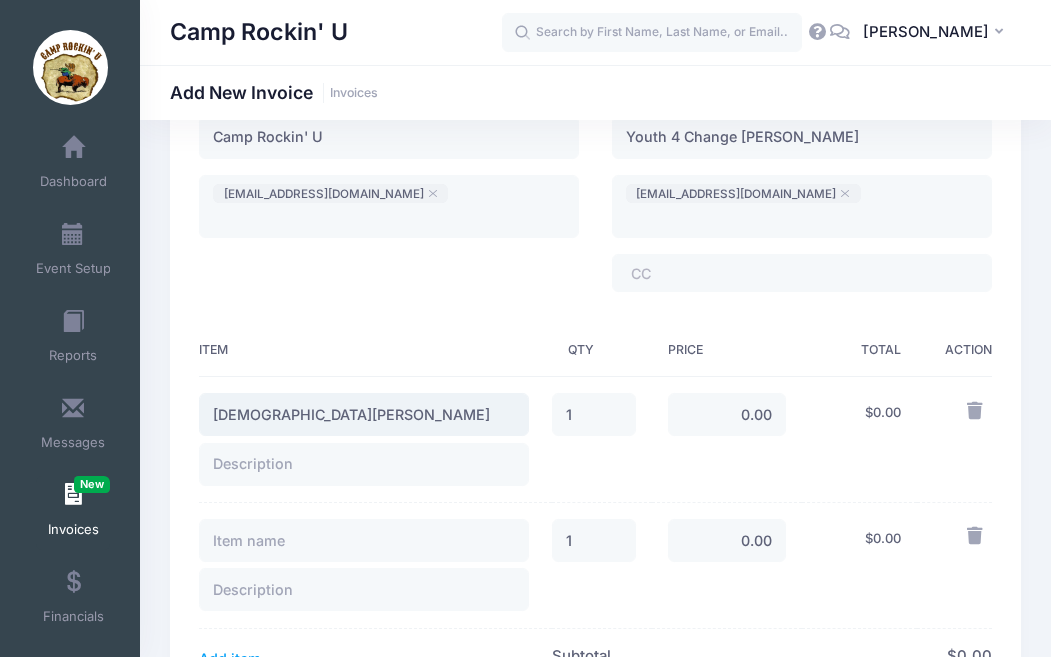 click on "Add item" at bounding box center [230, 659] 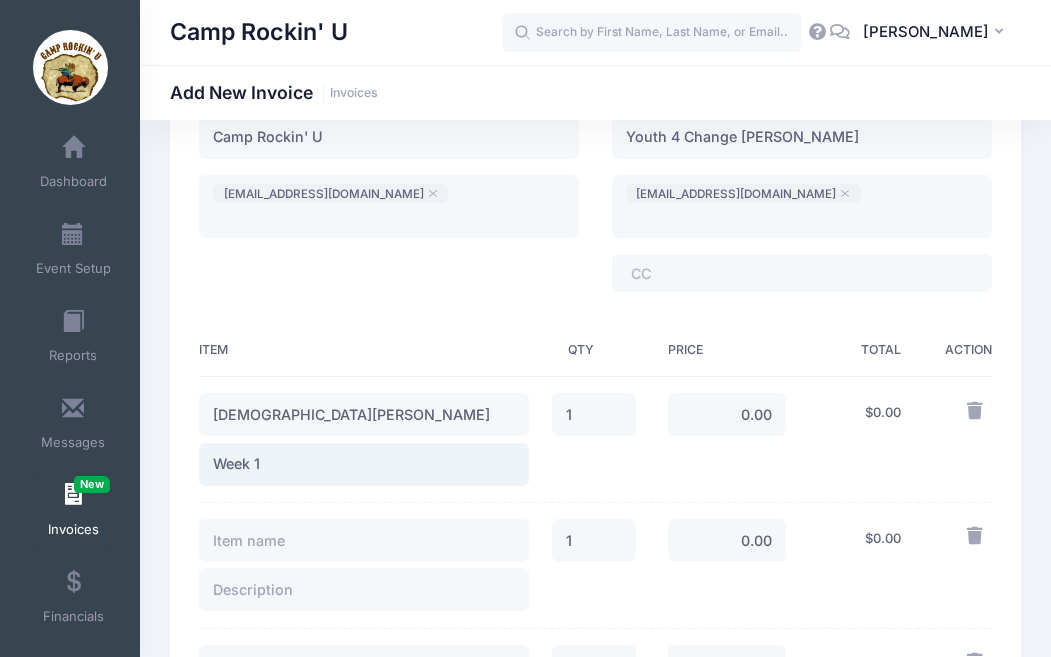 type on "Week 1" 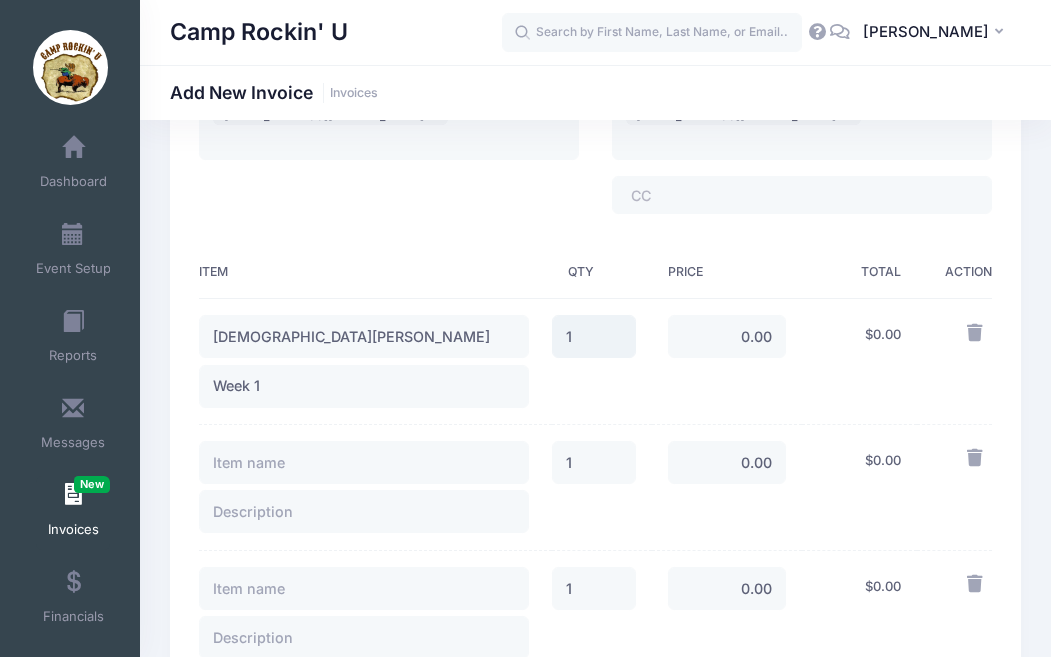 scroll, scrollTop: 279, scrollLeft: 0, axis: vertical 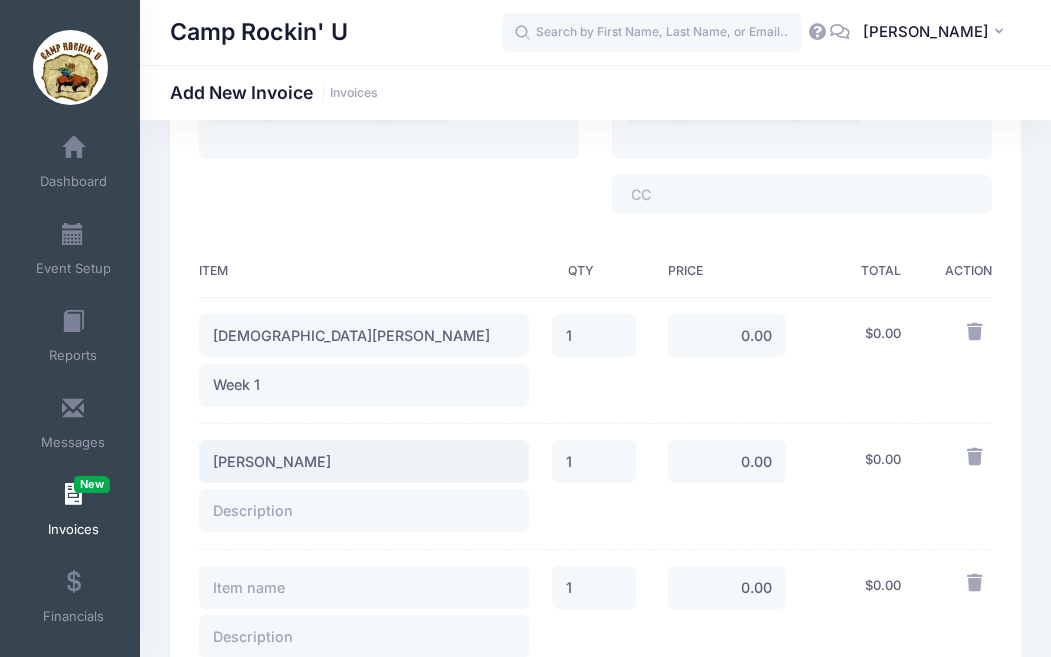 type on "Brandon Avila" 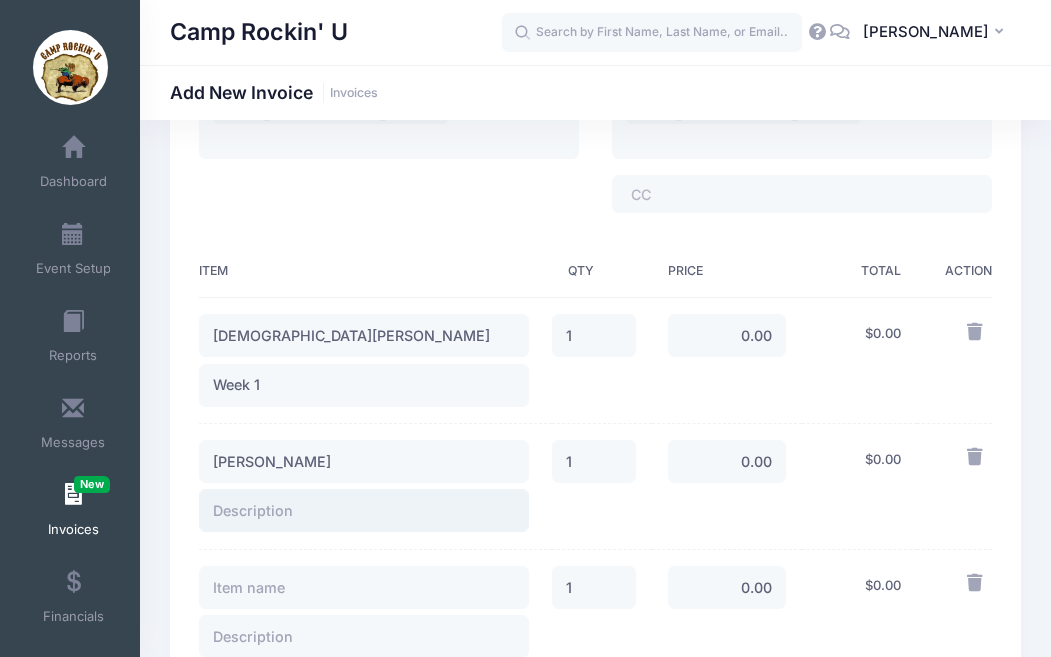 click at bounding box center (364, 510) 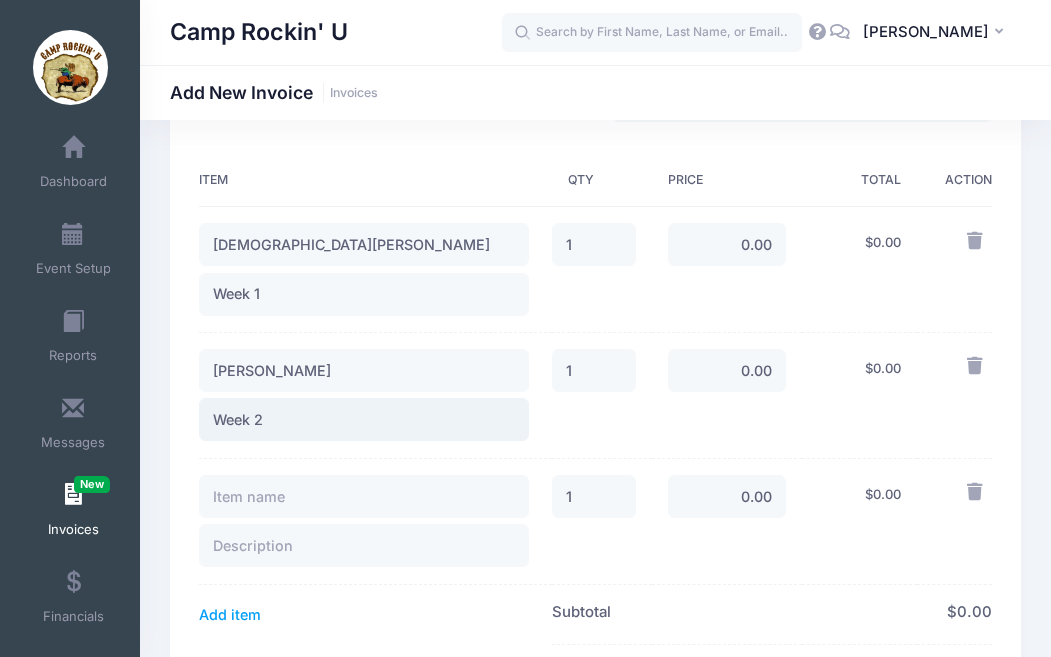 scroll, scrollTop: 371, scrollLeft: 0, axis: vertical 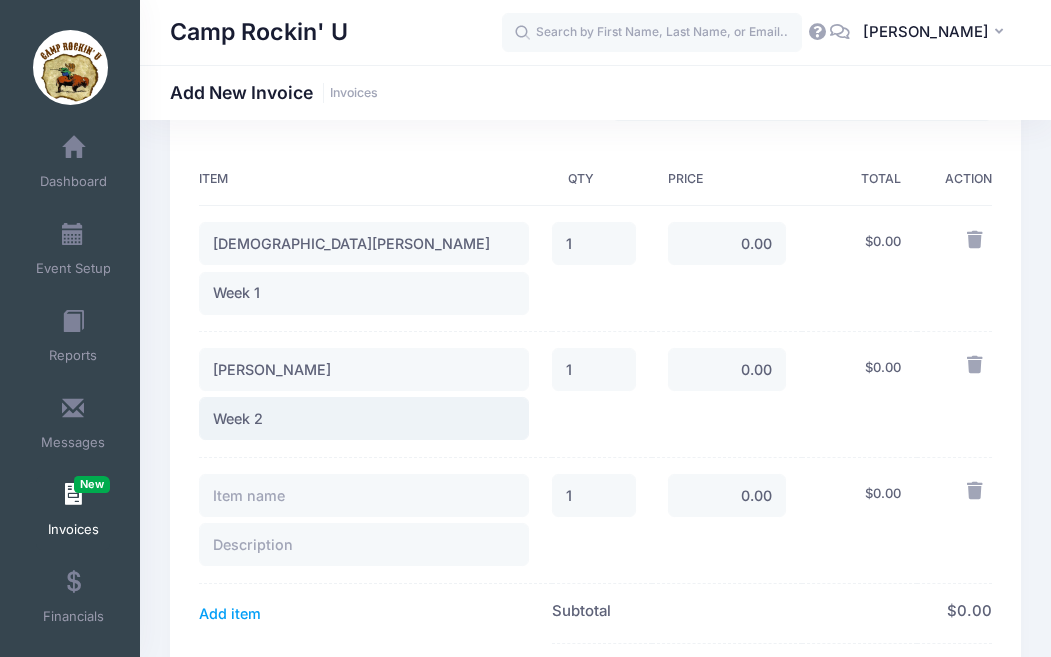 type on "Week 2" 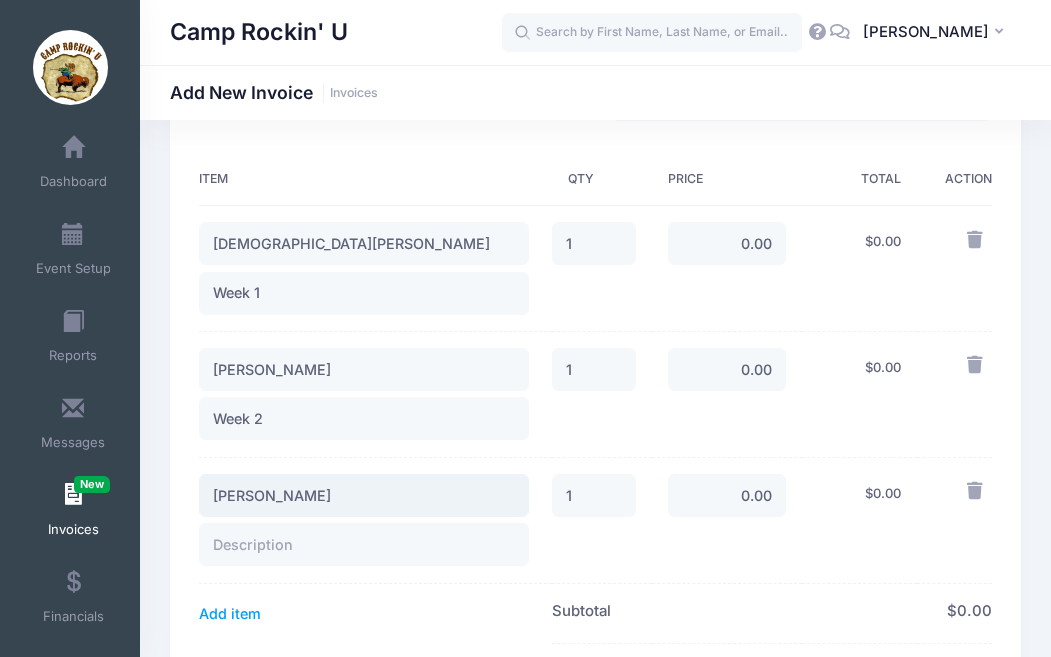 type on "Dustin Dupuis" 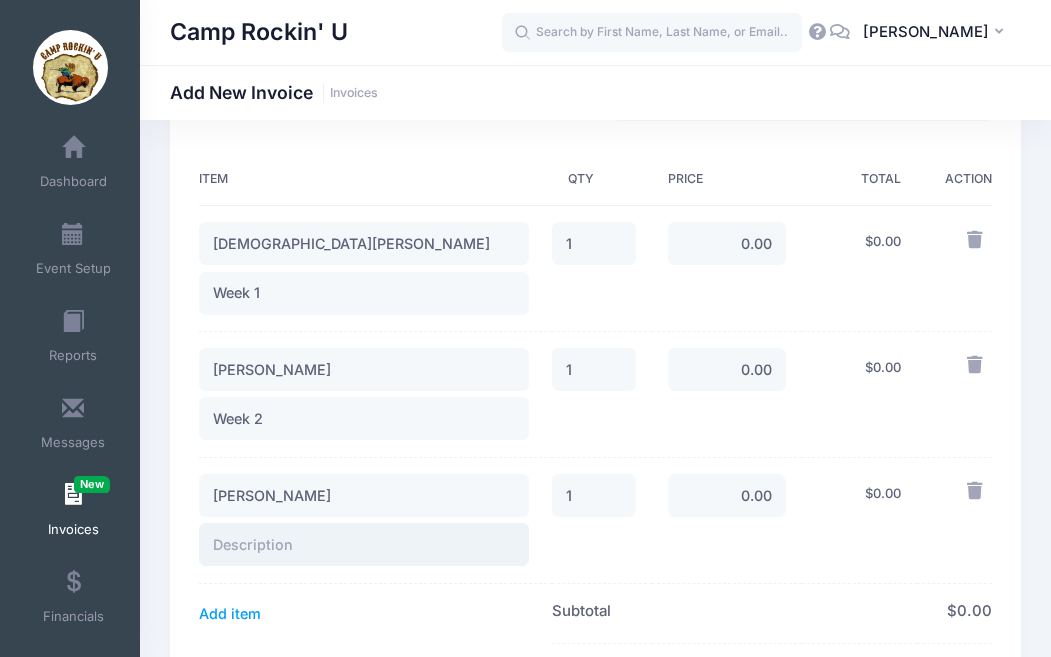 click at bounding box center (364, 544) 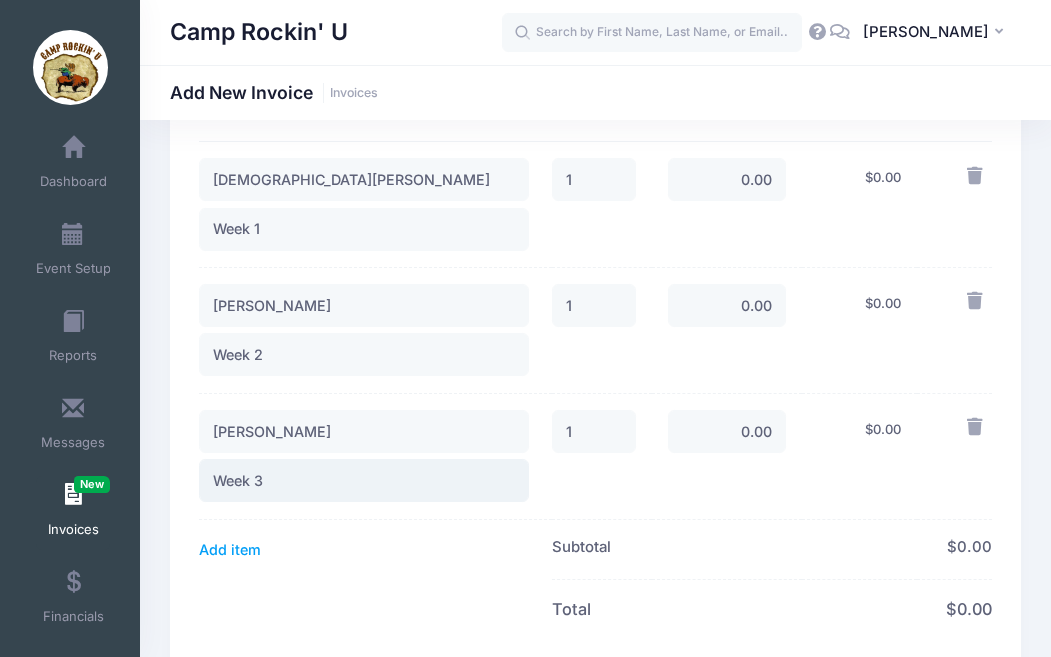 scroll, scrollTop: 454, scrollLeft: 0, axis: vertical 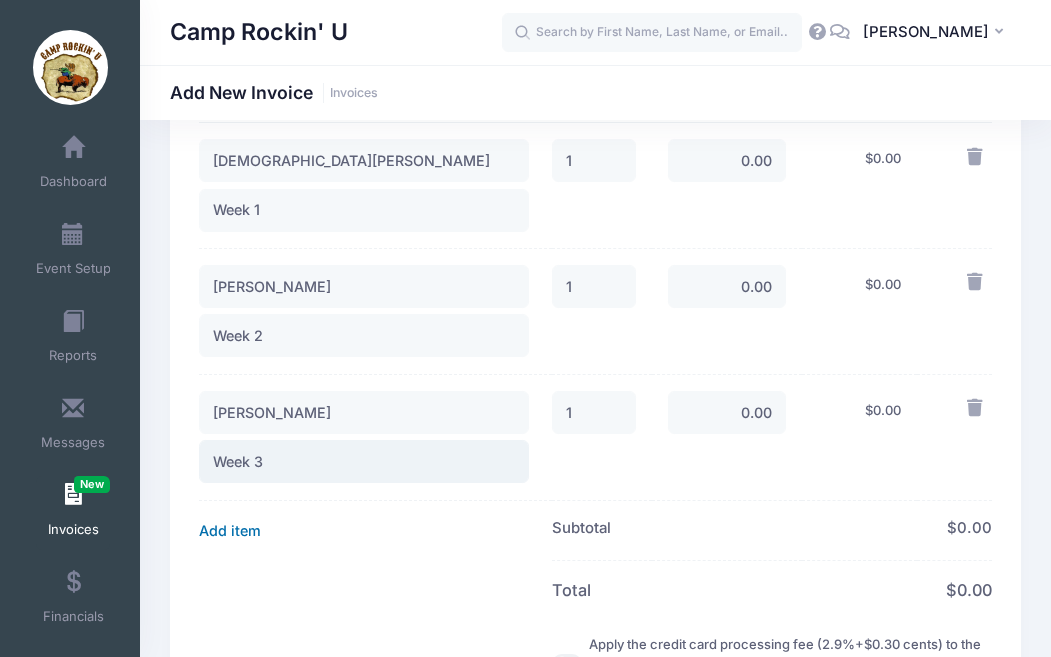 type on "Week 3" 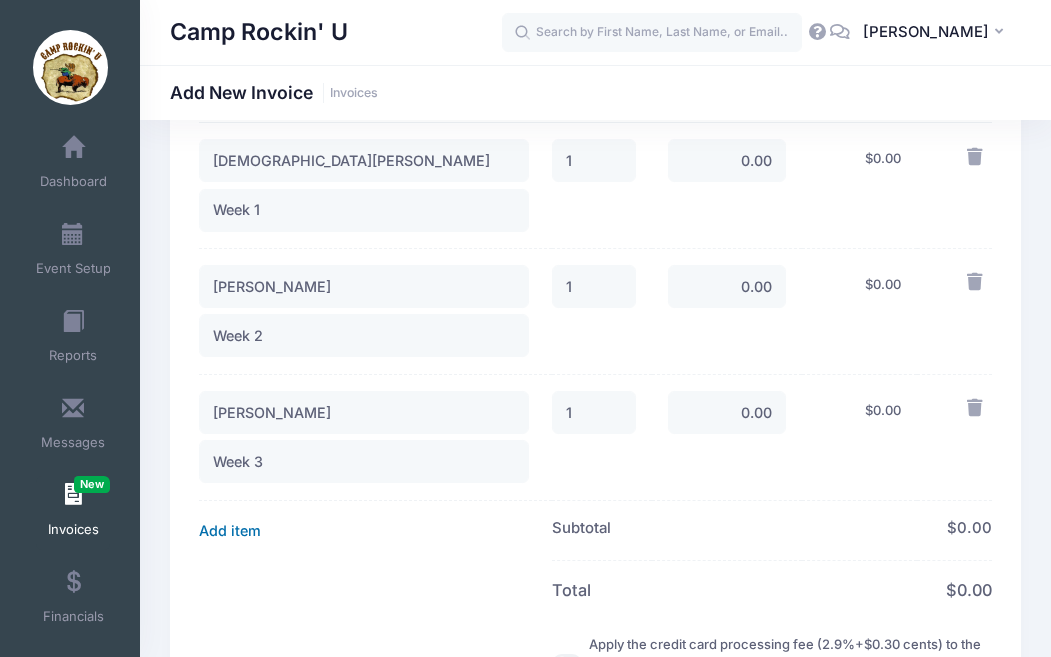 click on "Add item" at bounding box center [230, 531] 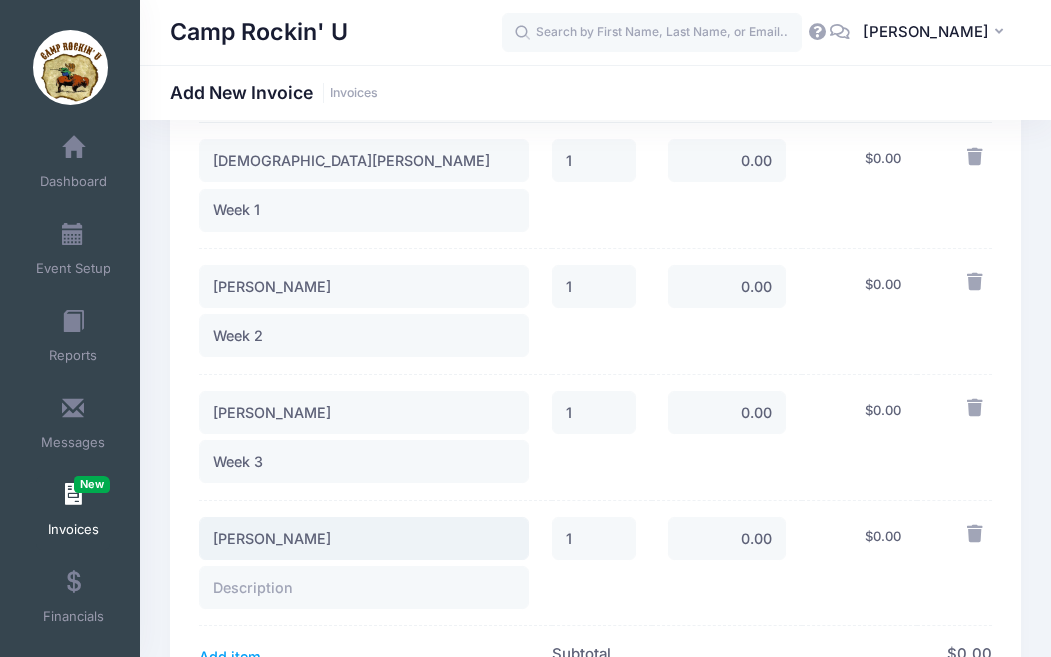 click on "Henry" at bounding box center [364, 538] 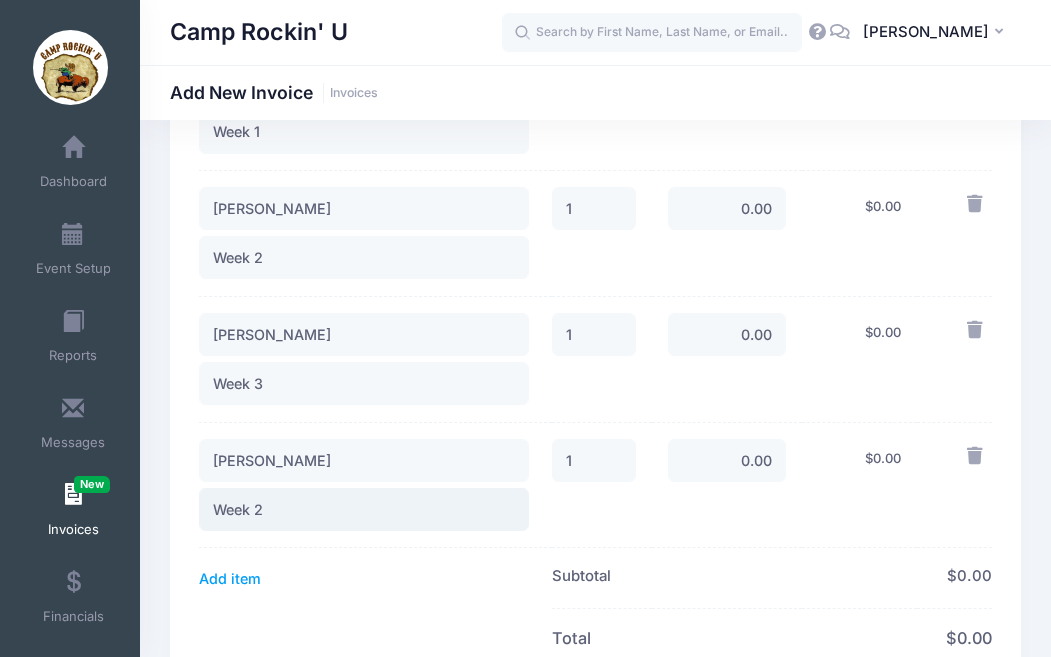 scroll, scrollTop: 533, scrollLeft: 0, axis: vertical 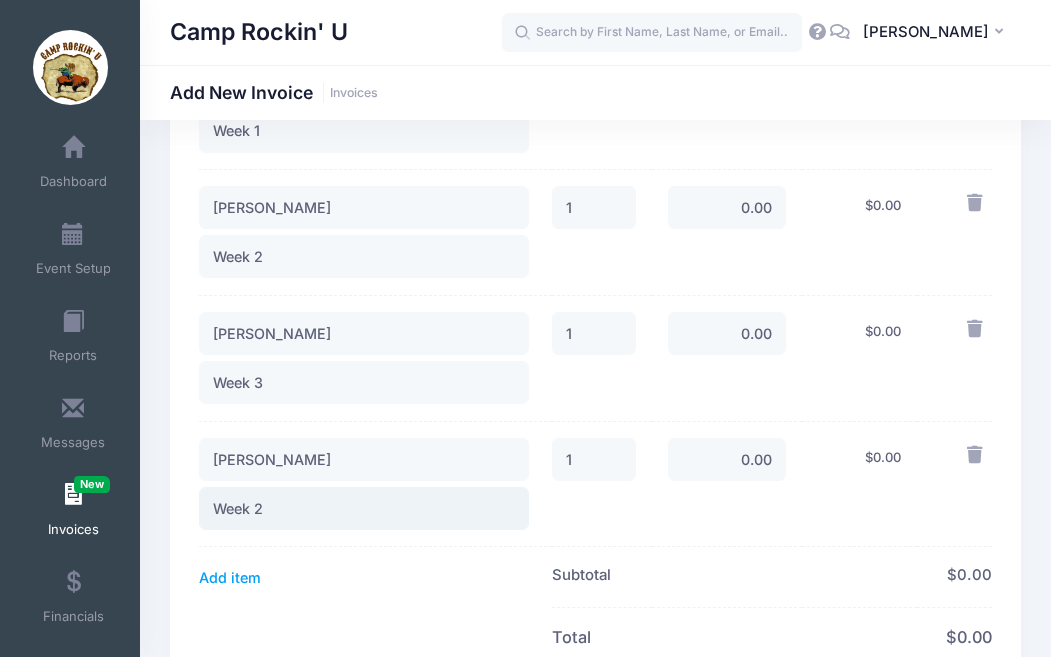 type on "Week 2" 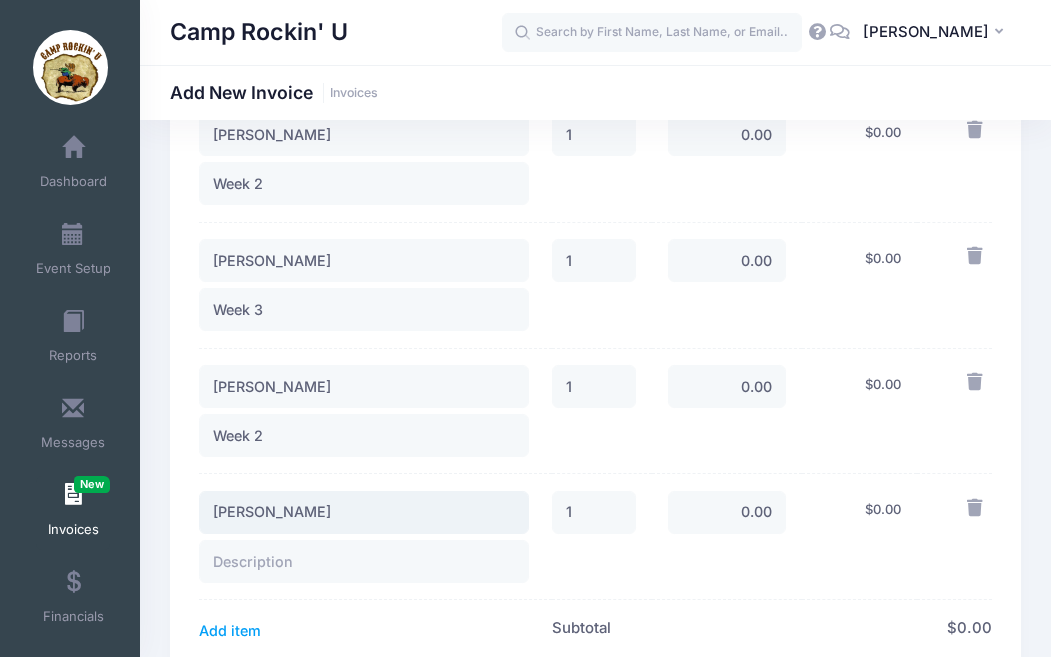 scroll, scrollTop: 613, scrollLeft: 0, axis: vertical 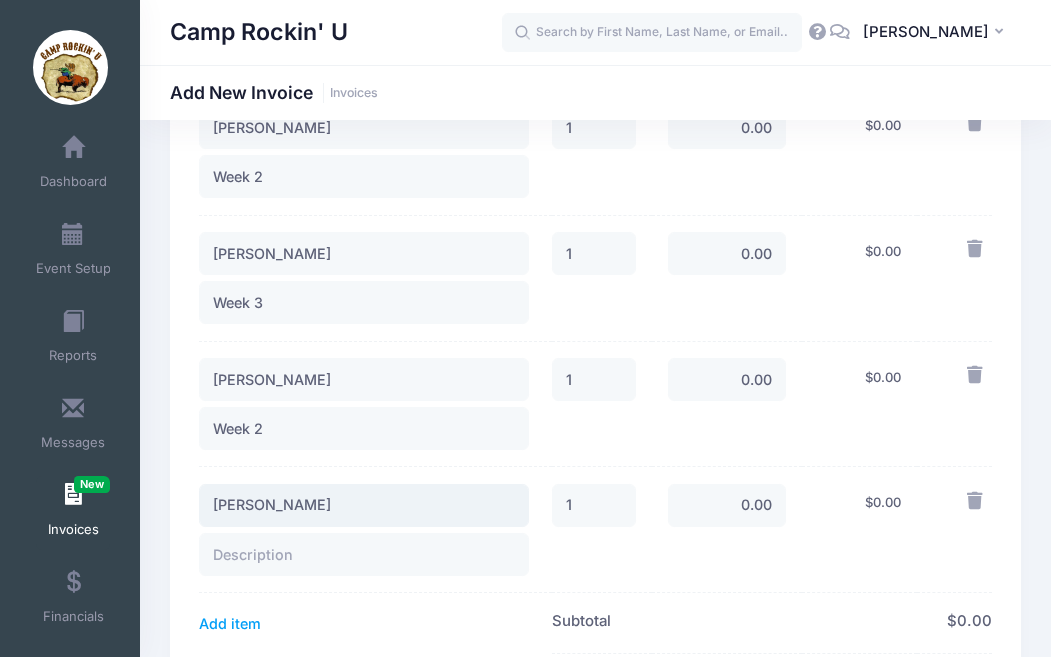type on "Nevaeh Lister" 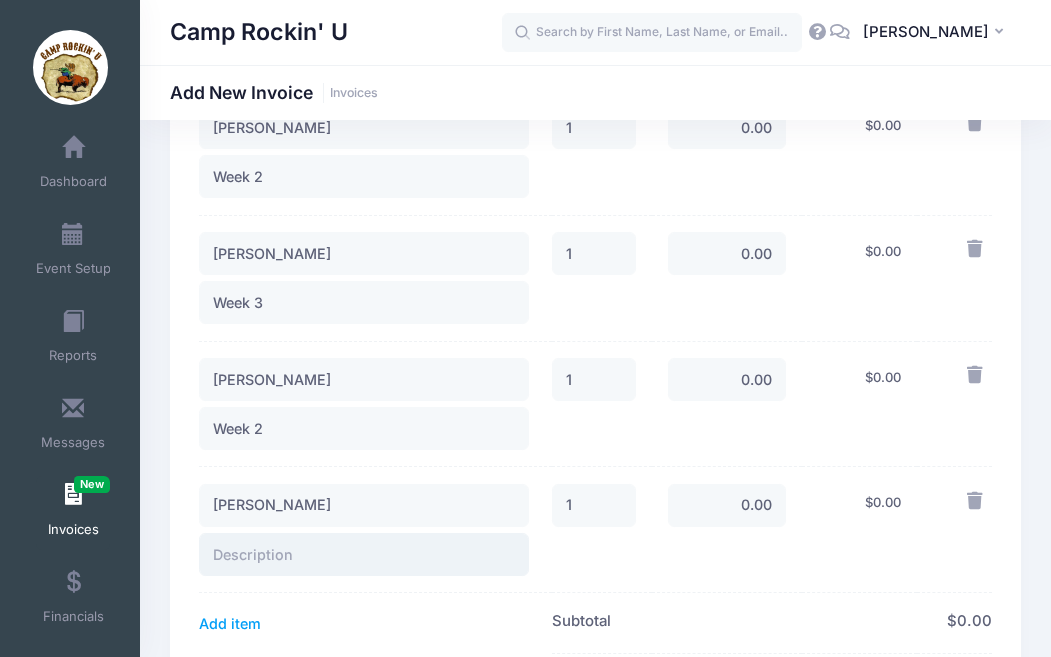 click at bounding box center (364, 554) 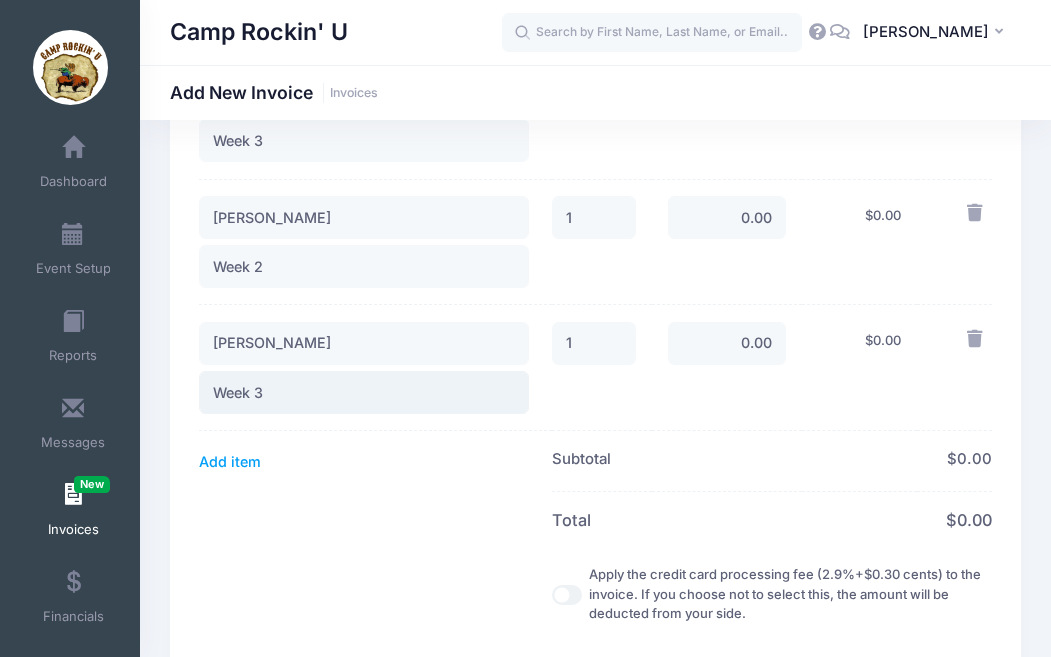scroll, scrollTop: 791, scrollLeft: 0, axis: vertical 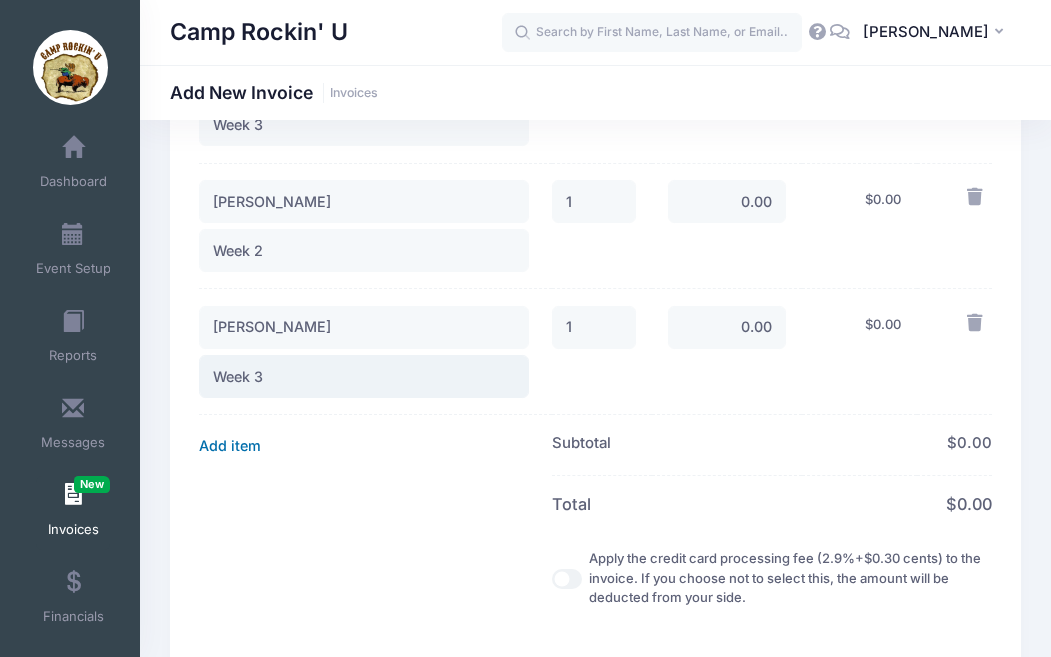 type on "Week 3" 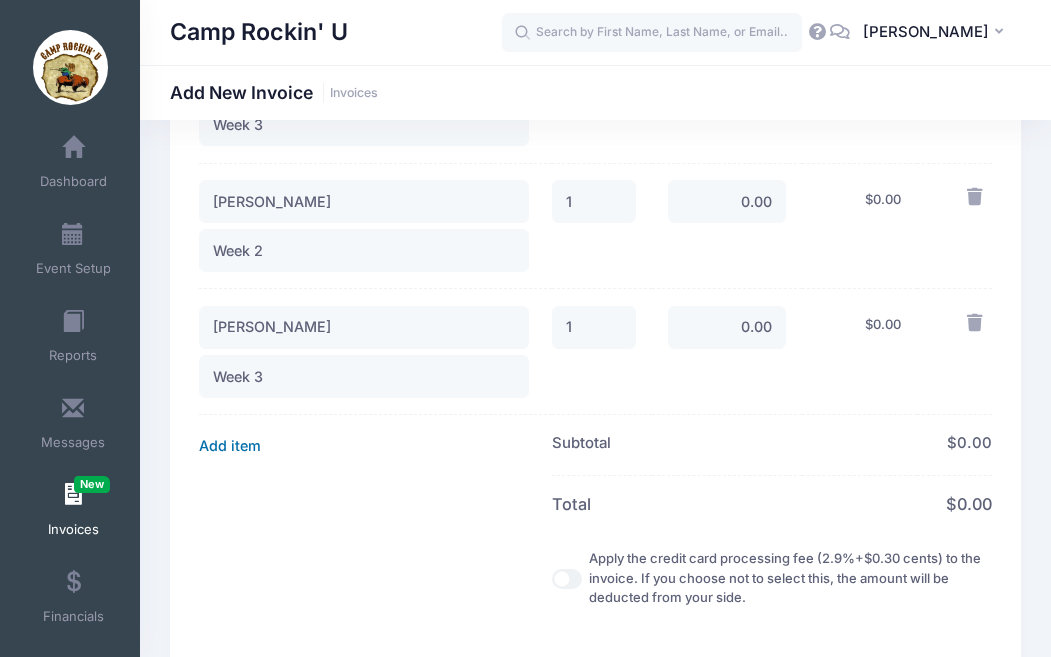 click on "Add item" at bounding box center (230, 446) 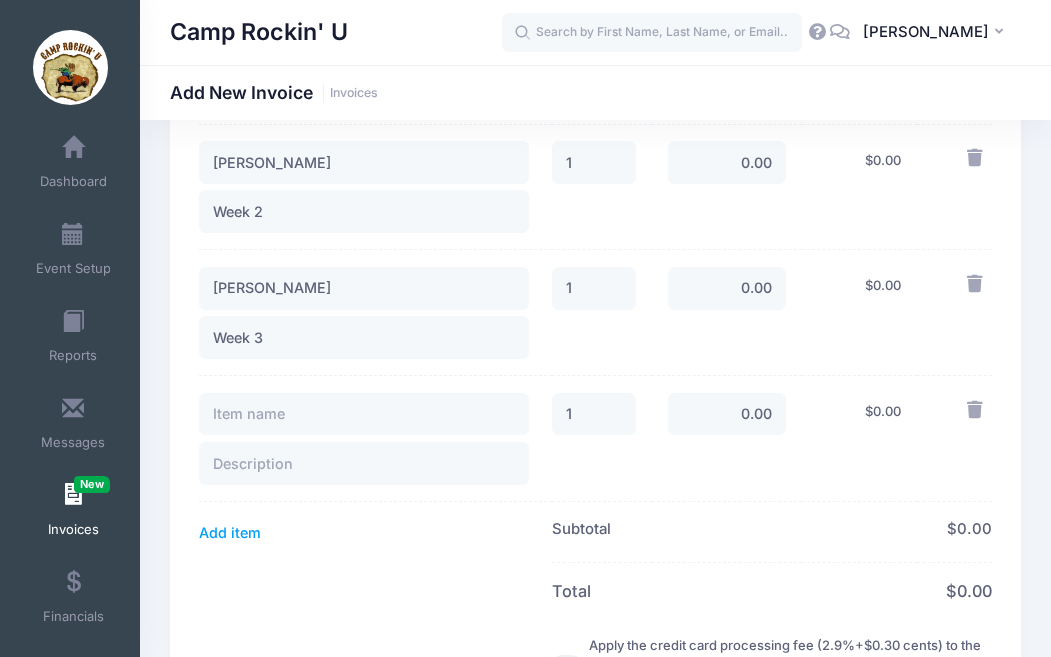 scroll, scrollTop: 836, scrollLeft: 0, axis: vertical 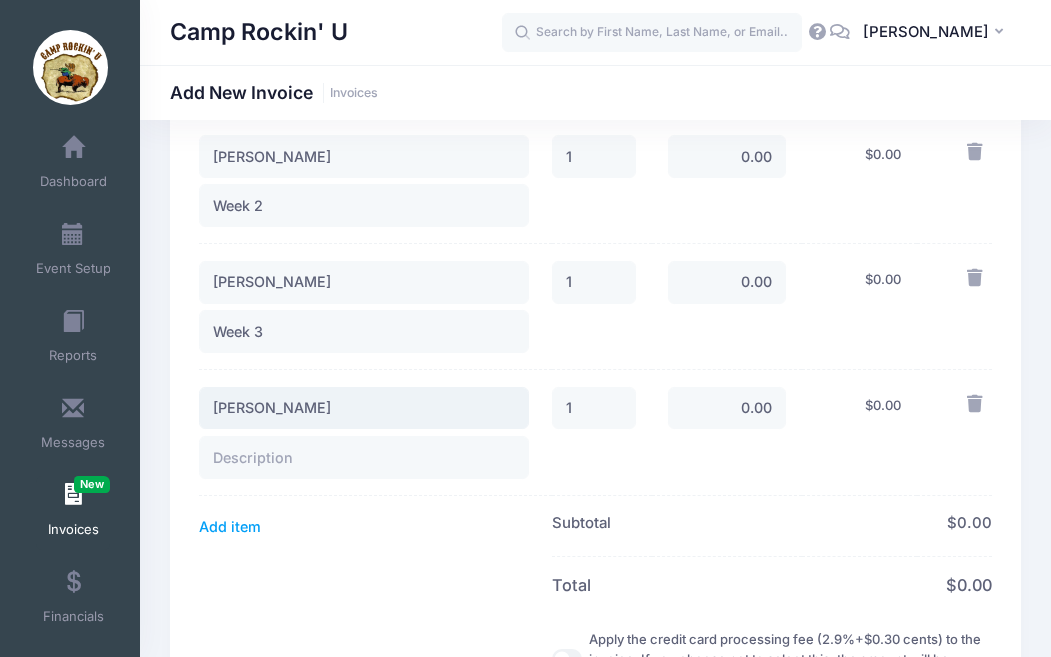 type on "Promyse Moore" 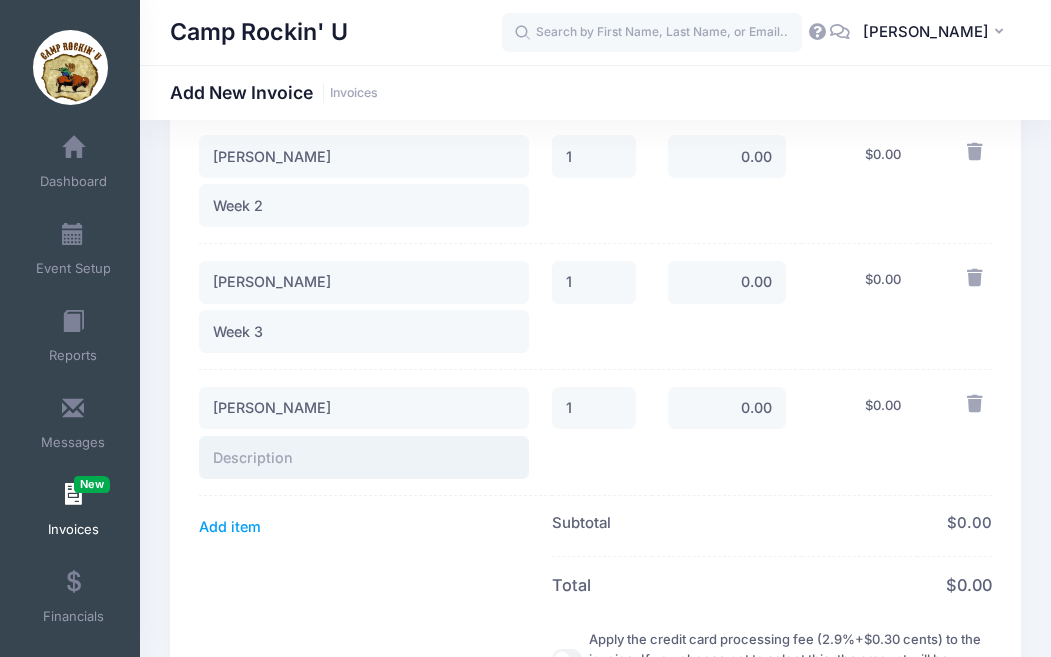 click at bounding box center (364, 457) 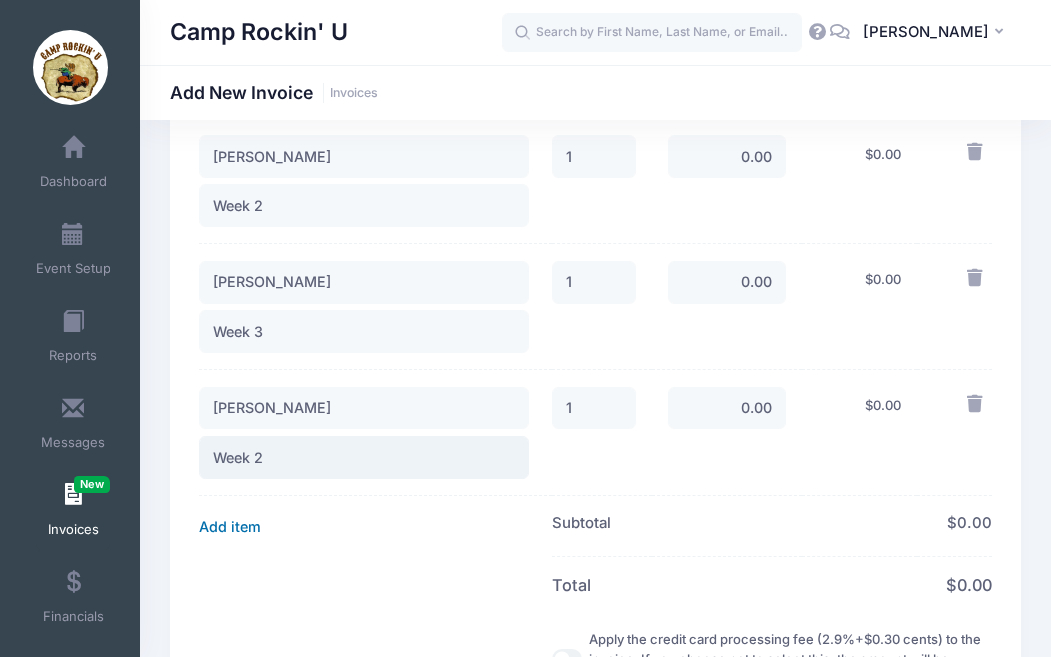 type on "Week 2" 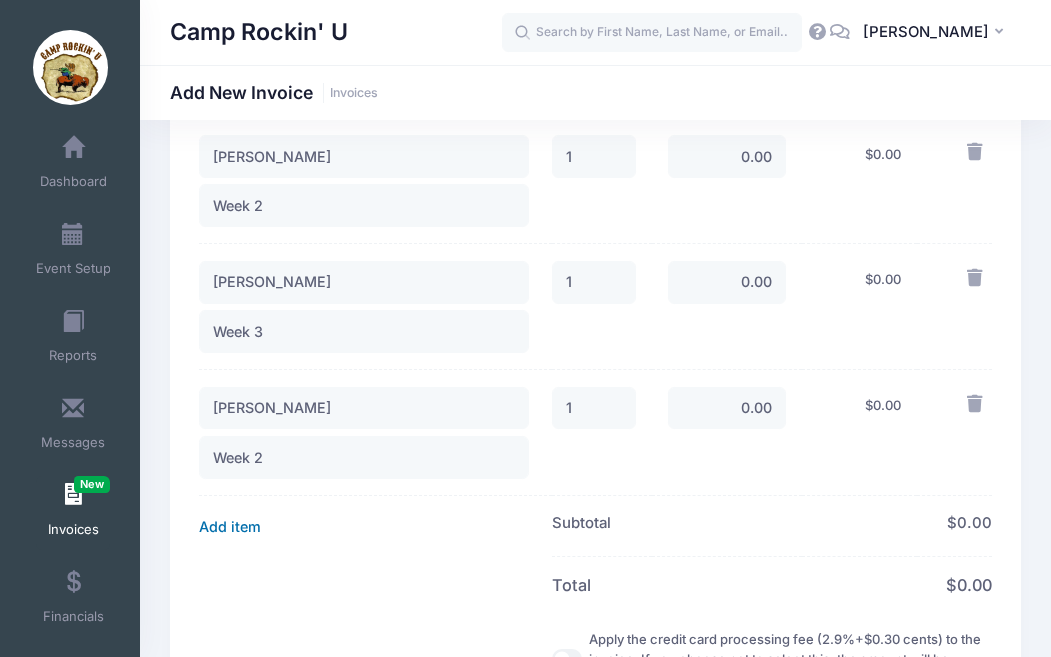 click on "Add item" at bounding box center (230, 526) 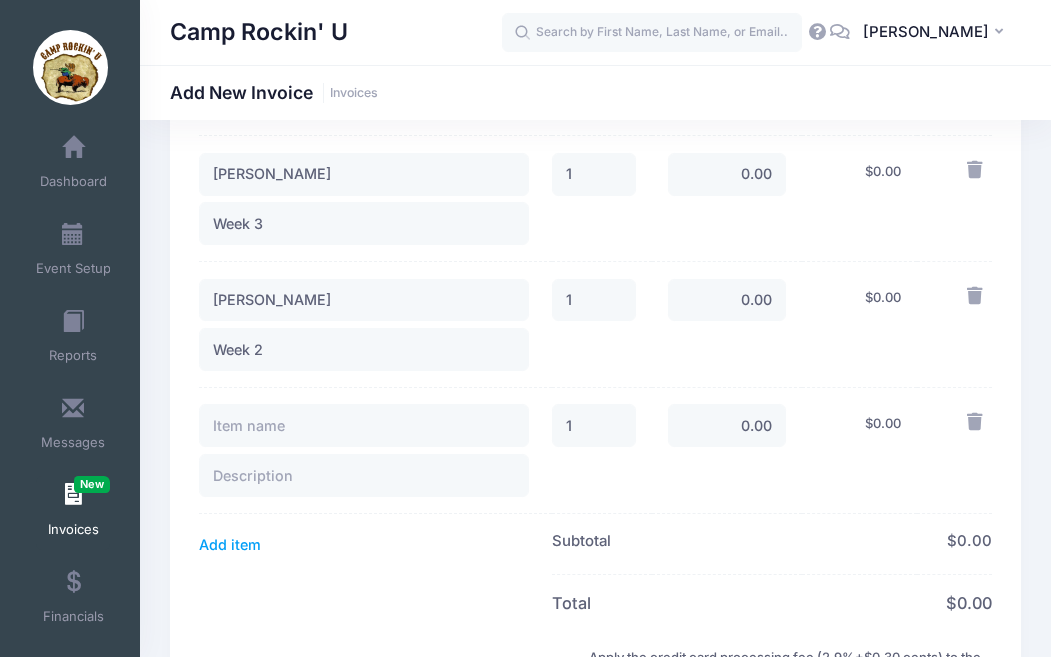 scroll, scrollTop: 1047, scrollLeft: 0, axis: vertical 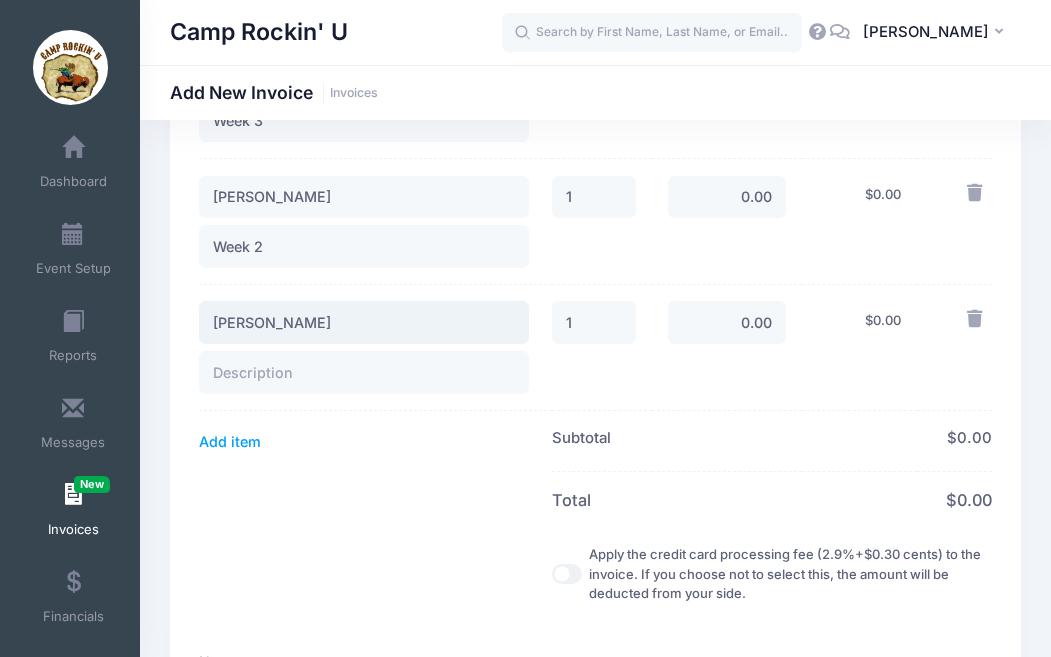 type on "Luces Morse" 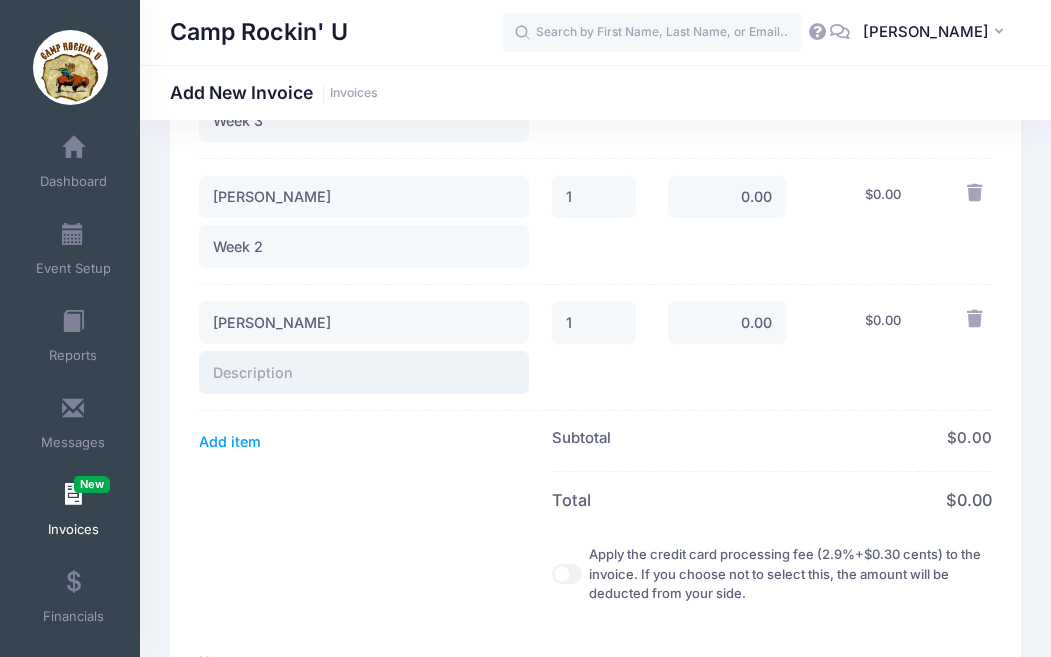 click at bounding box center (364, 372) 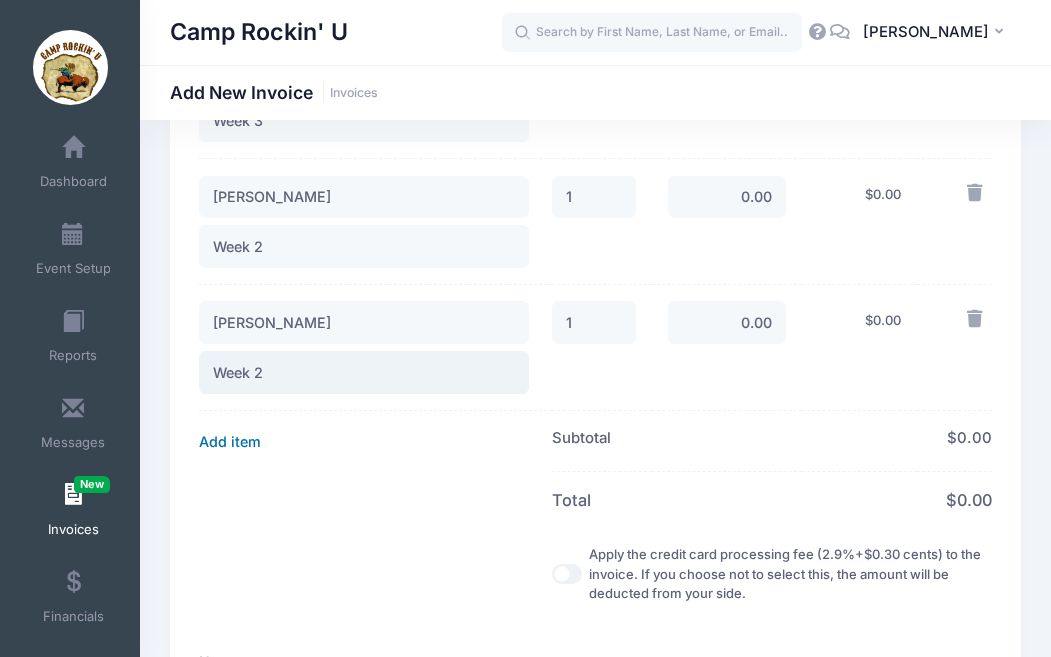type on "Week 2" 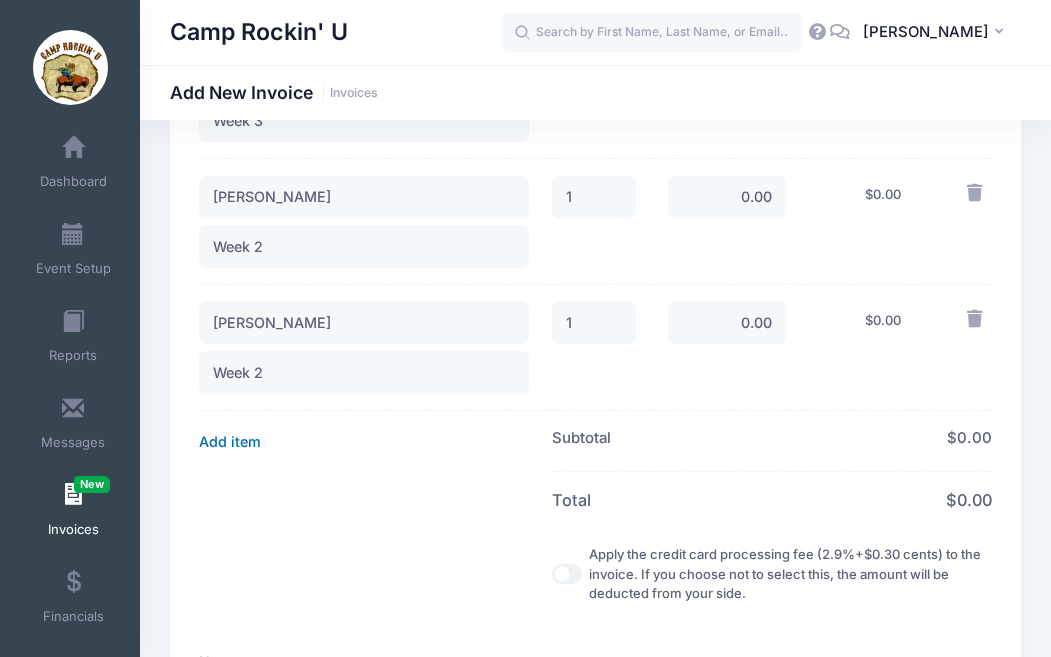 click on "Add item" at bounding box center [230, 441] 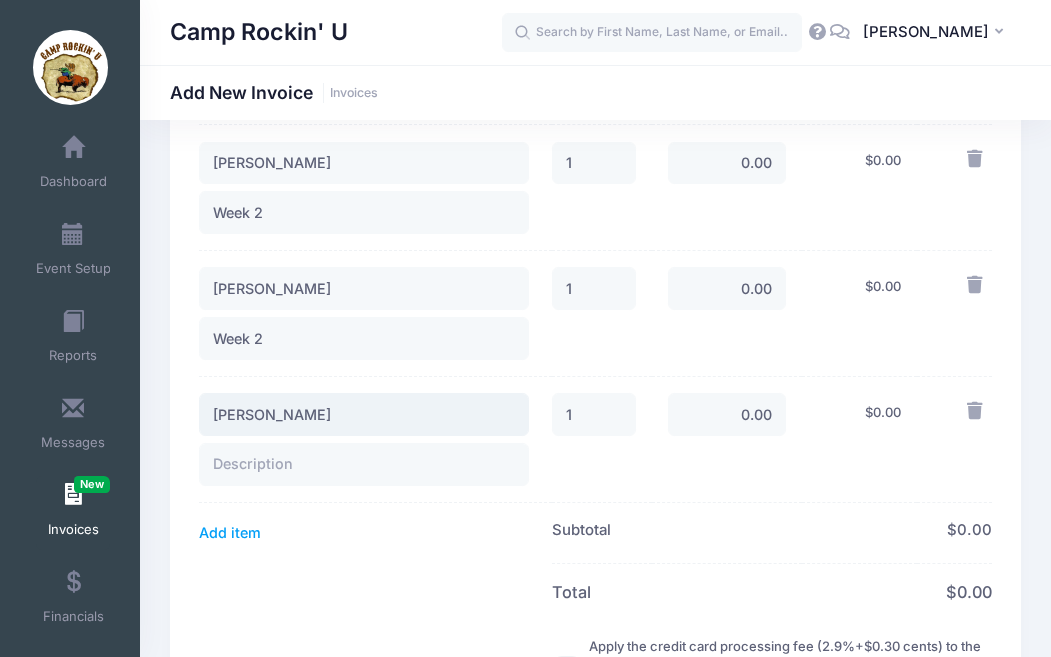 scroll, scrollTop: 1128, scrollLeft: 0, axis: vertical 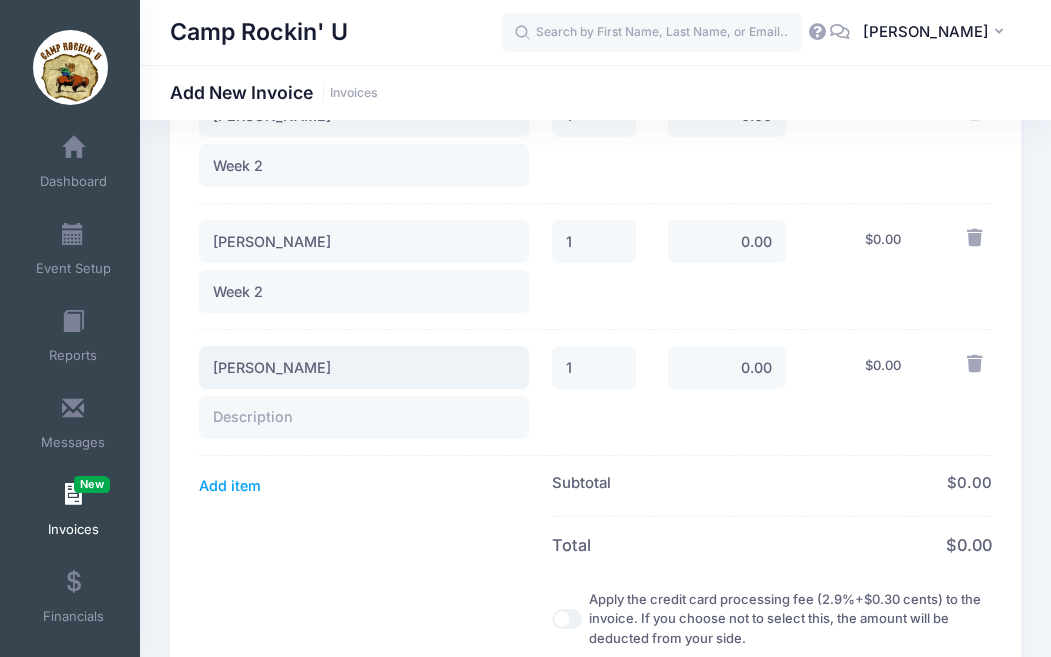 type on "Daryl Newback" 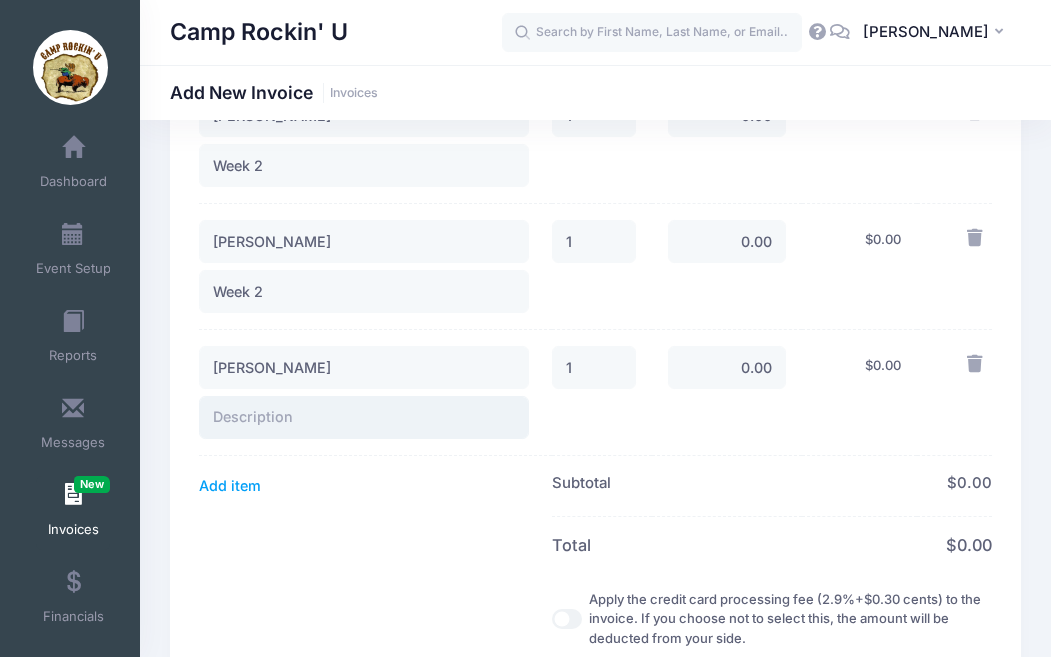 click at bounding box center (364, 417) 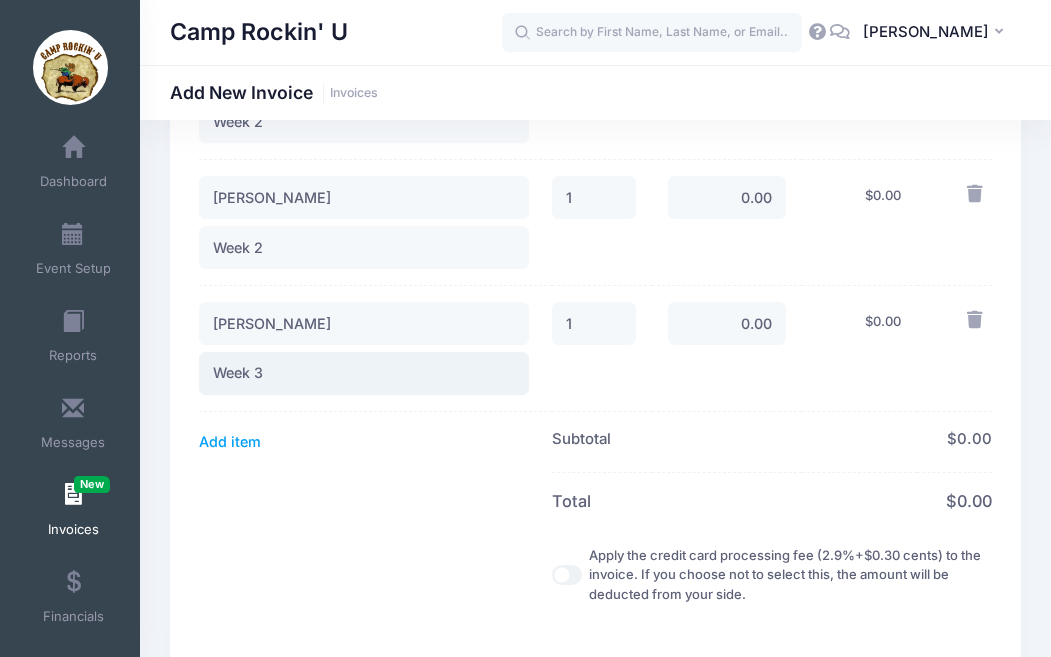 scroll, scrollTop: 1175, scrollLeft: 0, axis: vertical 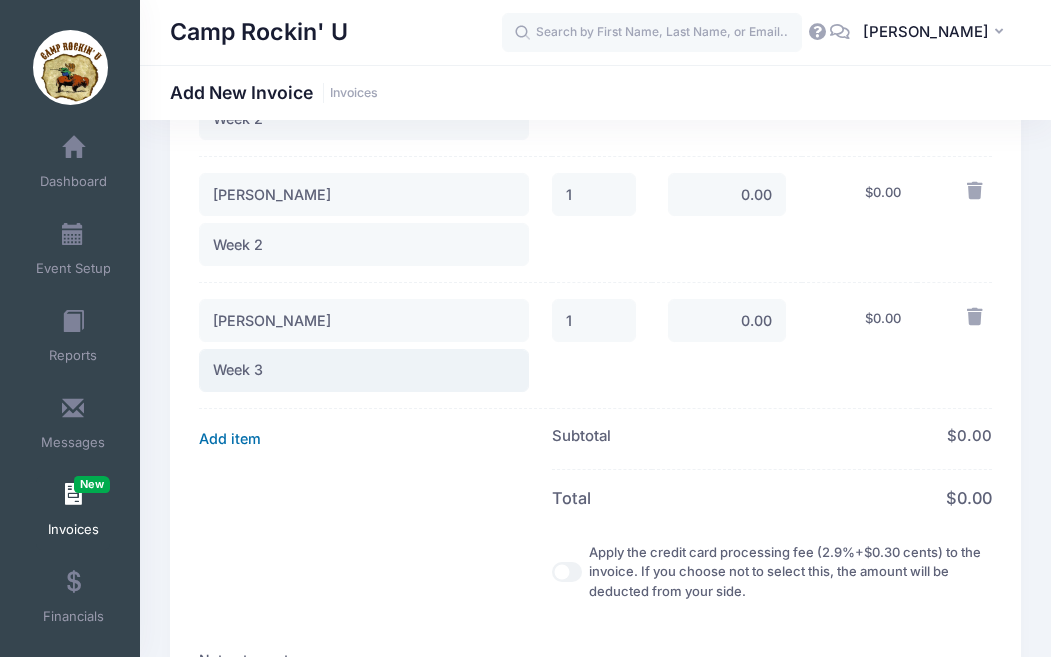 type on "Week 3" 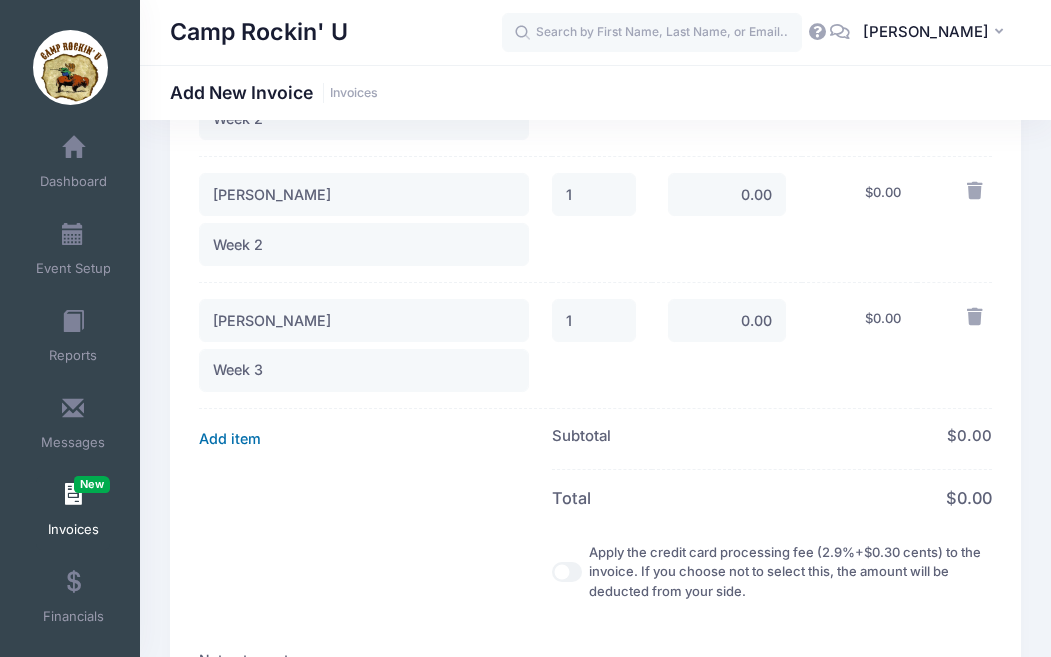 click on "Add item" at bounding box center (230, 439) 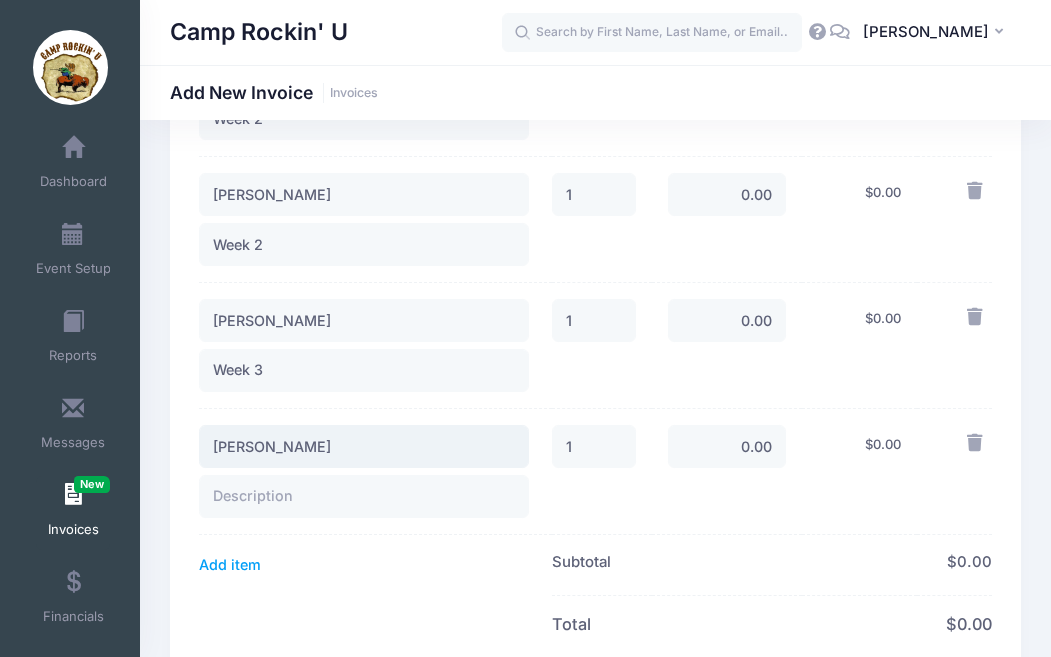 type on "Jaycen Shaw" 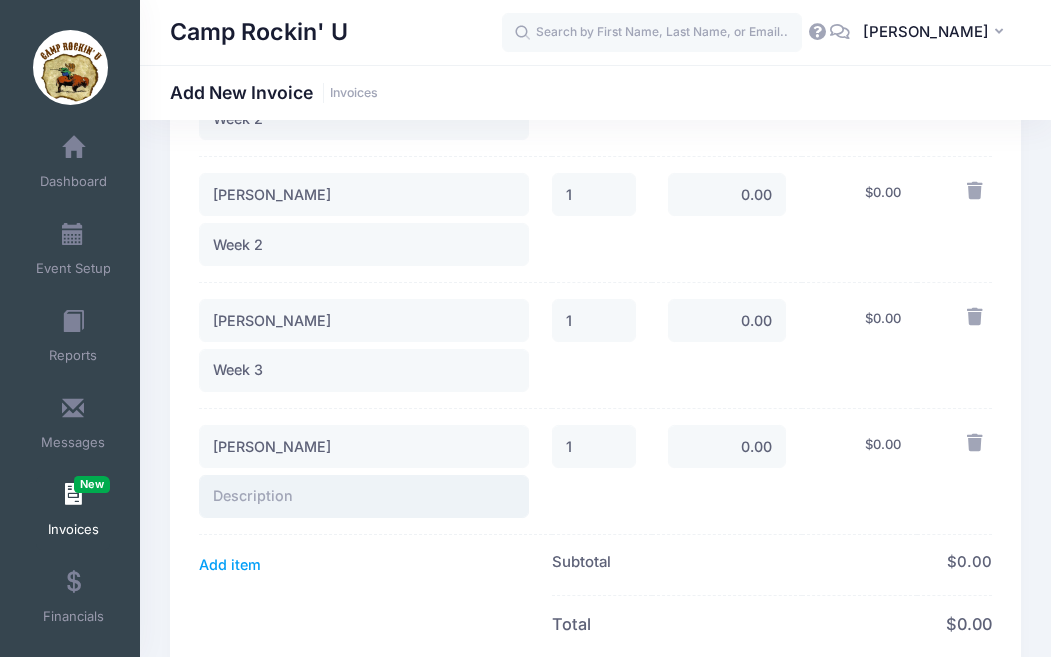 click at bounding box center [364, 496] 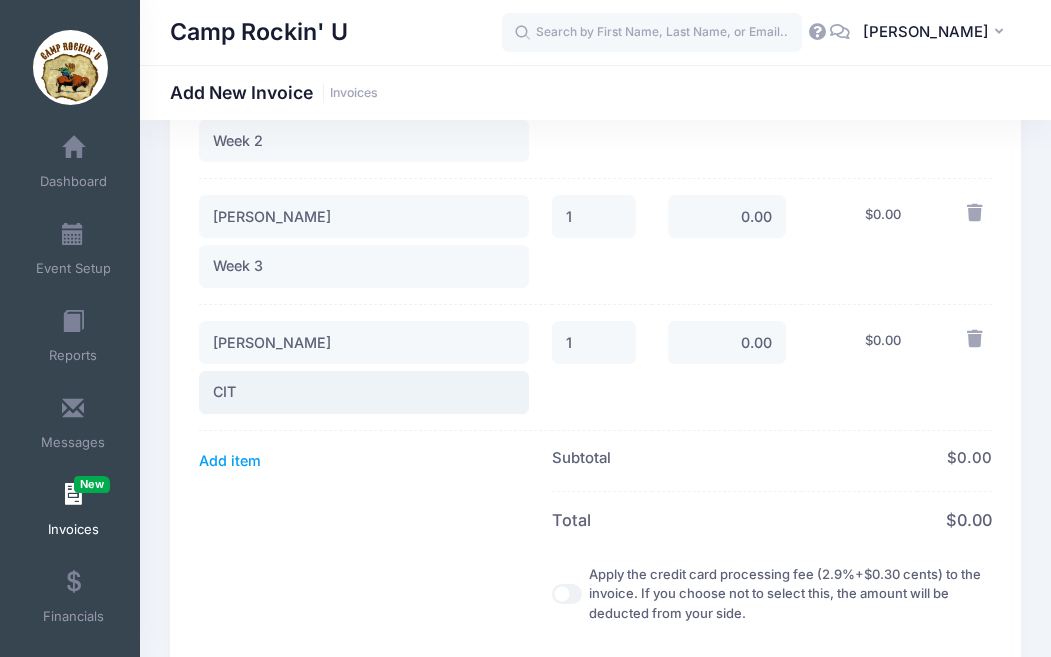 scroll, scrollTop: 1327, scrollLeft: 0, axis: vertical 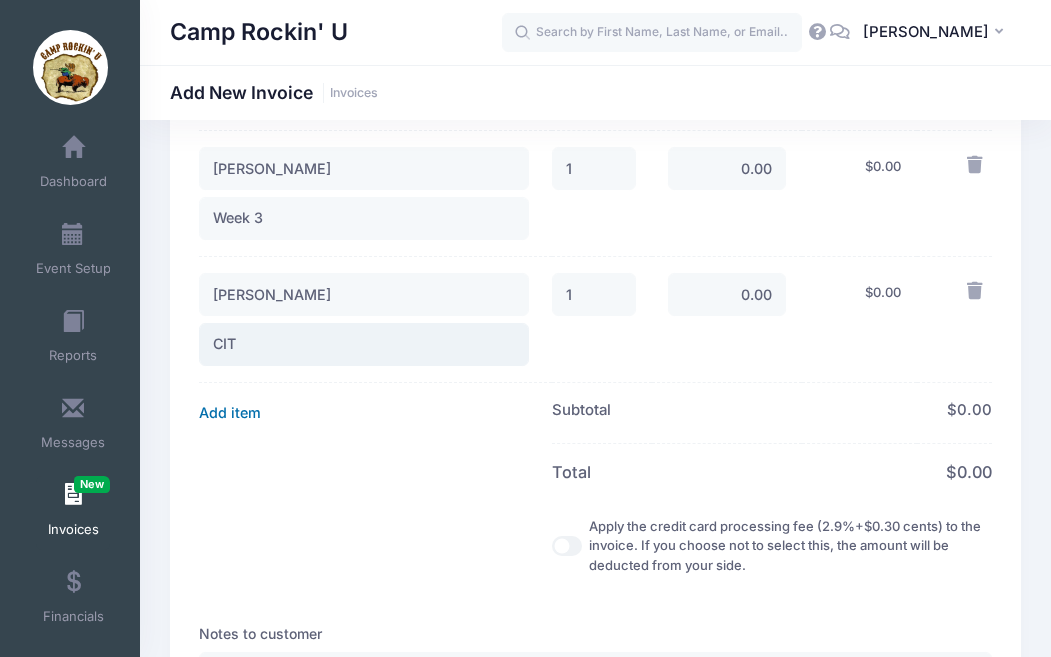 type on "CIT" 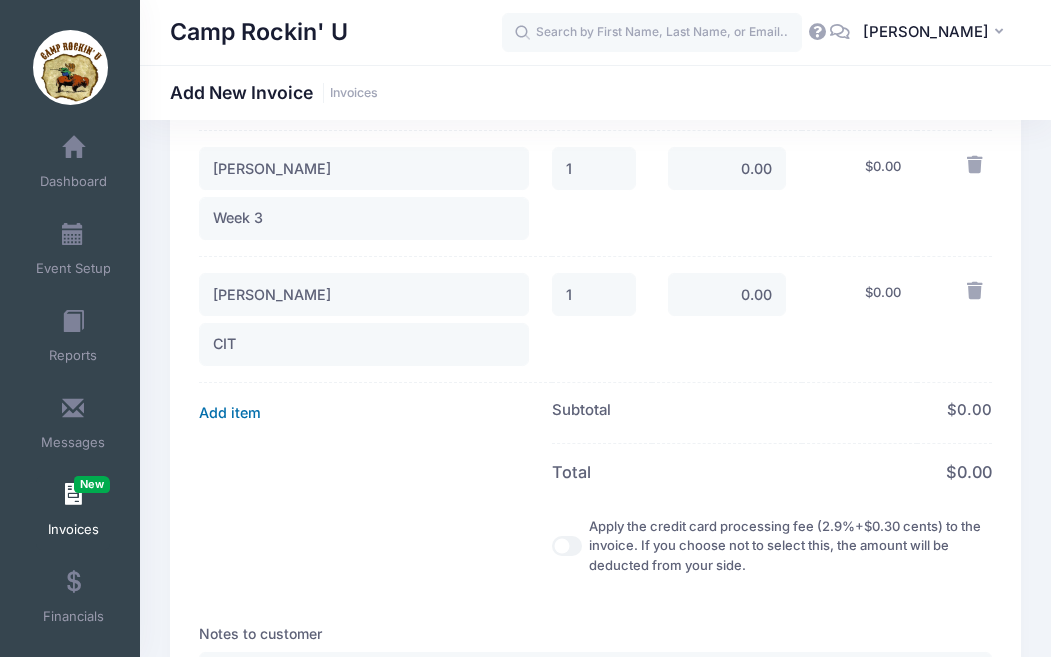 click on "Add item" at bounding box center [230, 413] 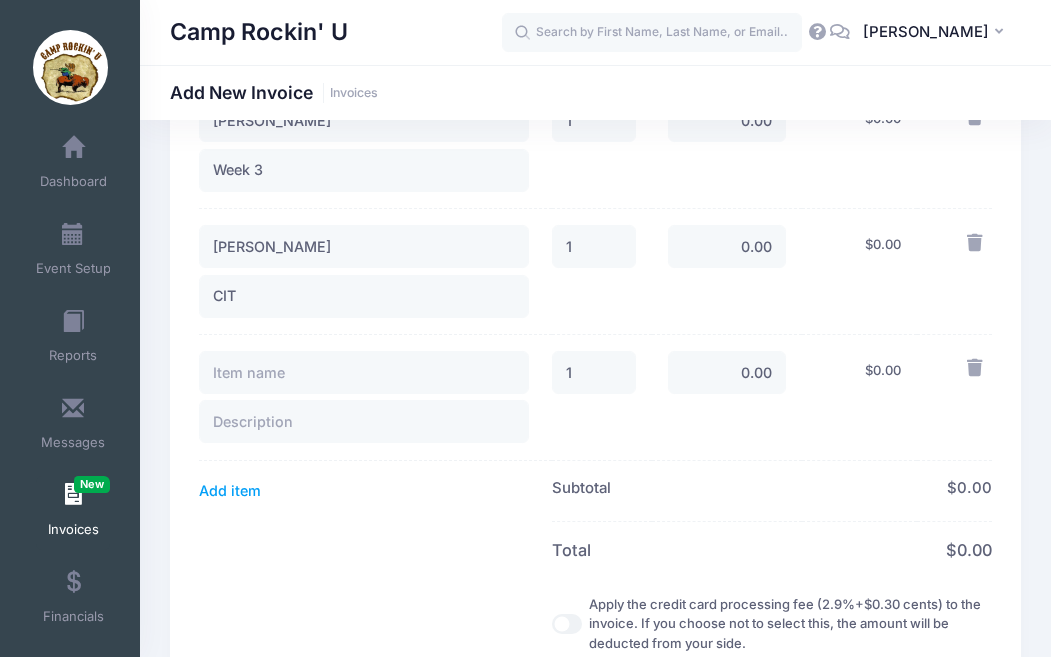 scroll, scrollTop: 1384, scrollLeft: 0, axis: vertical 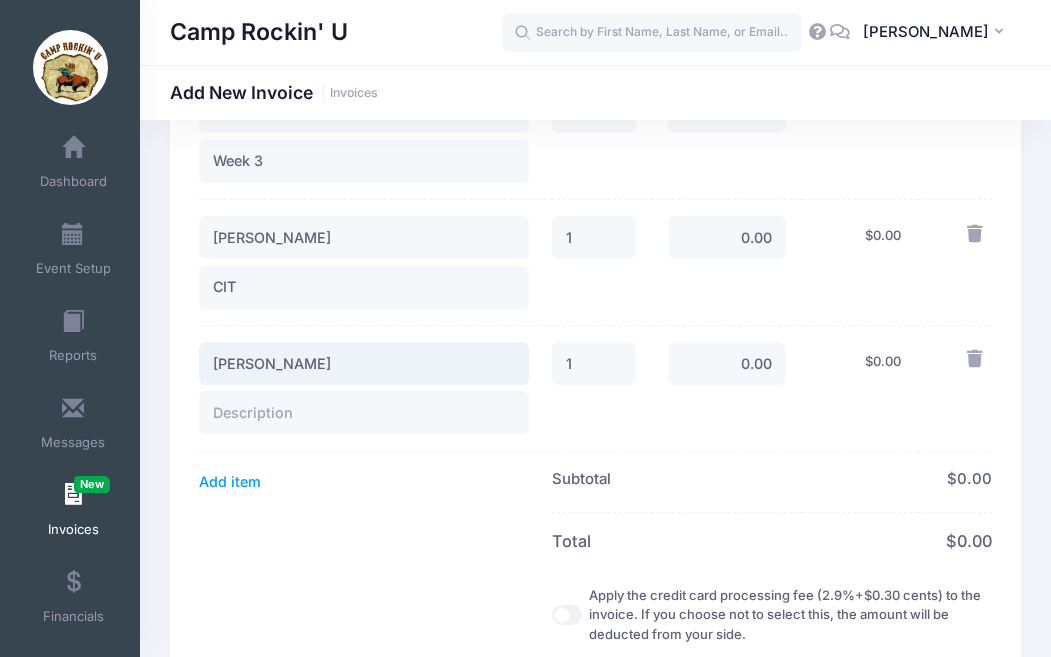 type on "Jaylon Shaw" 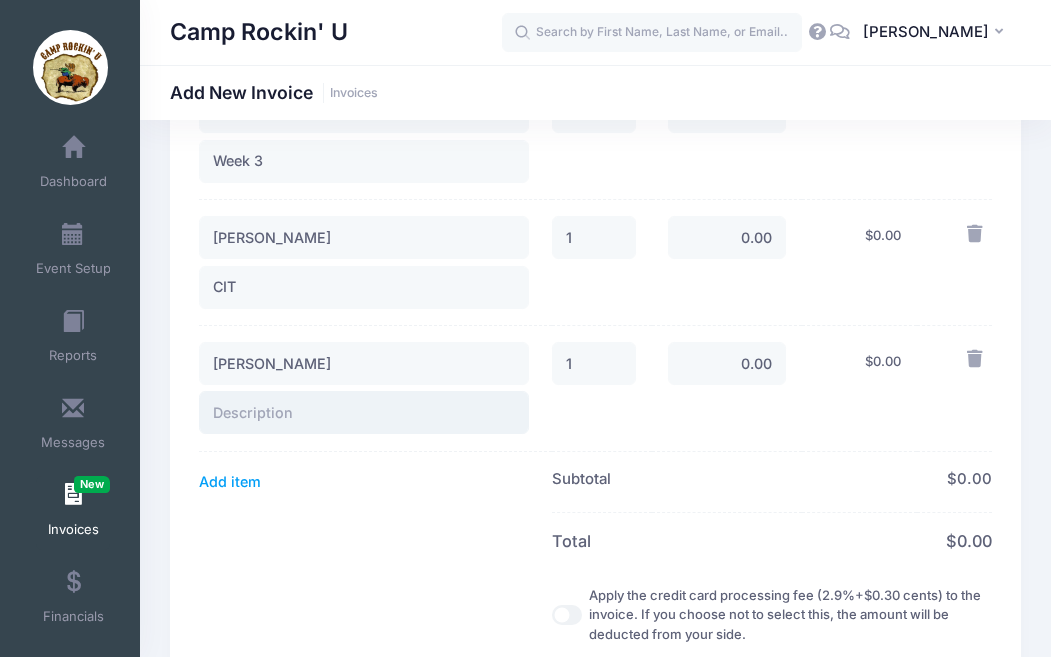 click at bounding box center (364, 412) 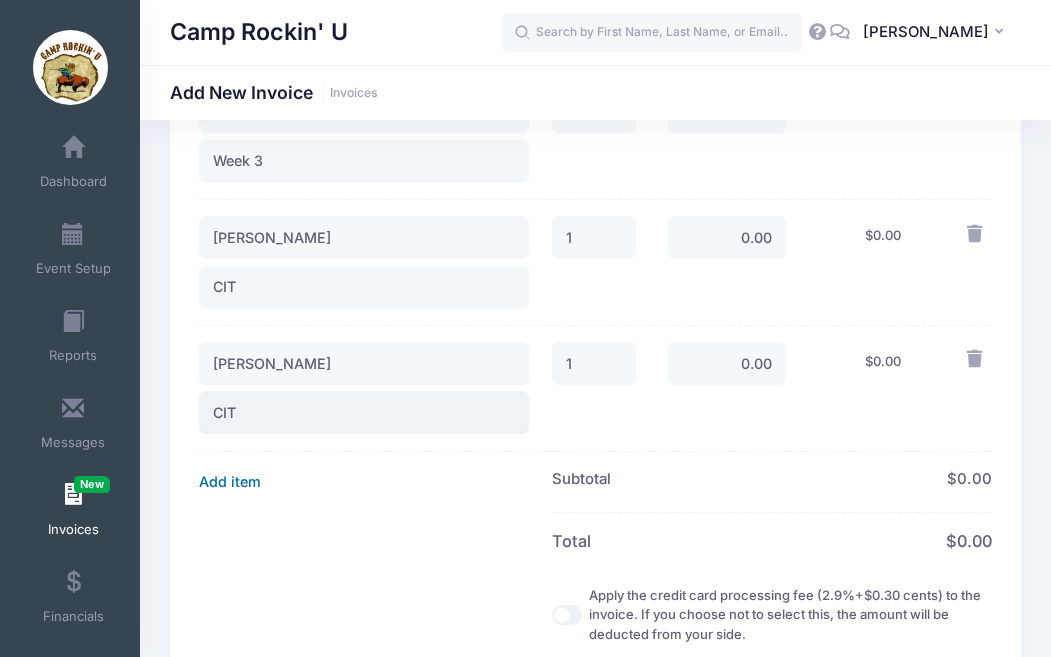type on "CIT" 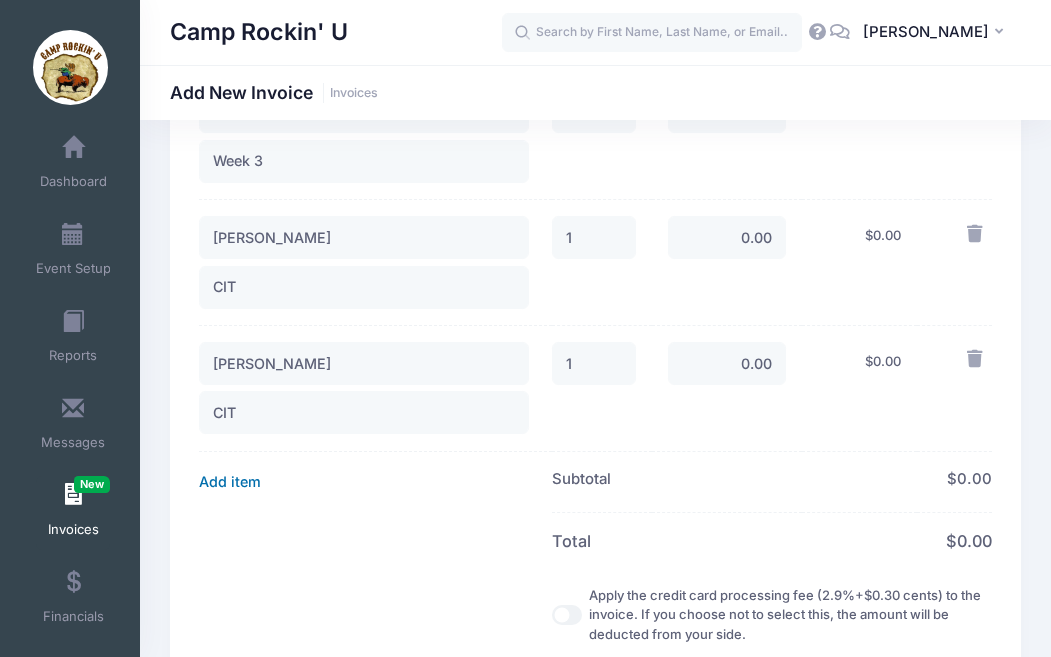 click on "Add item" at bounding box center [230, 482] 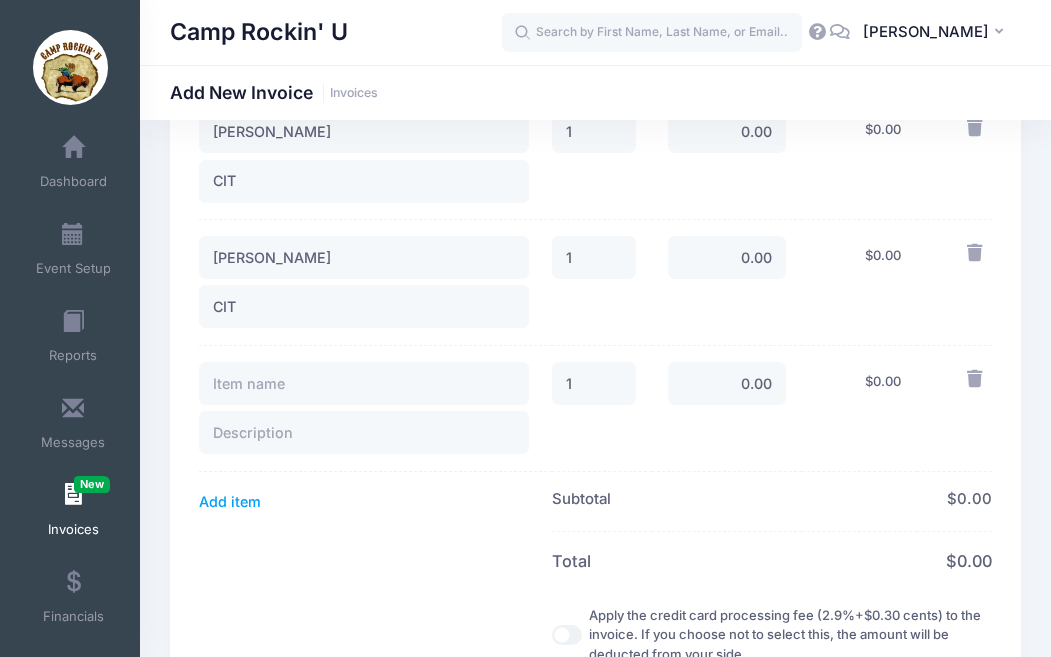 scroll, scrollTop: 1604, scrollLeft: 0, axis: vertical 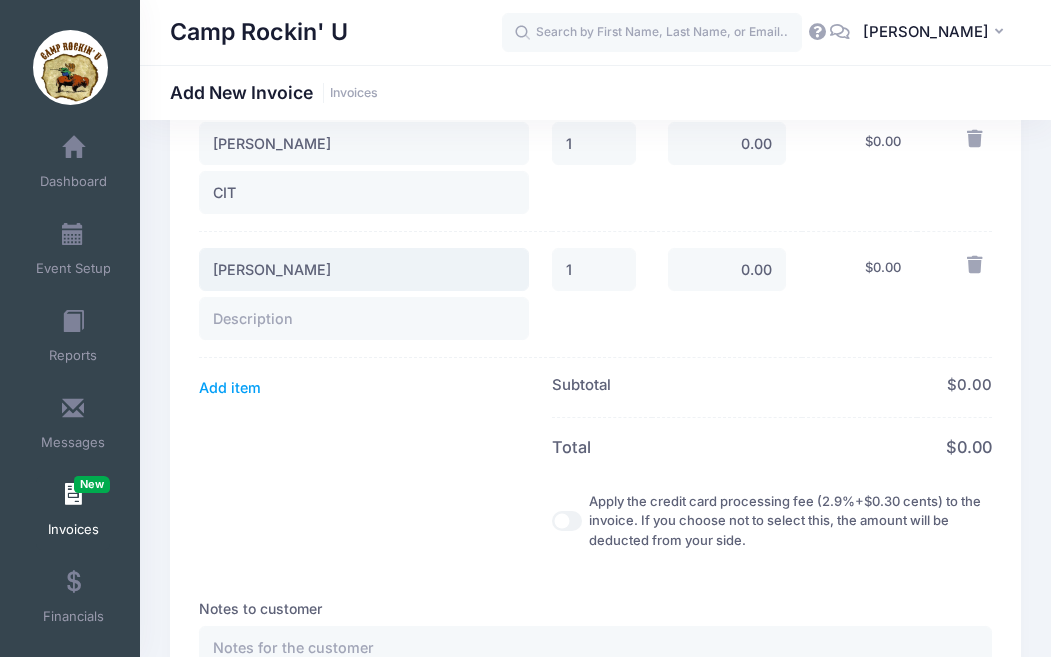 type on "Darlene Sparks" 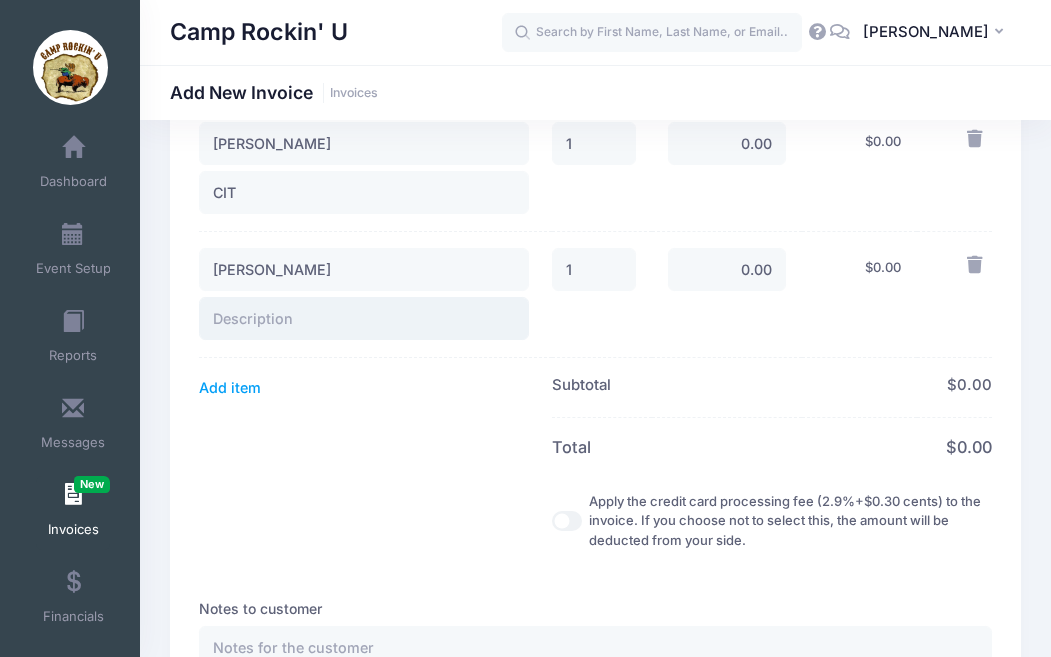 click at bounding box center [364, 318] 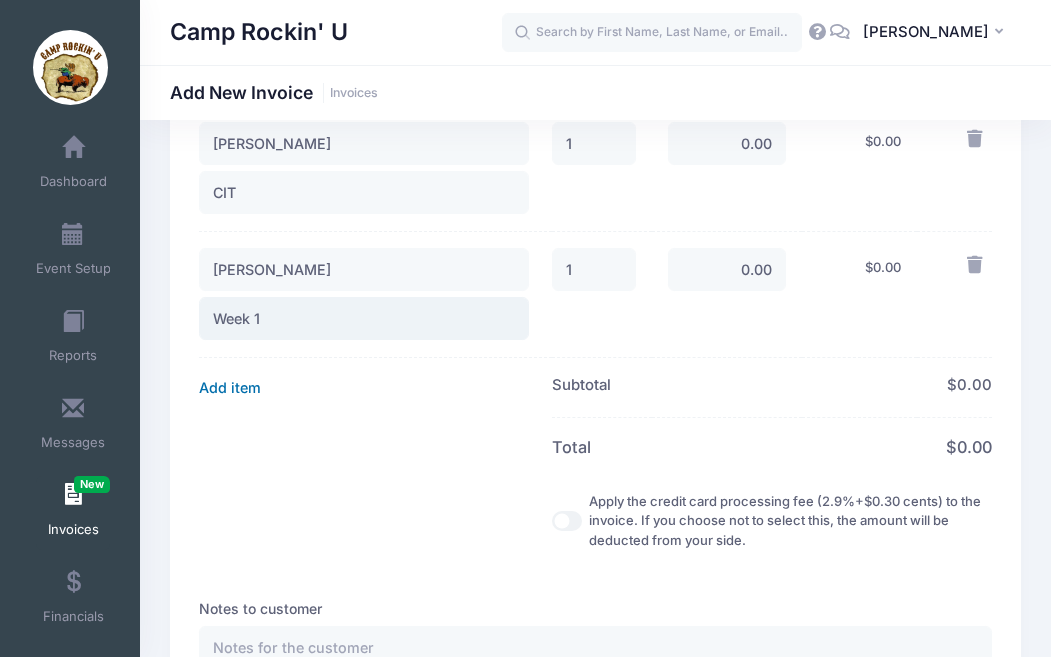 type on "Week 1" 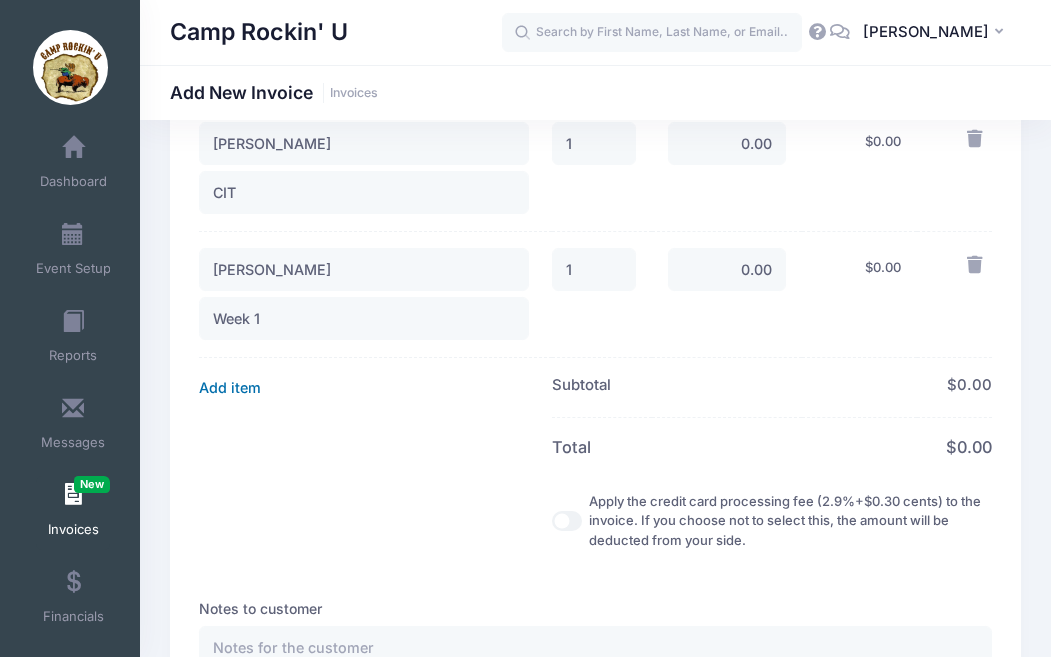 click on "Add item" at bounding box center (230, 388) 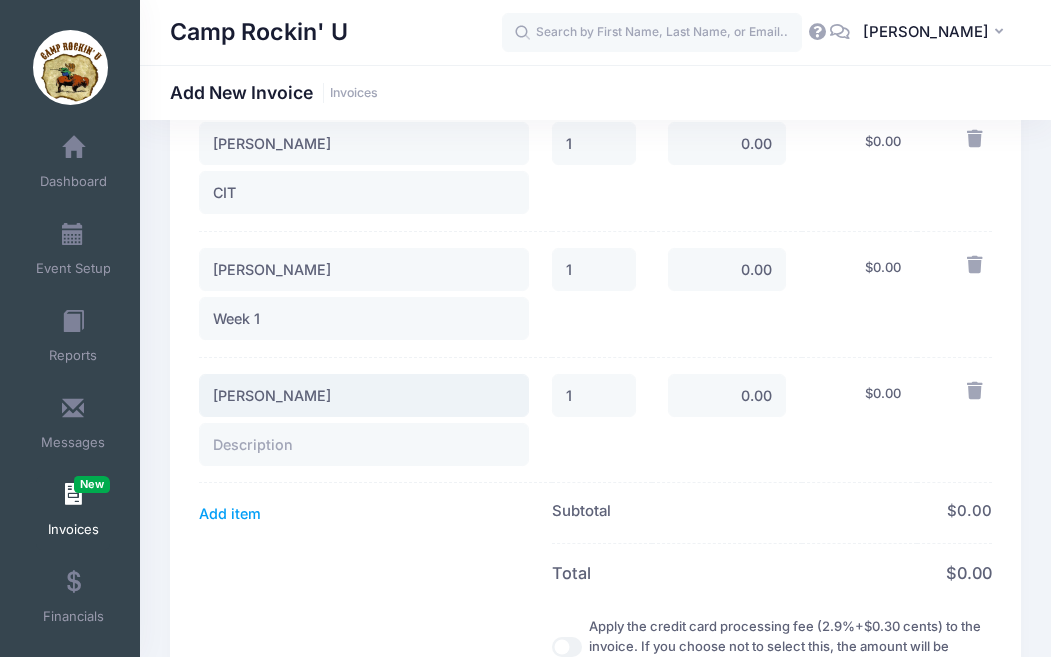 type on "Amy Sparks" 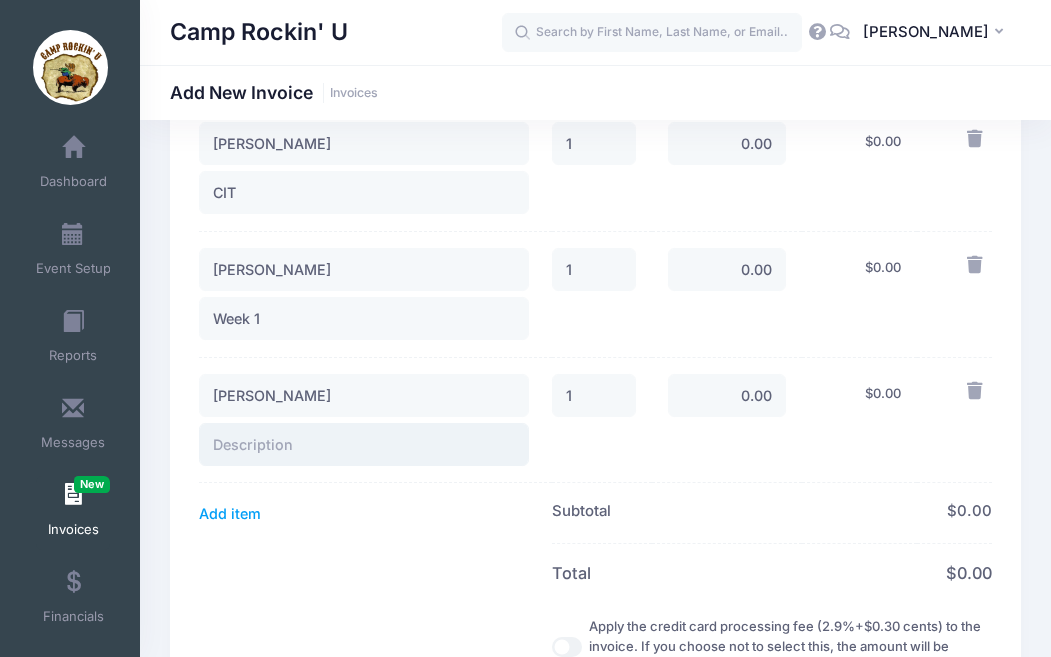 click at bounding box center (364, 444) 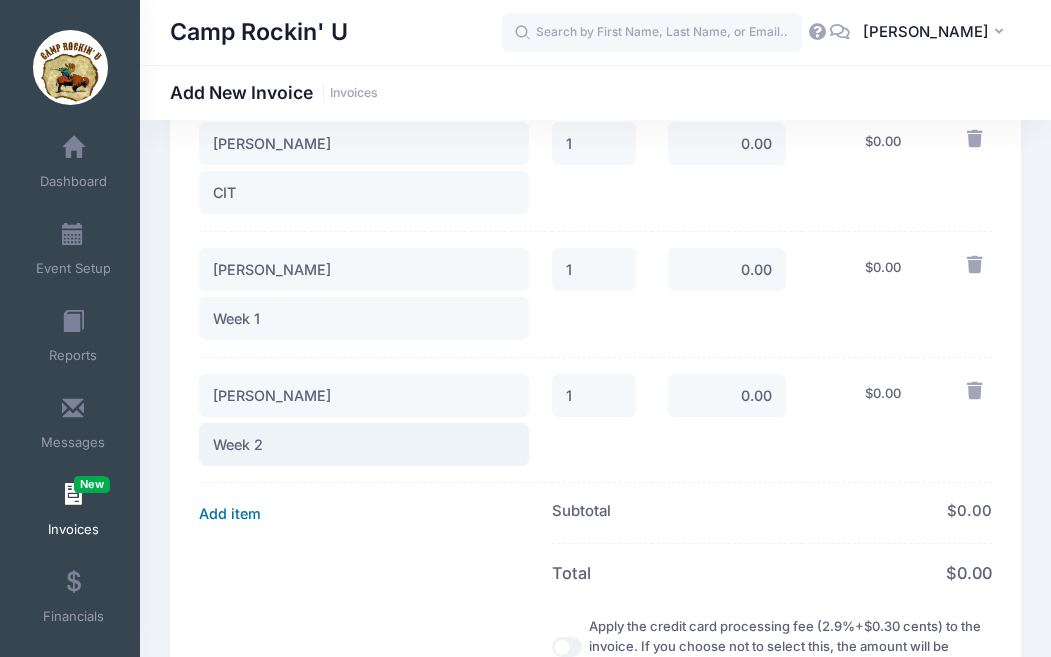 type on "Week 2" 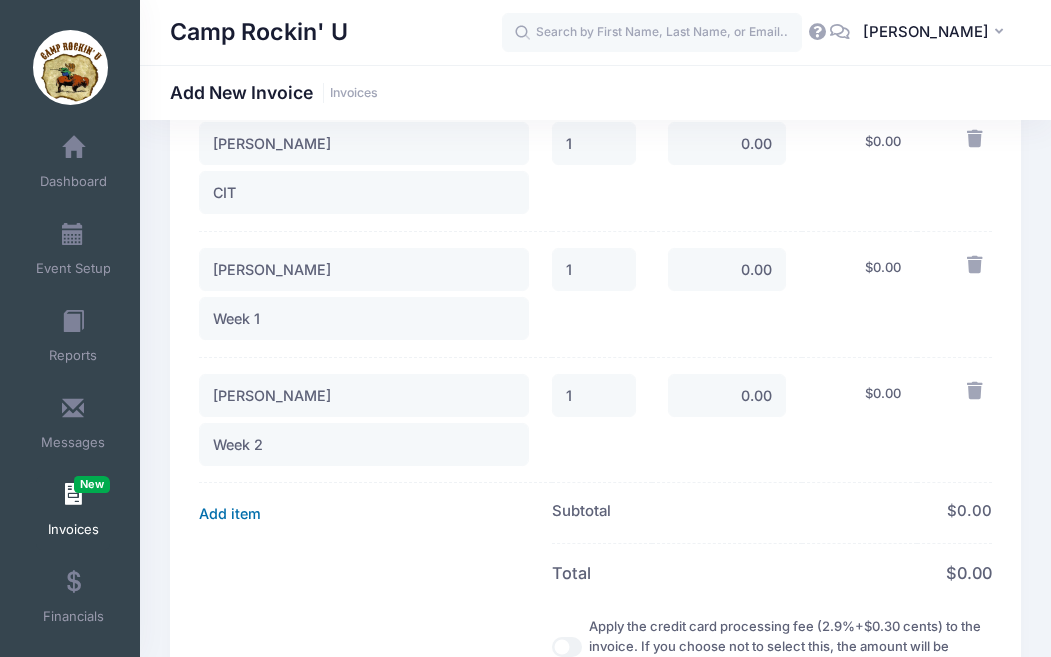click on "Add item" at bounding box center (230, 514) 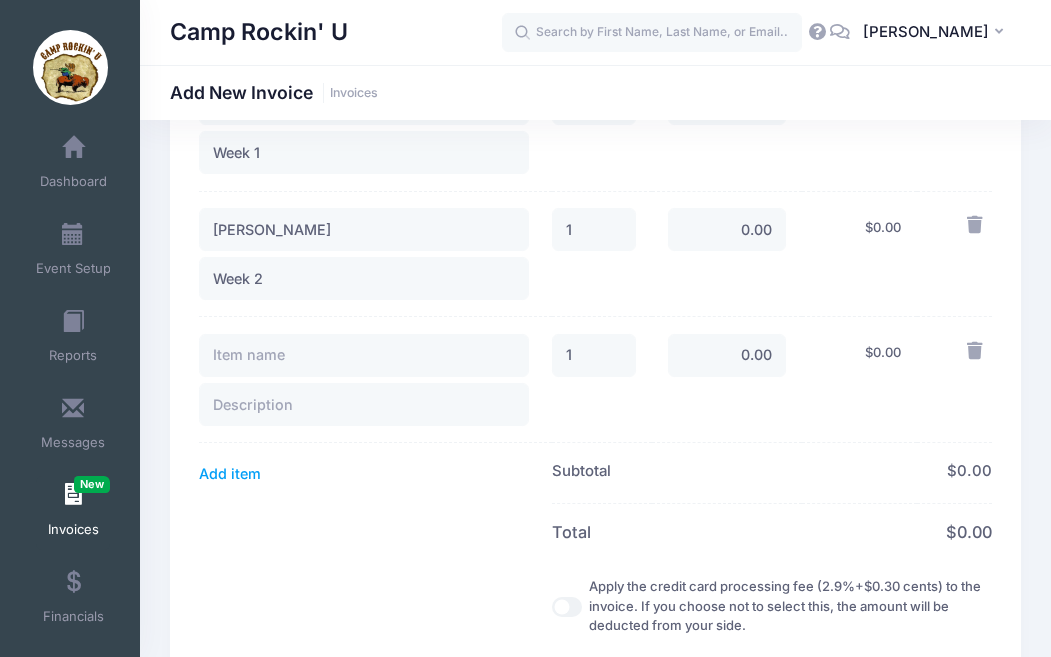 scroll, scrollTop: 1805, scrollLeft: 0, axis: vertical 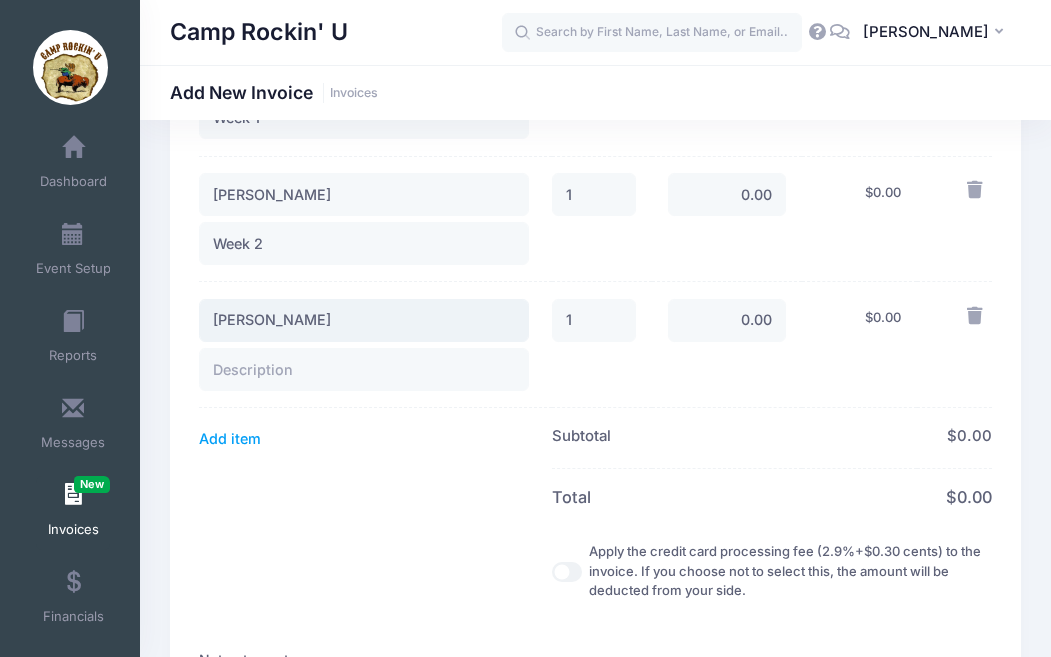type on "Jerron Williams" 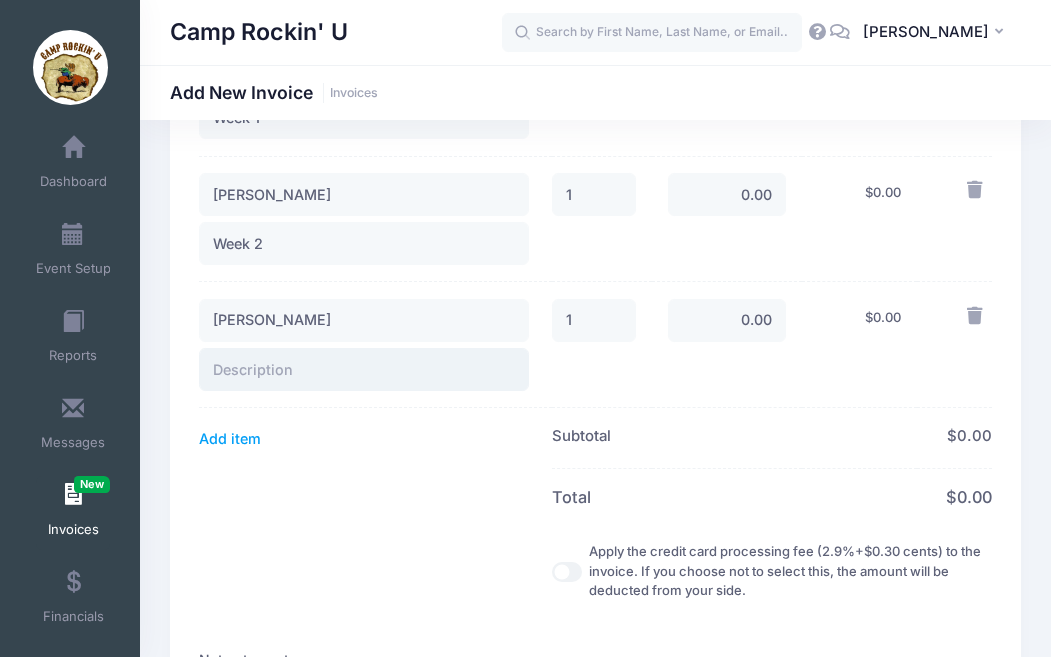 click at bounding box center [364, 369] 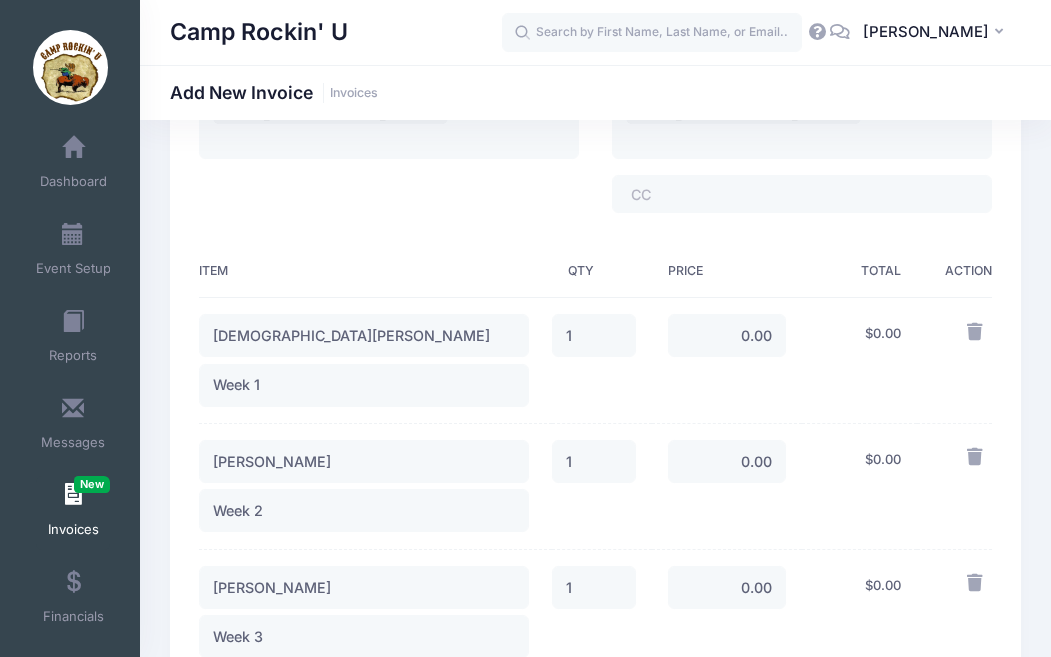 scroll, scrollTop: 280, scrollLeft: 0, axis: vertical 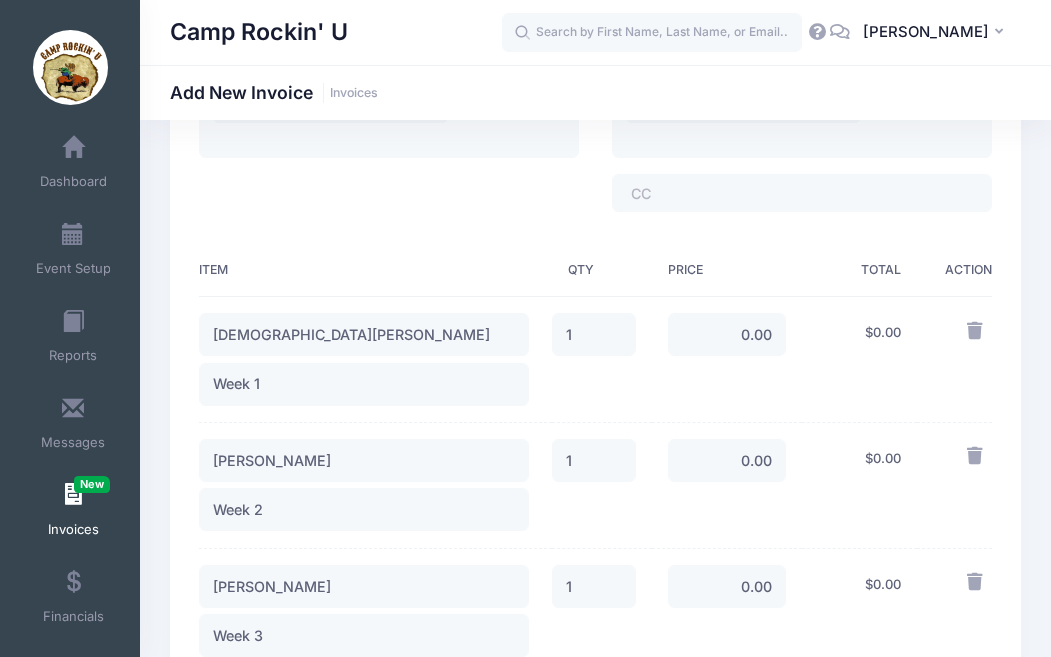 type on "Week 3" 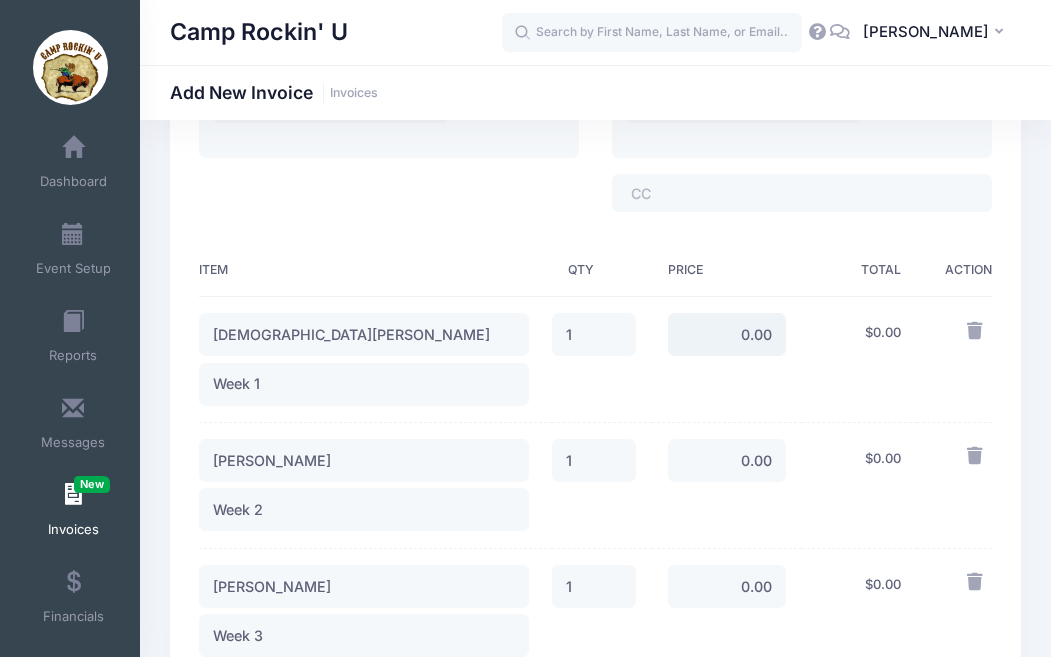 click on "0.00" at bounding box center [727, 334] 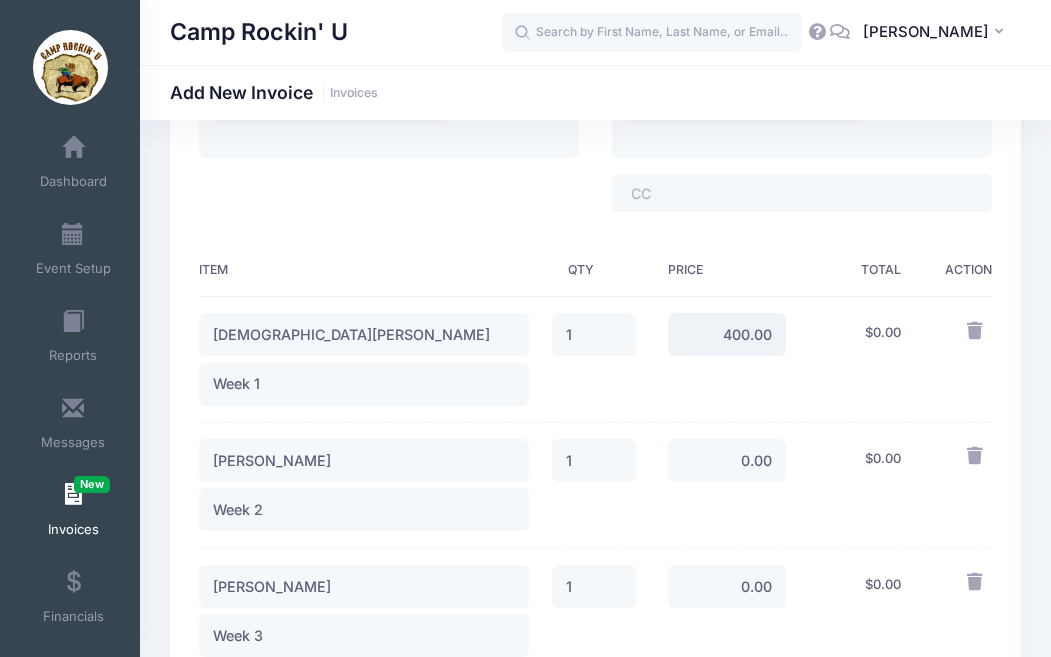 click on "400.00" at bounding box center [727, 334] 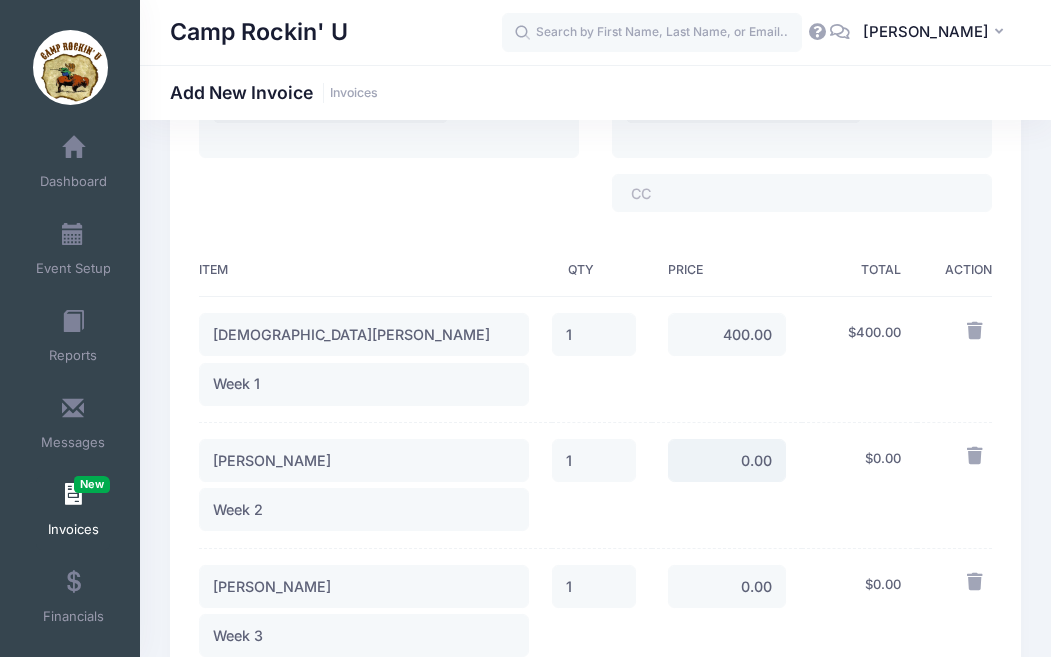 click on "0.00" at bounding box center (727, 460) 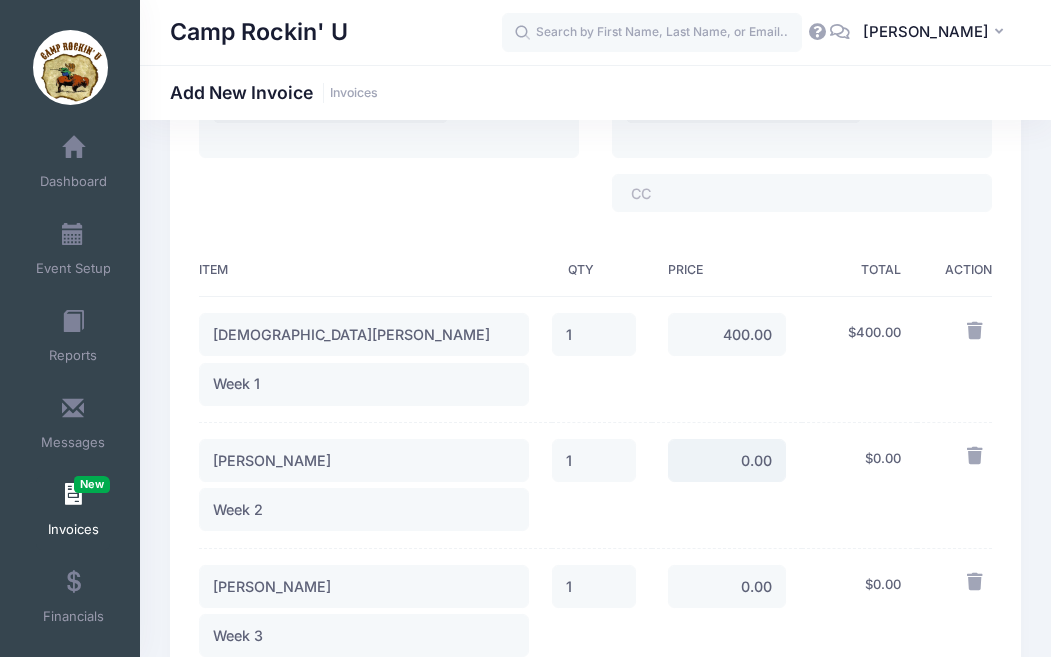 click on "0.00" at bounding box center [727, 460] 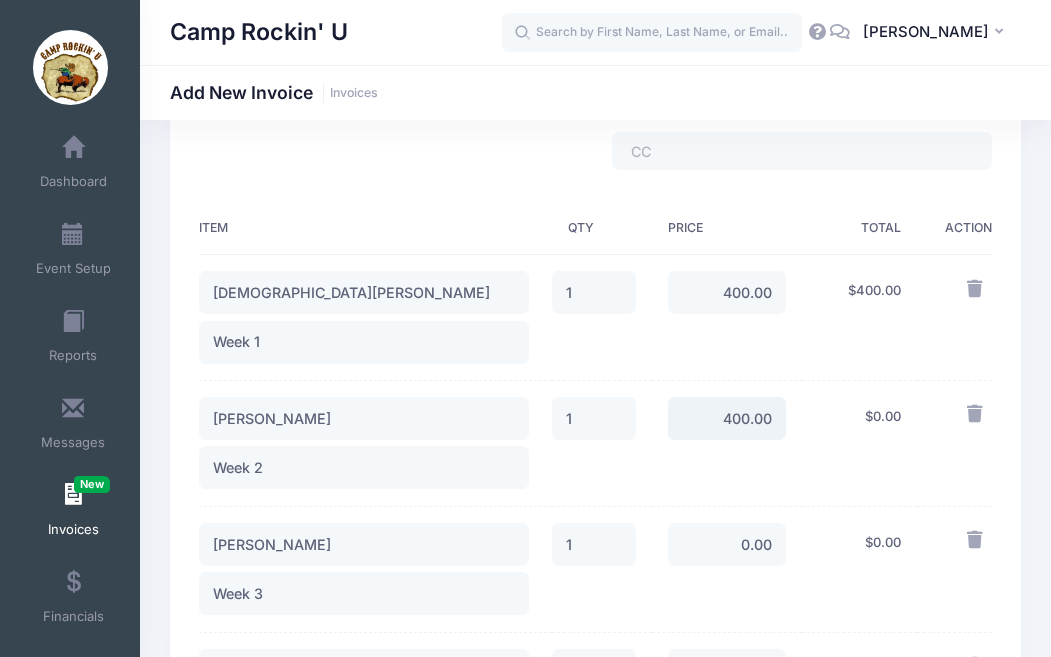 scroll, scrollTop: 336, scrollLeft: 0, axis: vertical 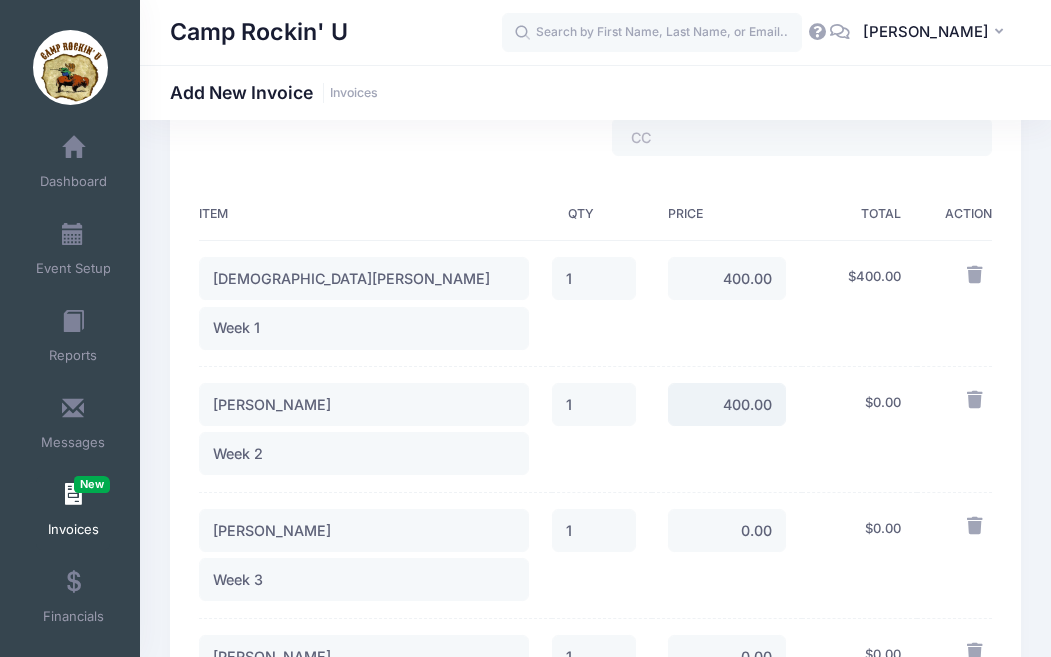 type on "400.00" 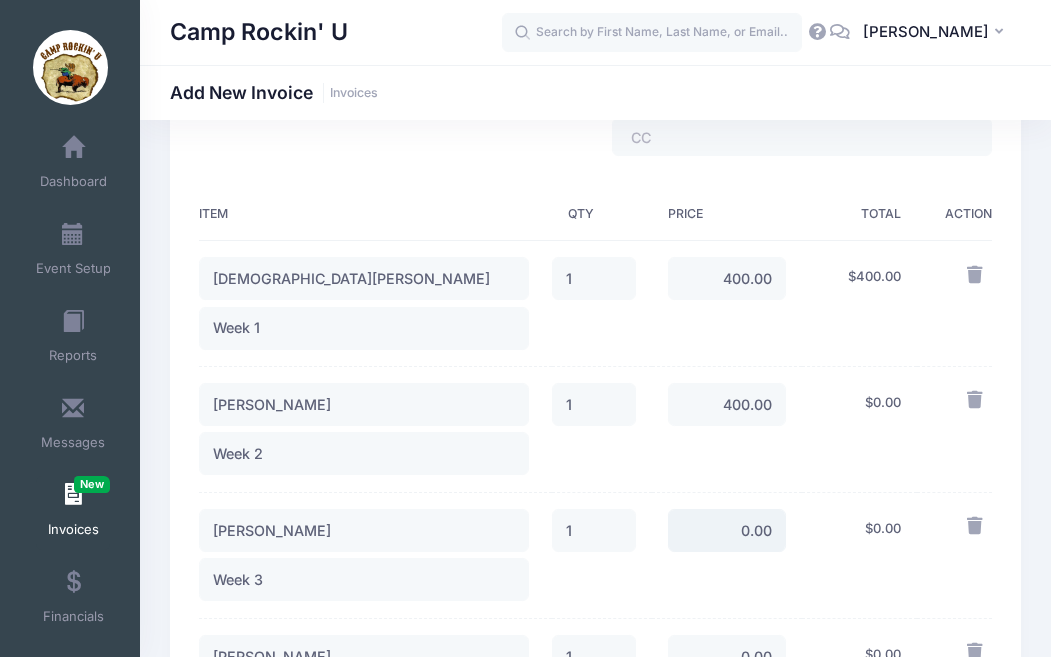 click on "0.00" at bounding box center (727, 530) 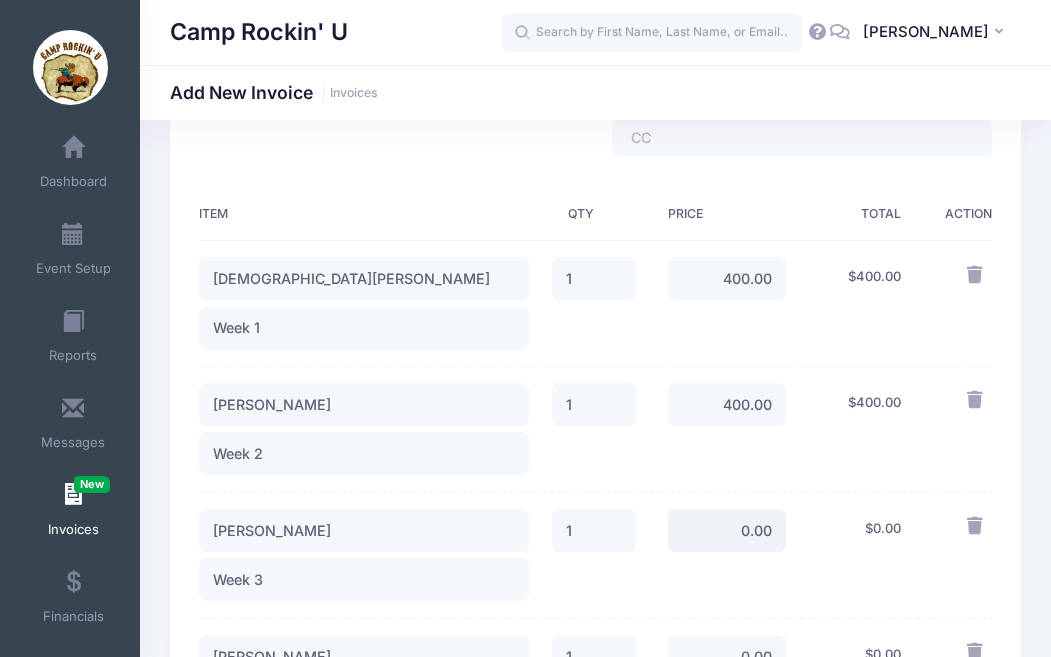 click on "0.00" at bounding box center (727, 530) 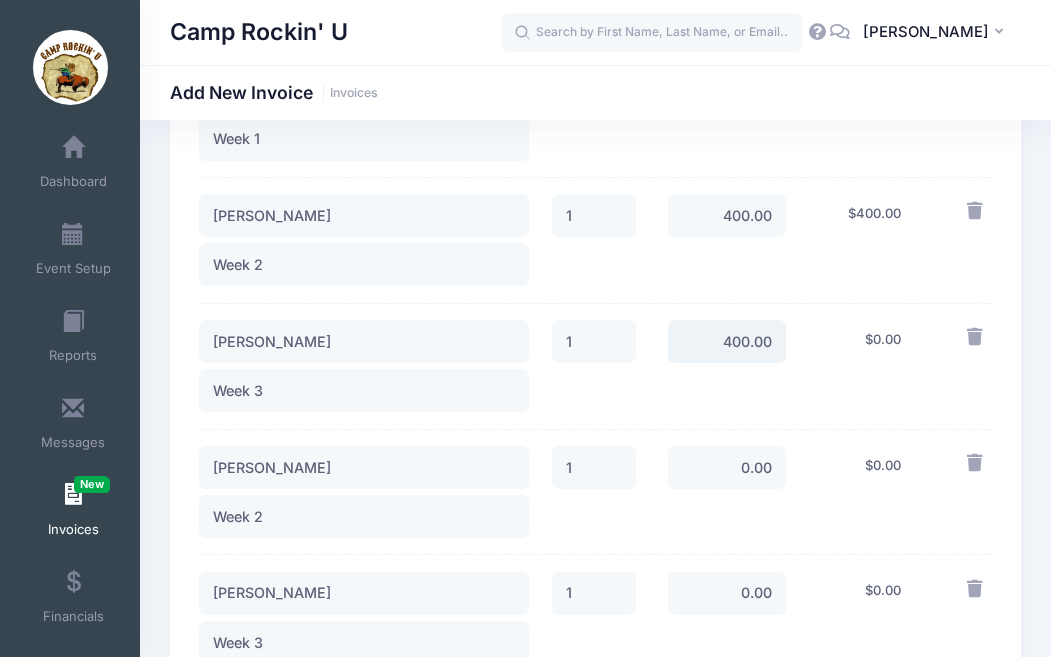 scroll, scrollTop: 559, scrollLeft: 0, axis: vertical 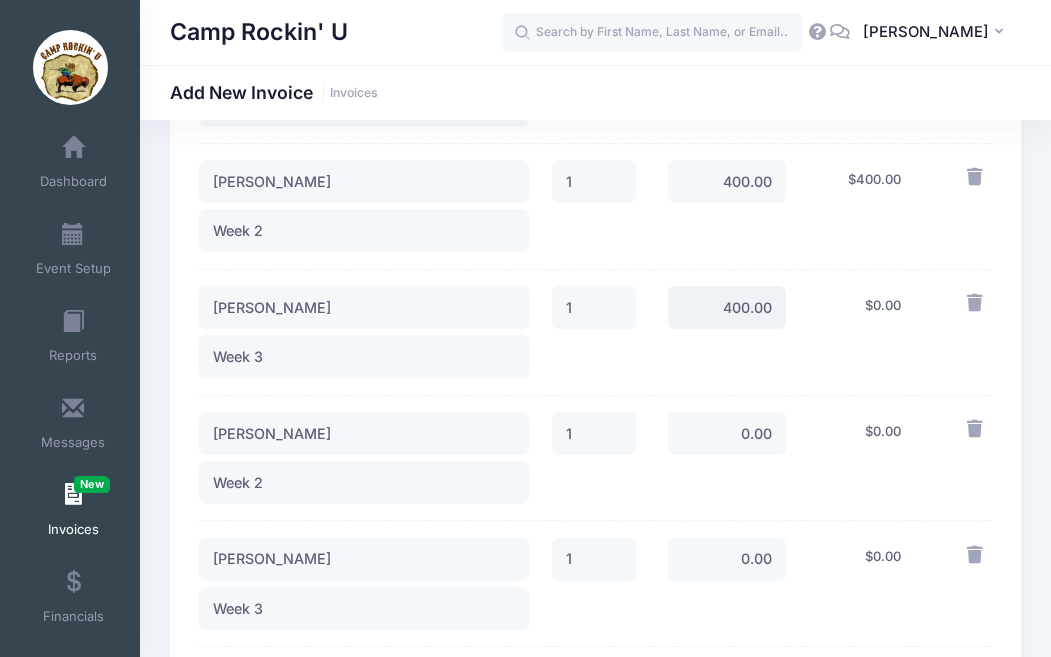 type on "400.00" 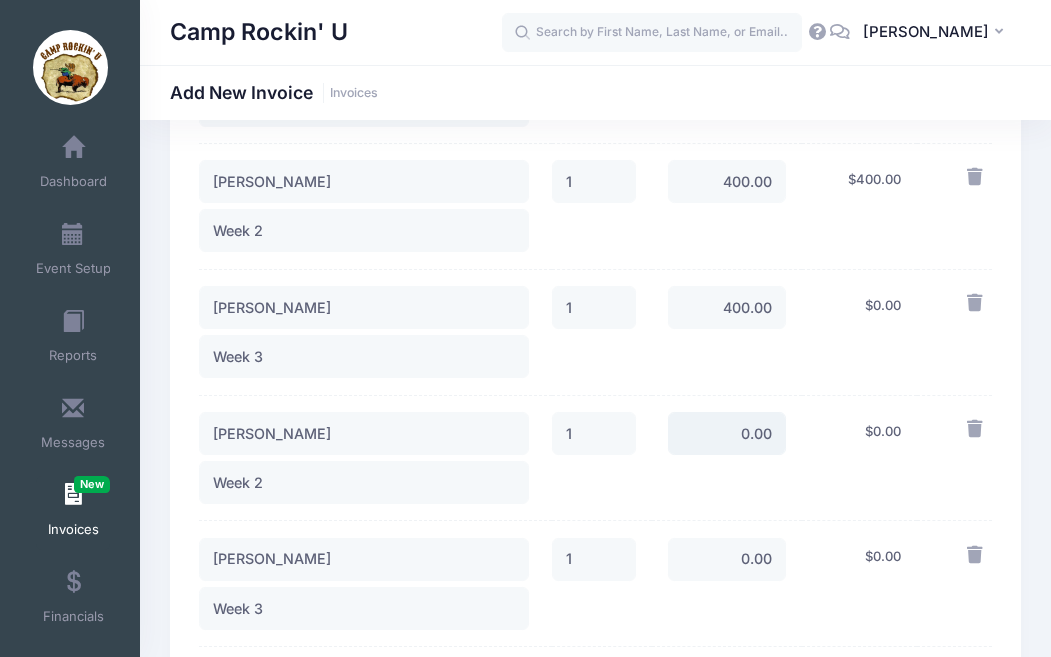 click on "0.00" at bounding box center (727, 433) 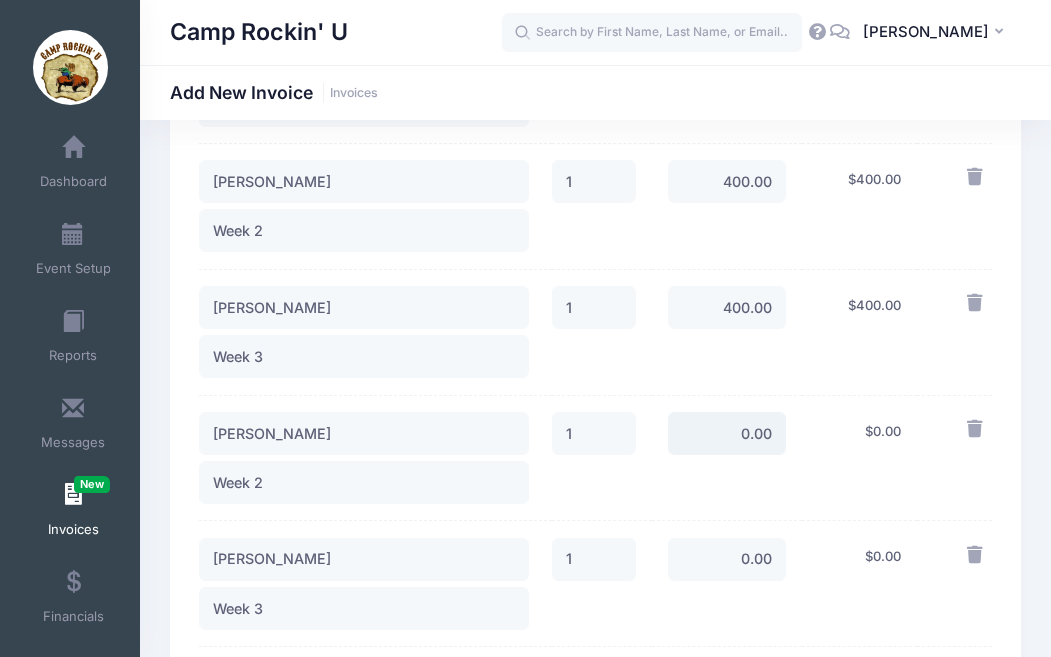 click on "0.00" at bounding box center (727, 433) 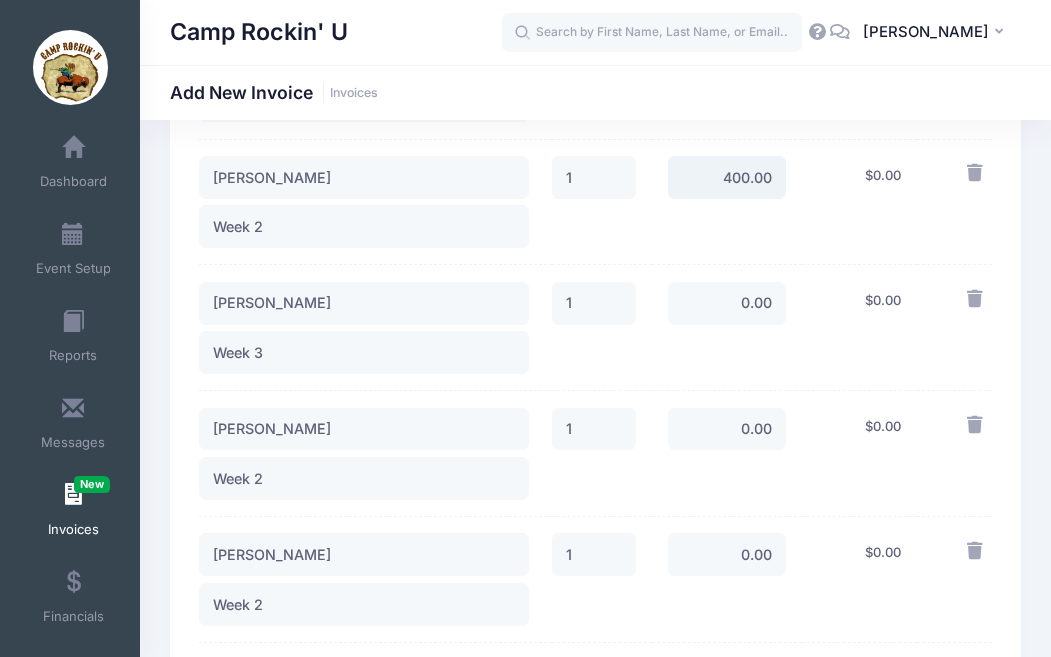 scroll, scrollTop: 879, scrollLeft: 0, axis: vertical 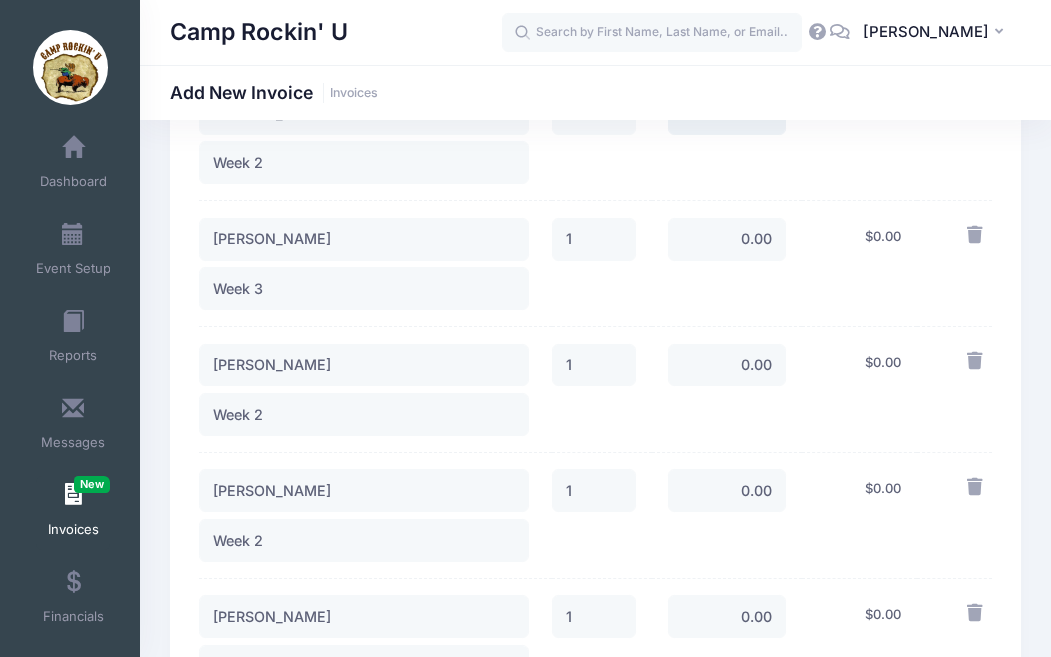 type on "400.00" 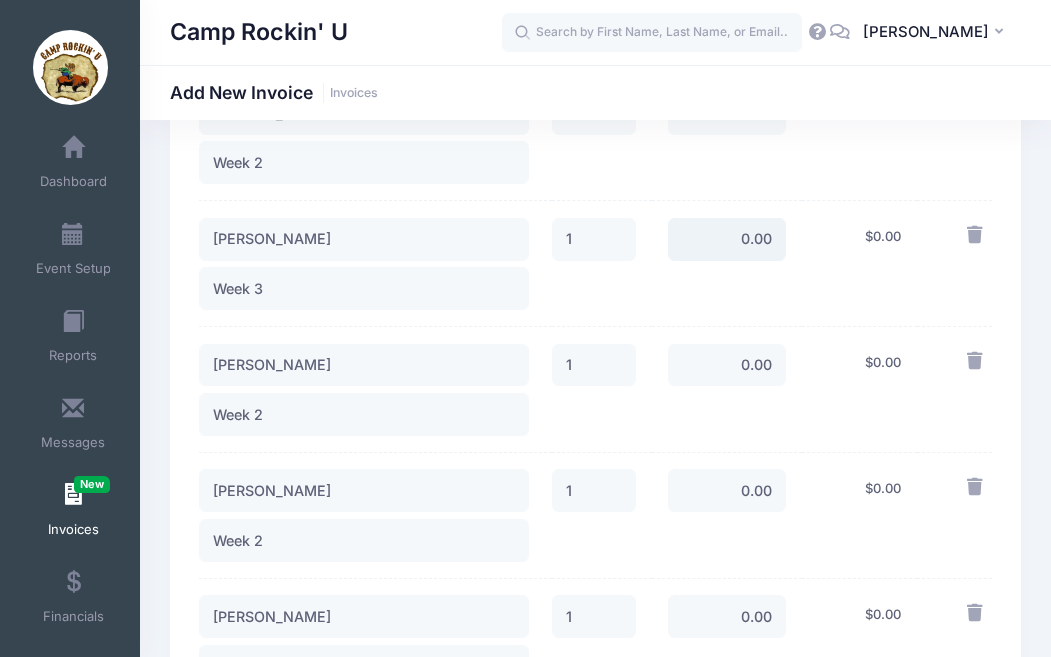 click on "0.00" at bounding box center [727, 239] 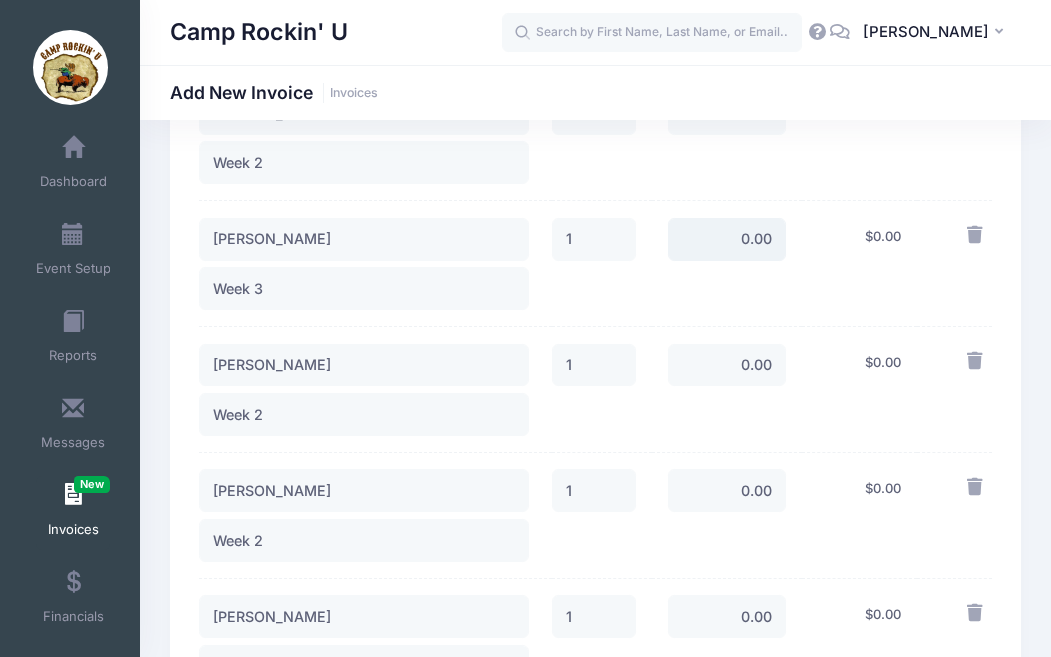 click on "0.00" at bounding box center (727, 239) 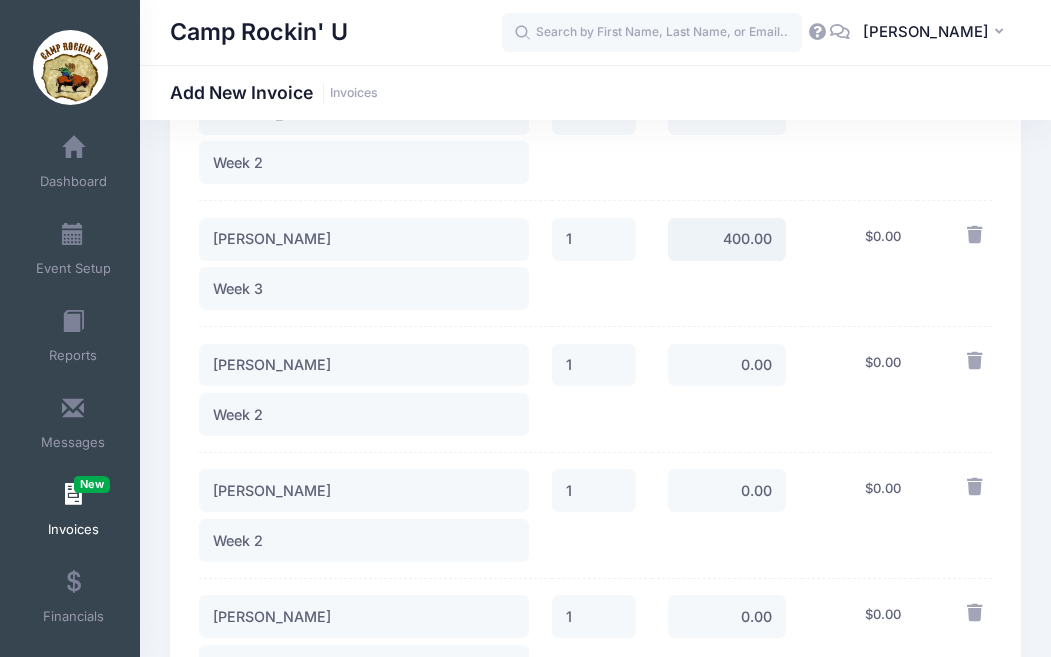 type on "400.00" 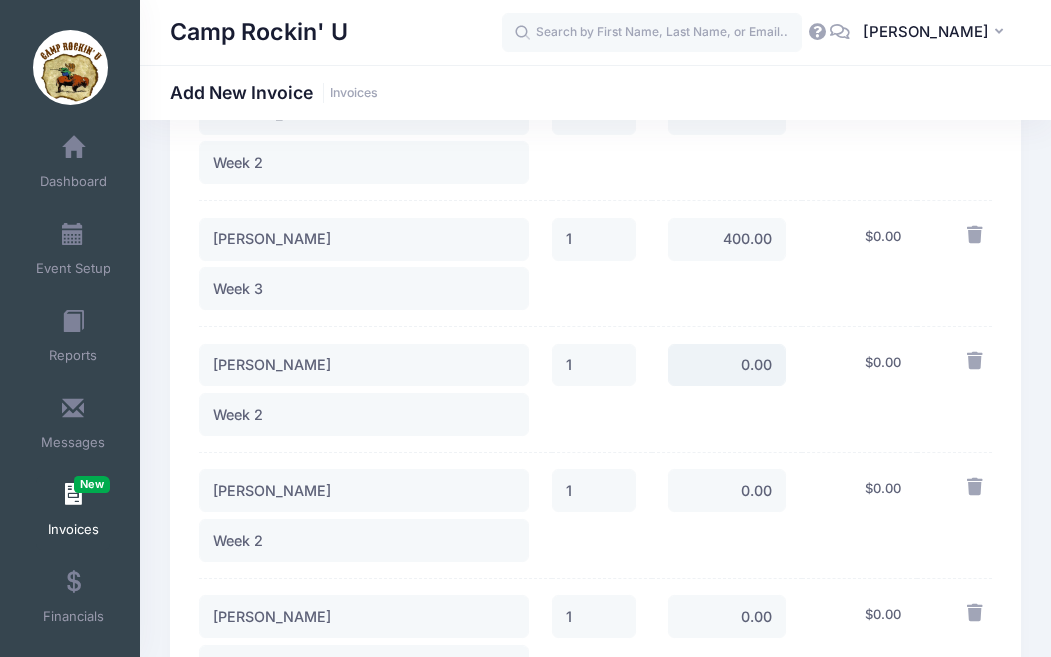 click on "0.00" at bounding box center (727, 365) 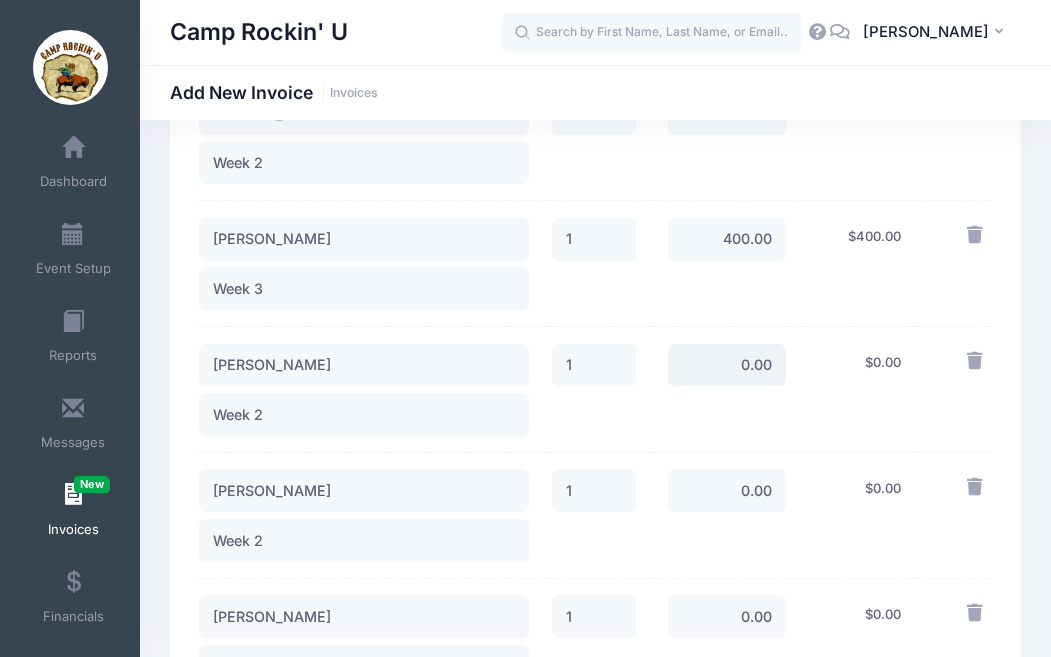 click on "0.00" at bounding box center [727, 365] 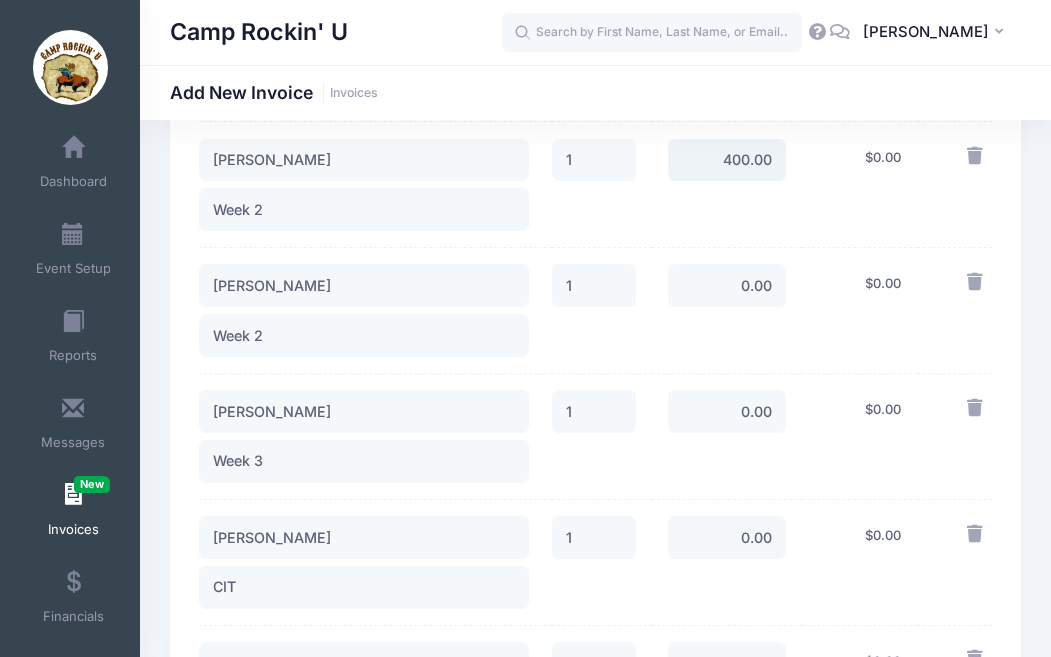 scroll, scrollTop: 1101, scrollLeft: 0, axis: vertical 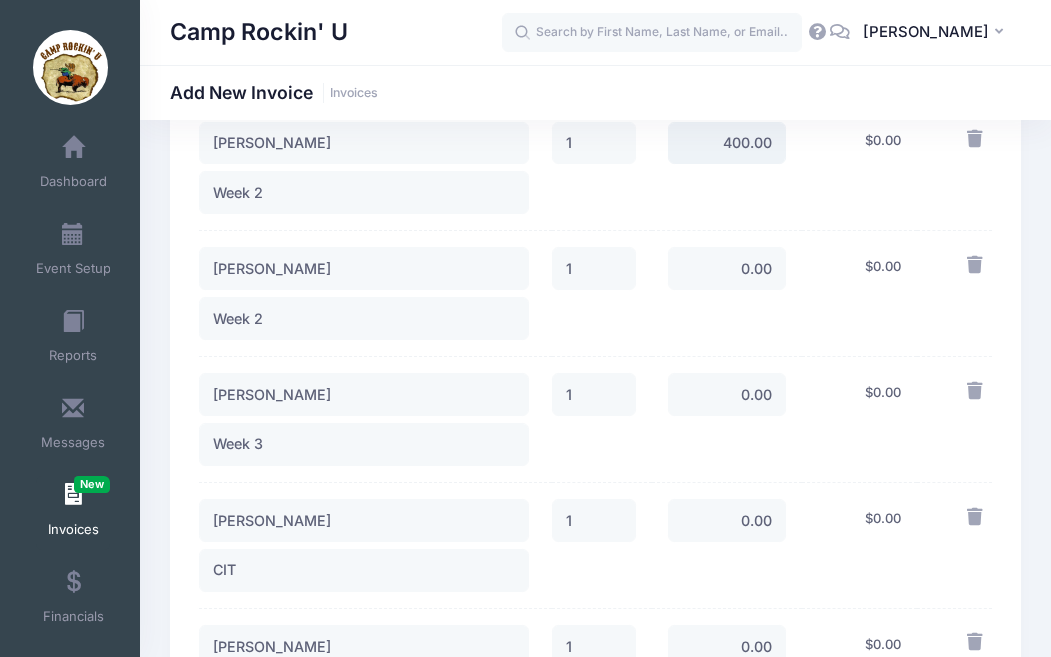 type on "400.00" 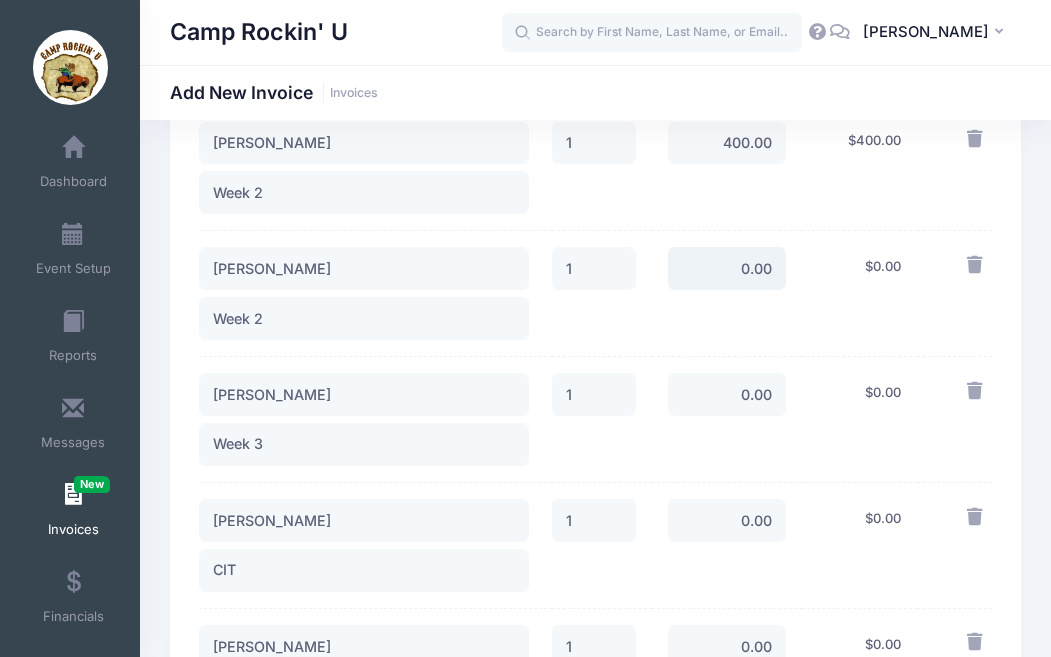 click on "0.00" at bounding box center (727, 268) 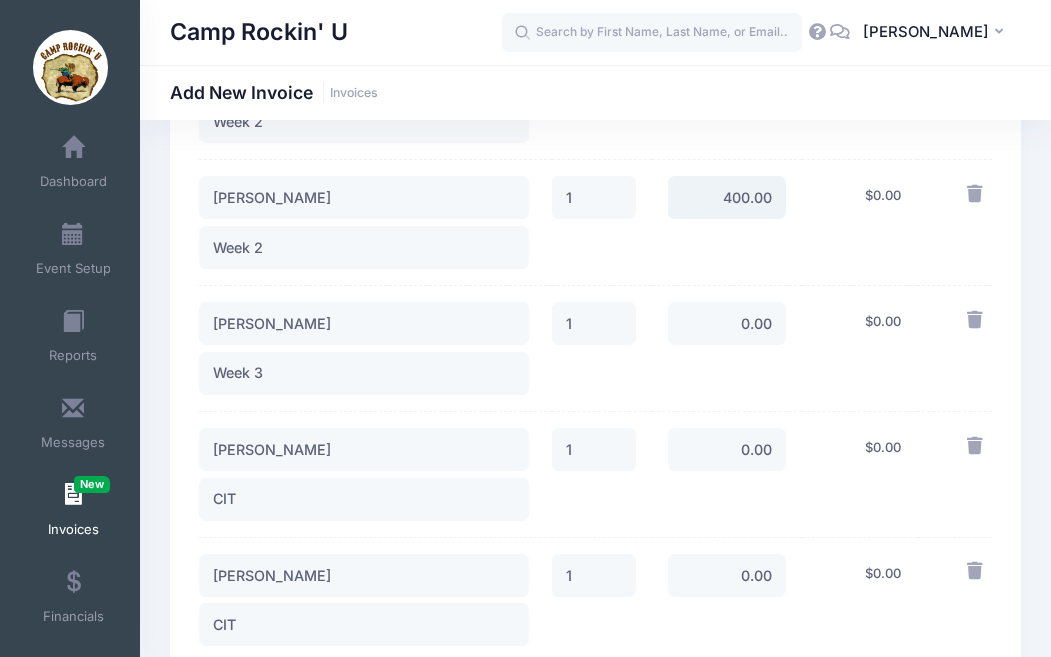 scroll, scrollTop: 1184, scrollLeft: 0, axis: vertical 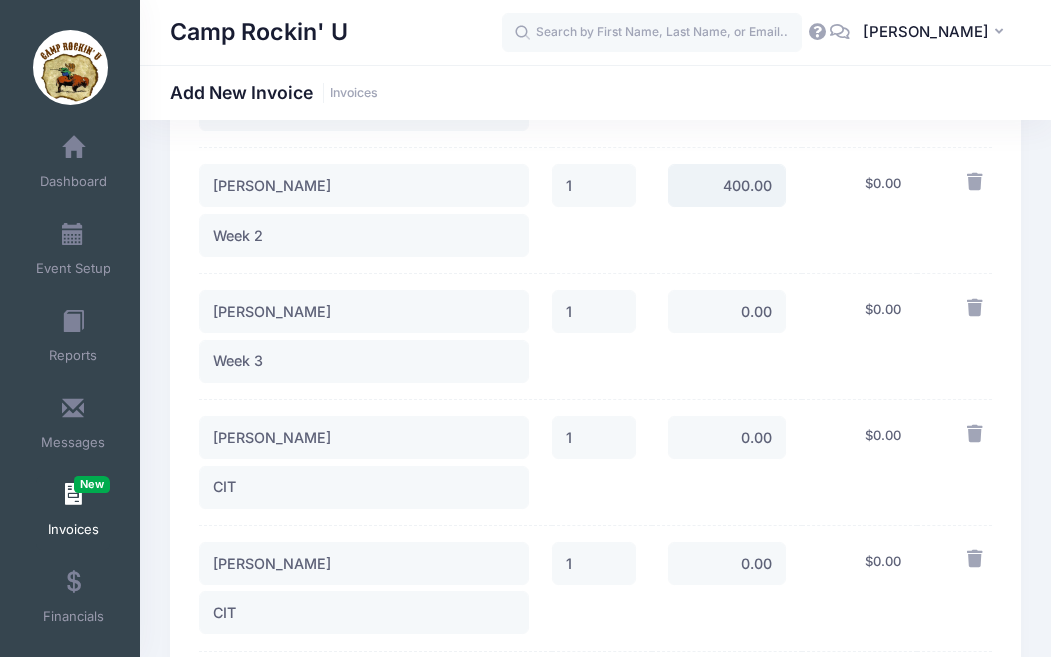 type on "400.00" 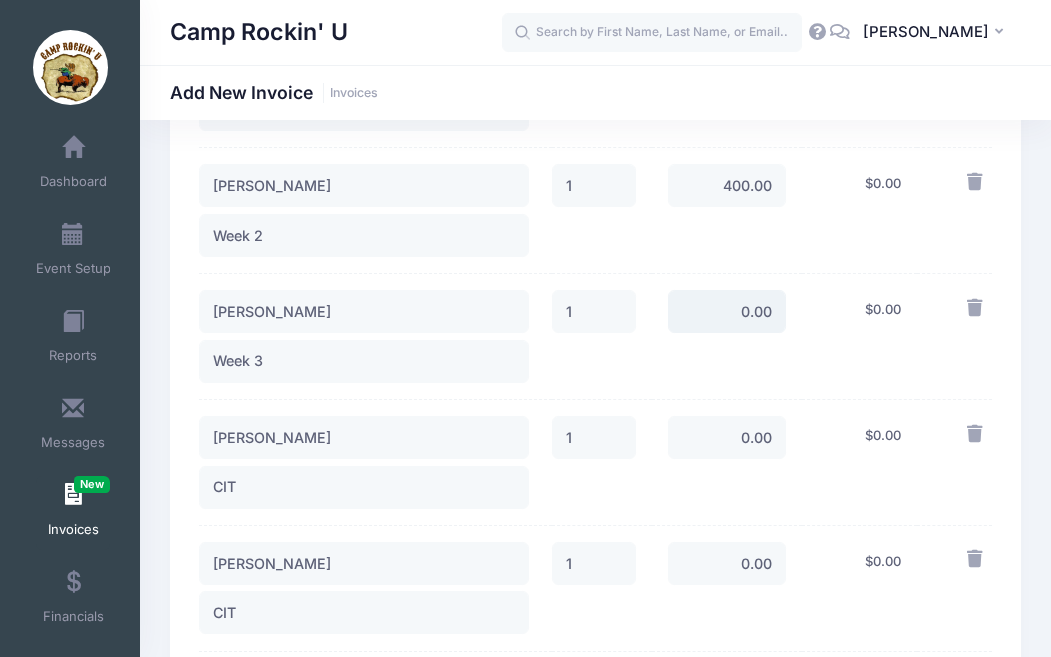 click on "0.00" at bounding box center (727, 311) 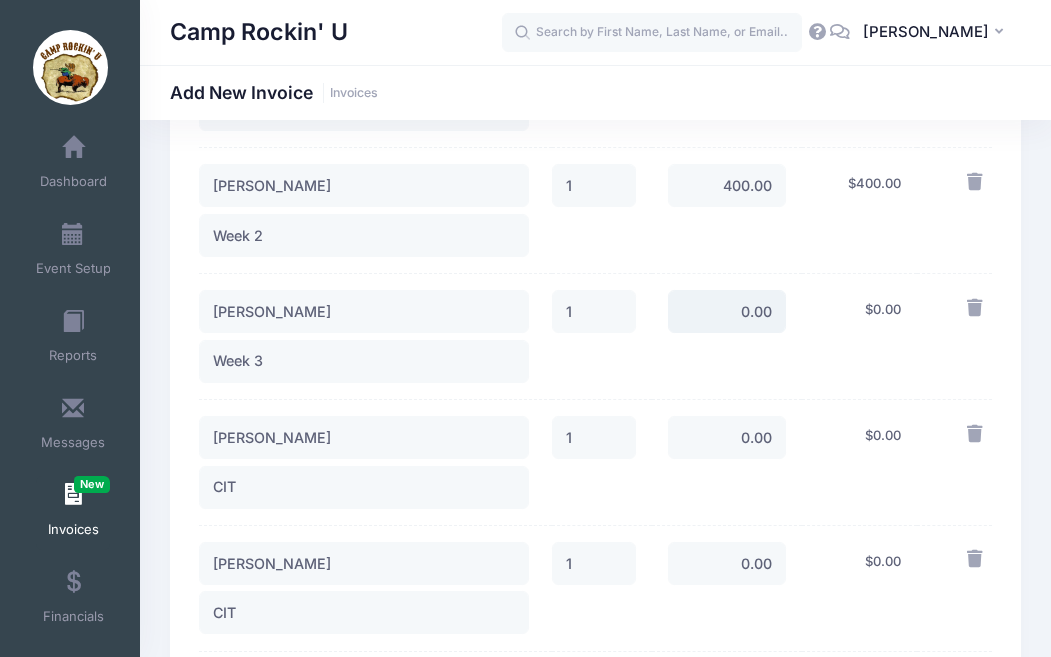 click on "0.00" at bounding box center [727, 311] 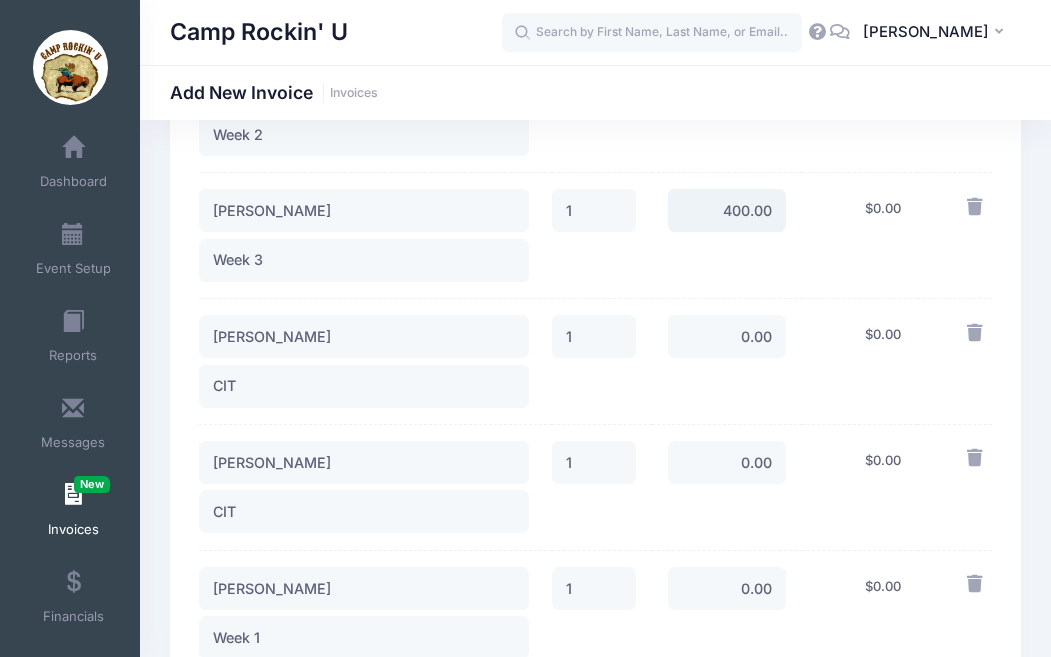 scroll, scrollTop: 1394, scrollLeft: 0, axis: vertical 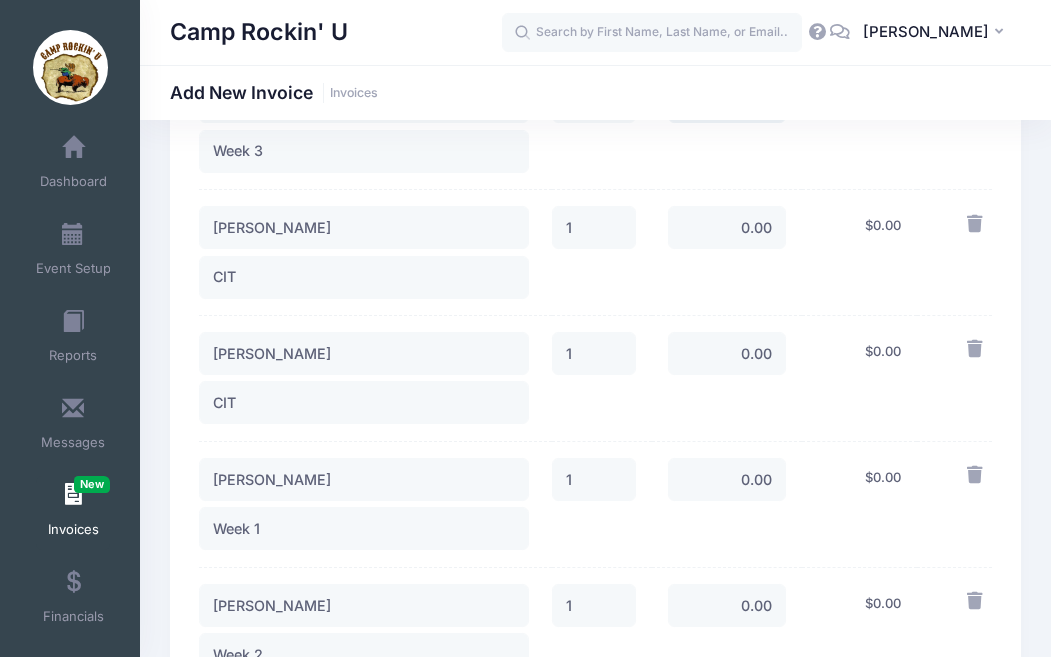 type on "400.00" 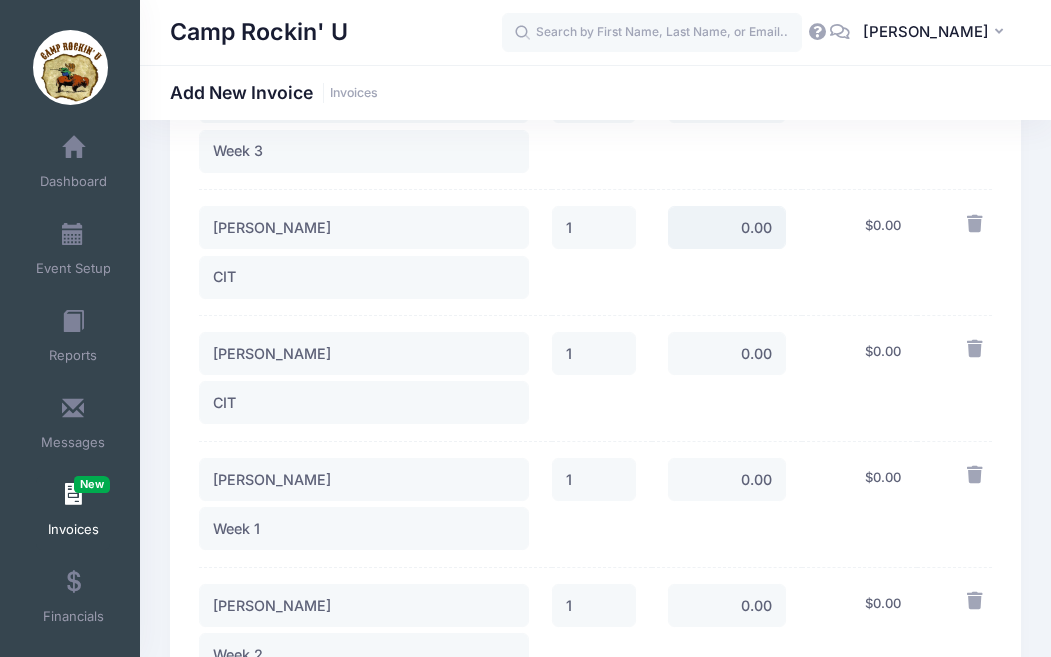 click on "0.00" at bounding box center [727, 227] 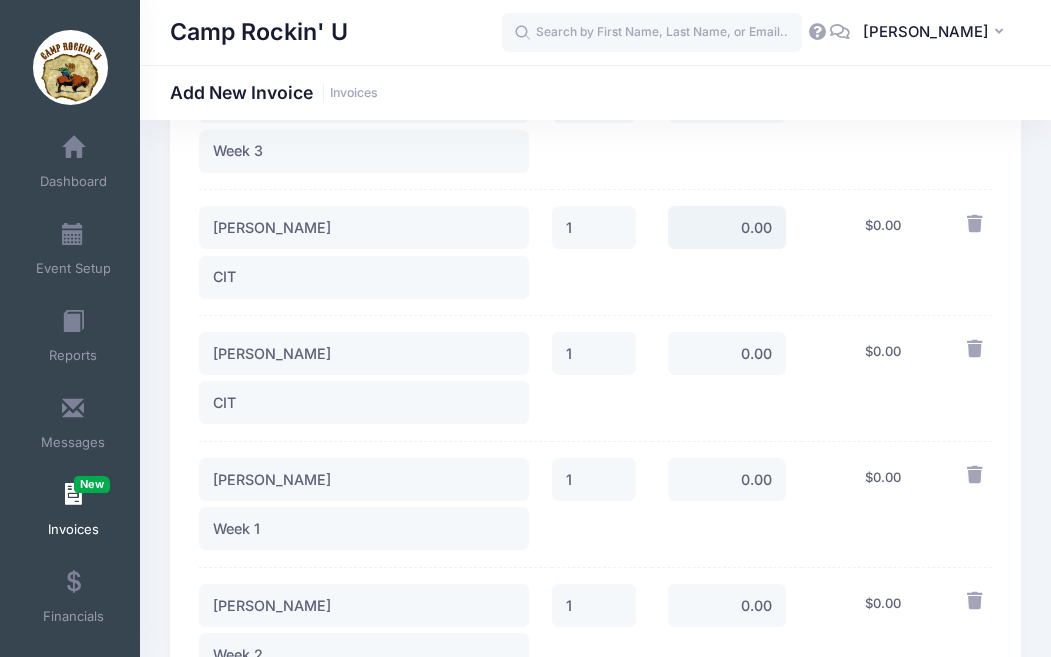 click on "0.00" at bounding box center (727, 227) 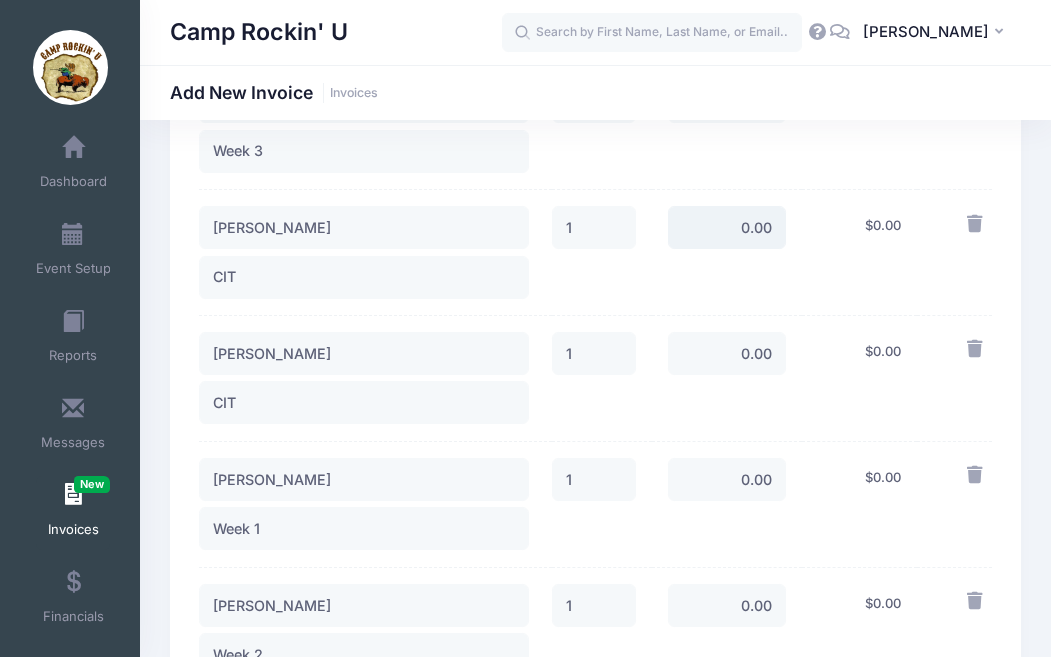 click on "0.00" at bounding box center [727, 227] 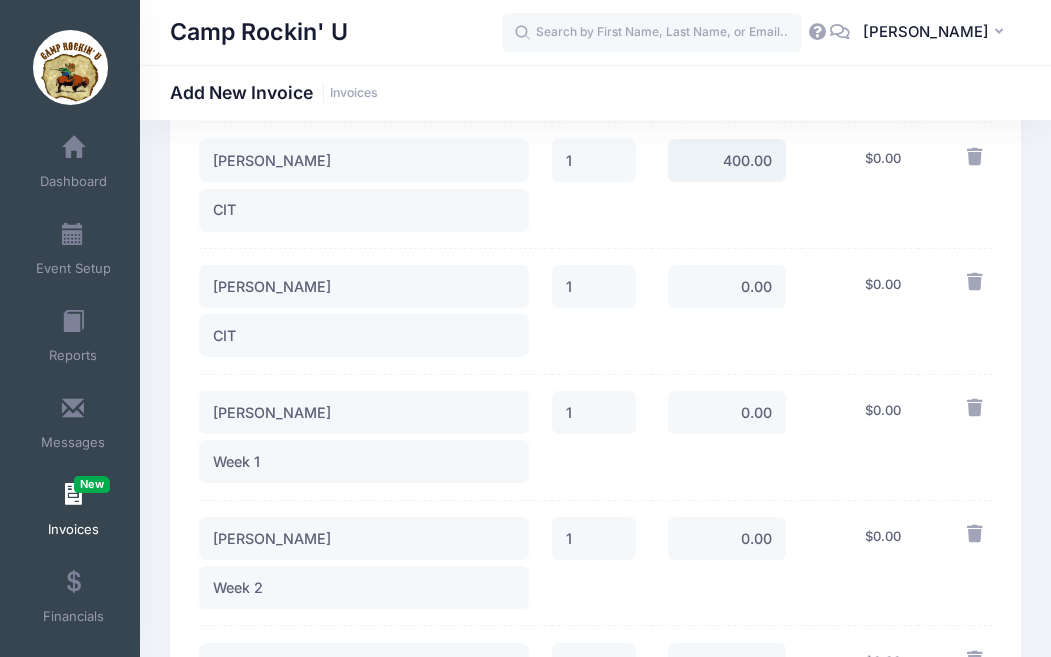 scroll, scrollTop: 1471, scrollLeft: 0, axis: vertical 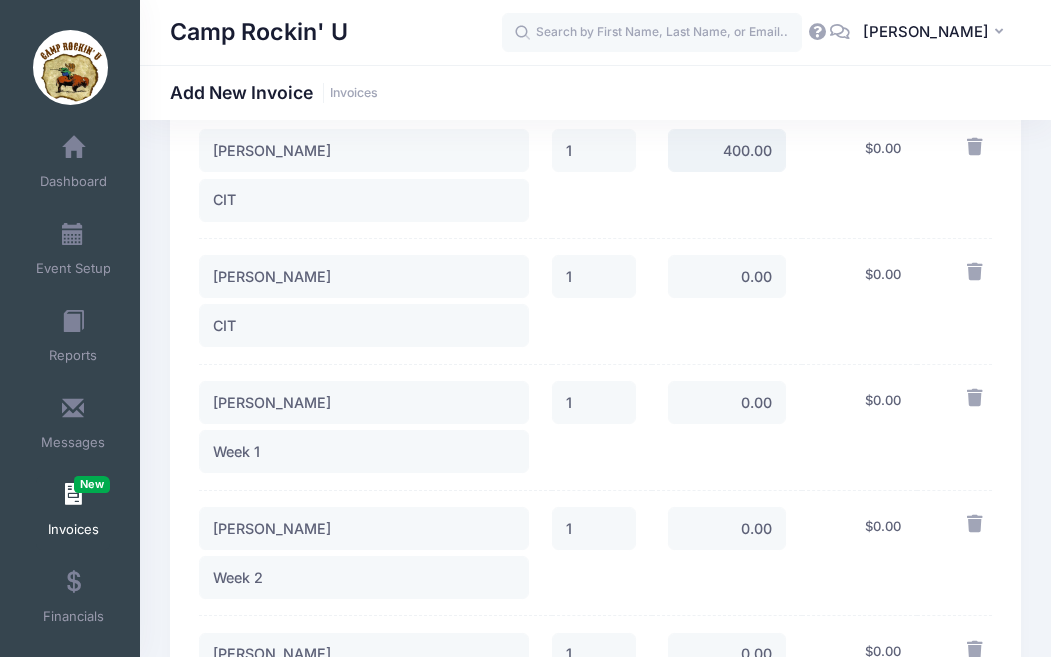 type on "400.00" 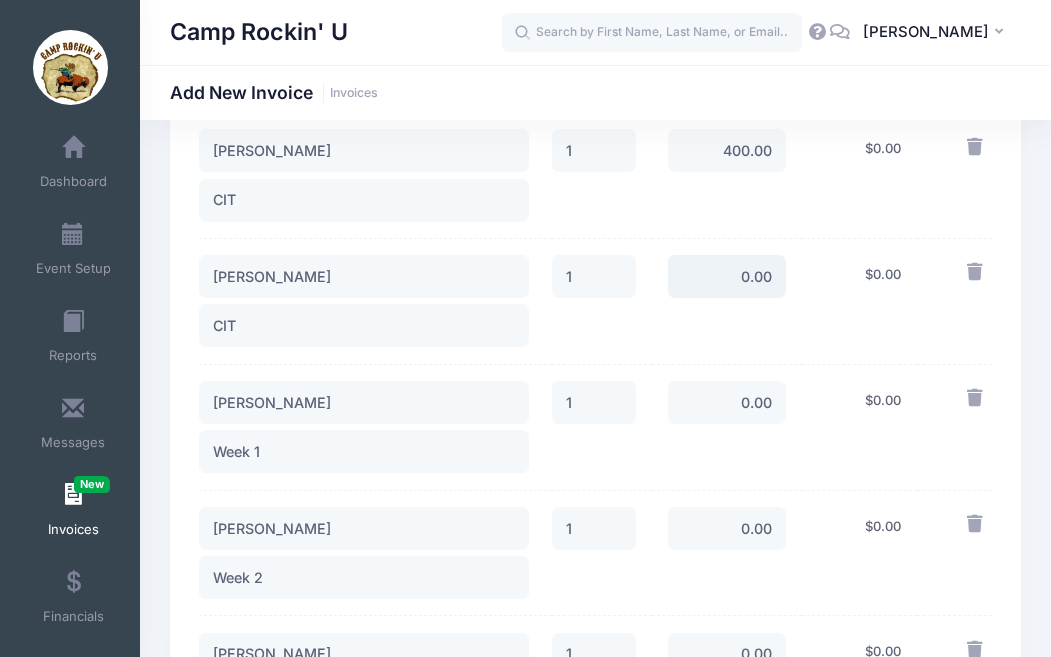 click on "0.00" at bounding box center [727, 276] 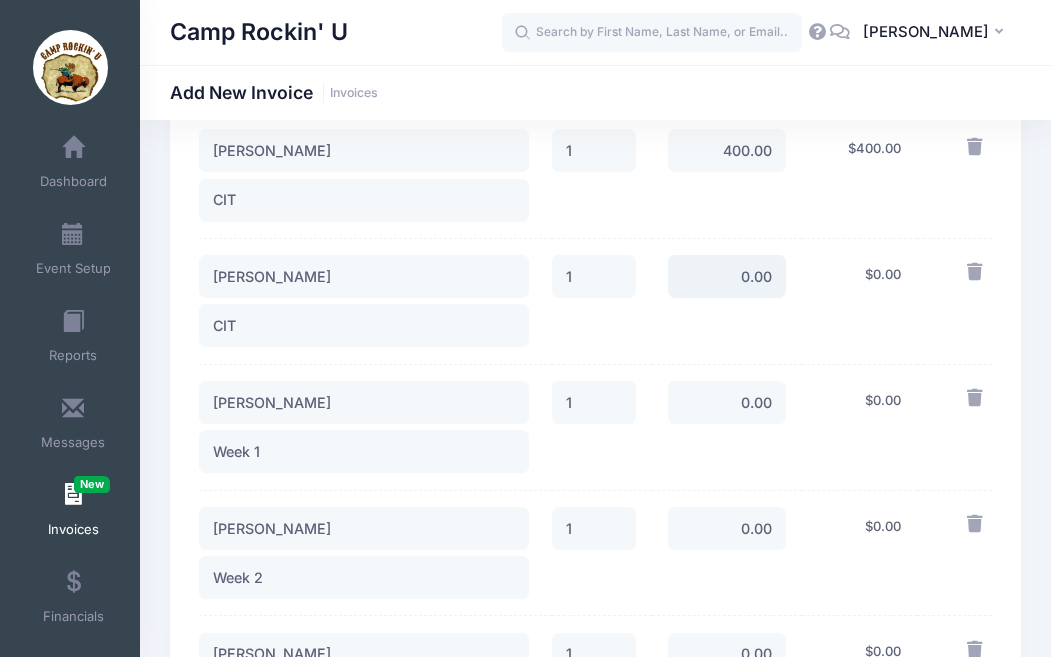 click on "0.00" at bounding box center (727, 276) 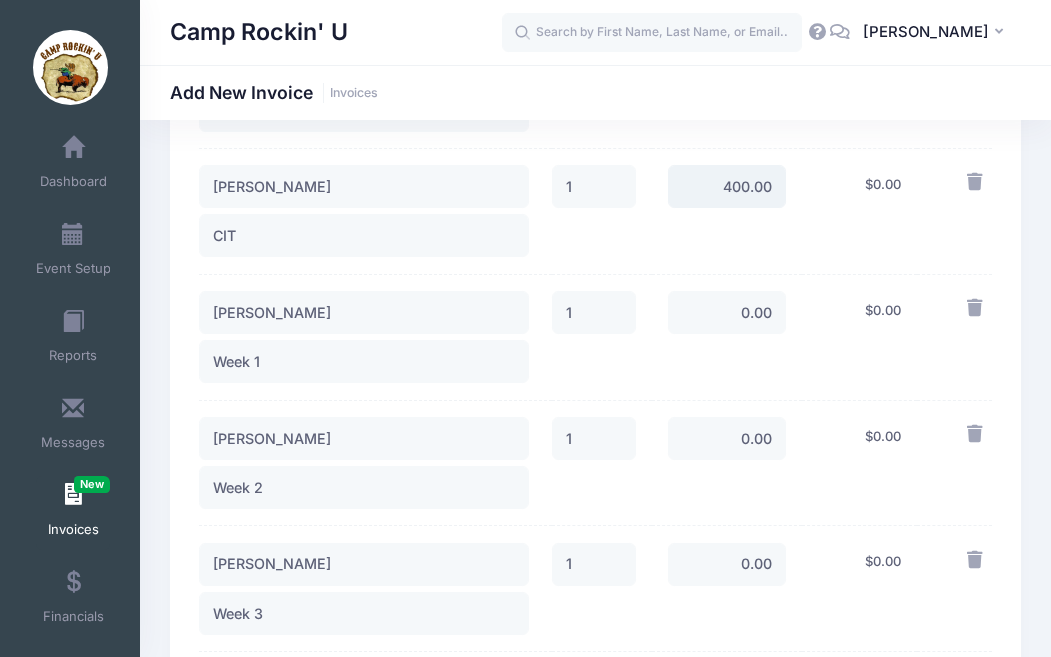 scroll, scrollTop: 1560, scrollLeft: 0, axis: vertical 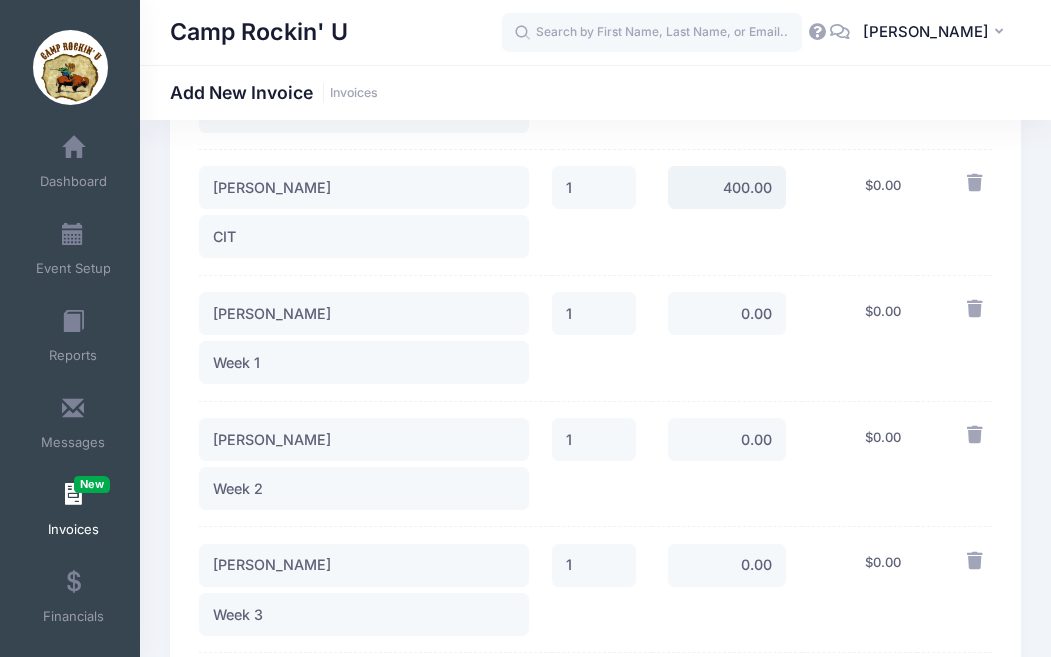 type on "400.00" 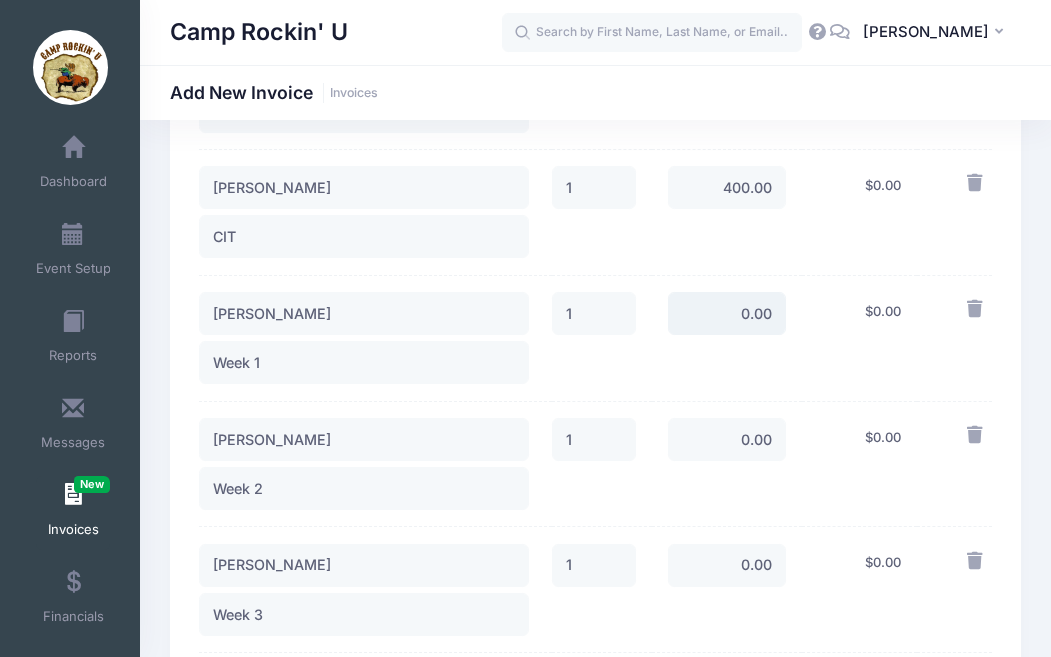 click on "0.00" at bounding box center (727, 313) 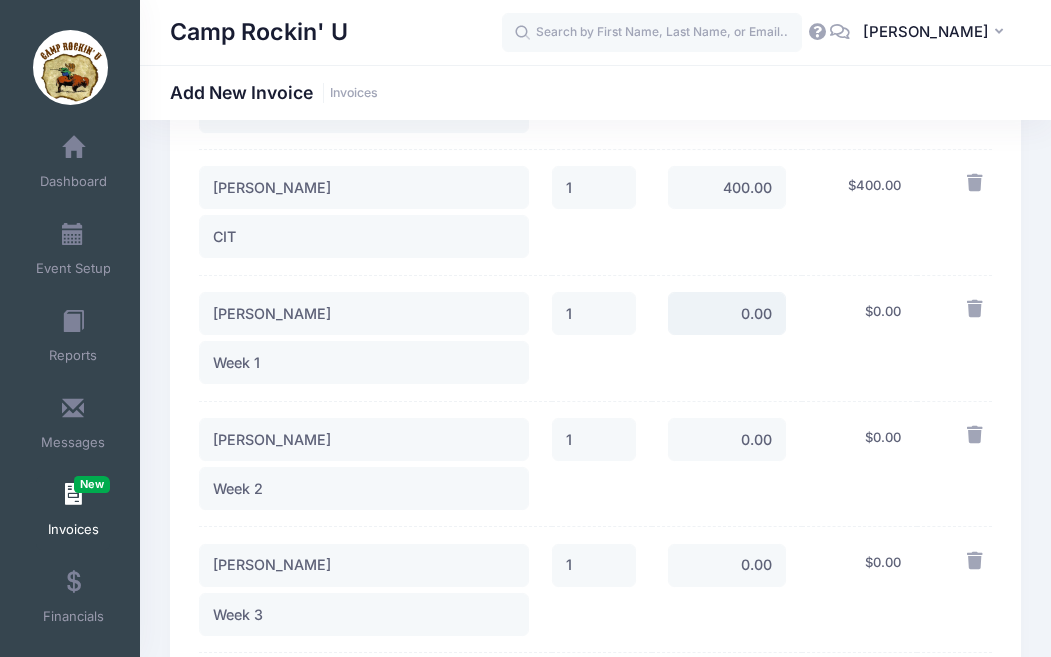 click on "0.00" at bounding box center (727, 313) 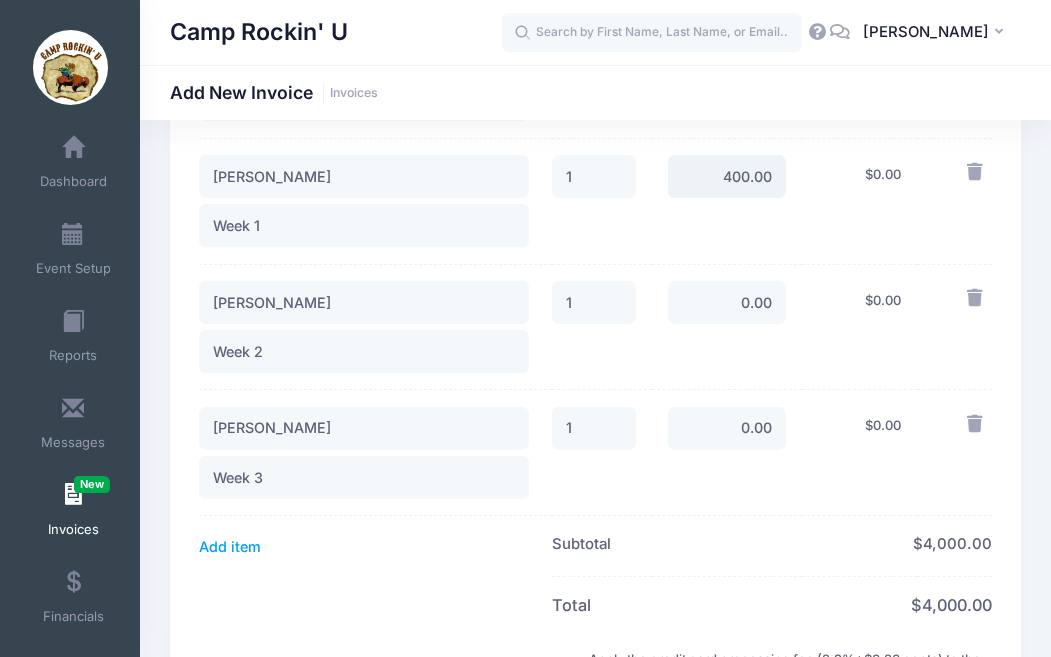 scroll, scrollTop: 1702, scrollLeft: 0, axis: vertical 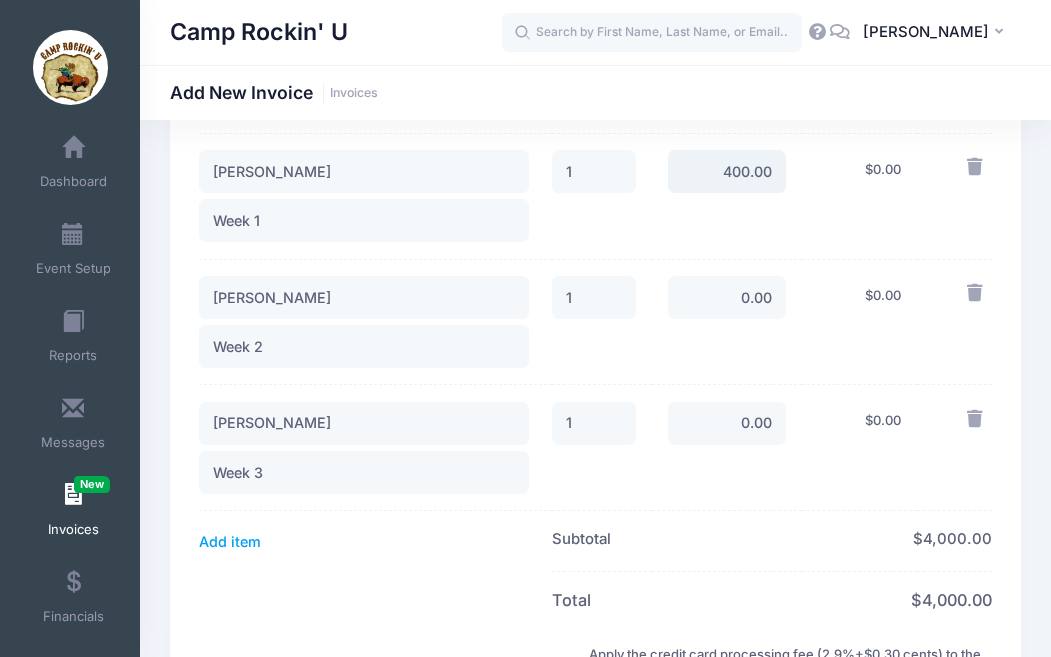 type on "400.00" 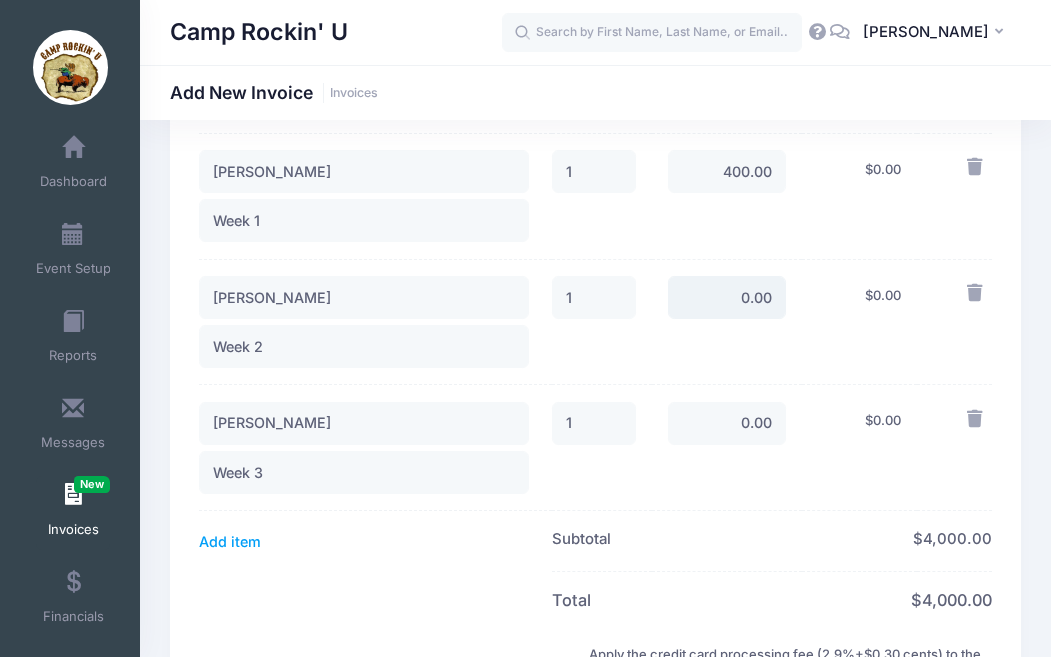 click on "0.00" at bounding box center (727, 297) 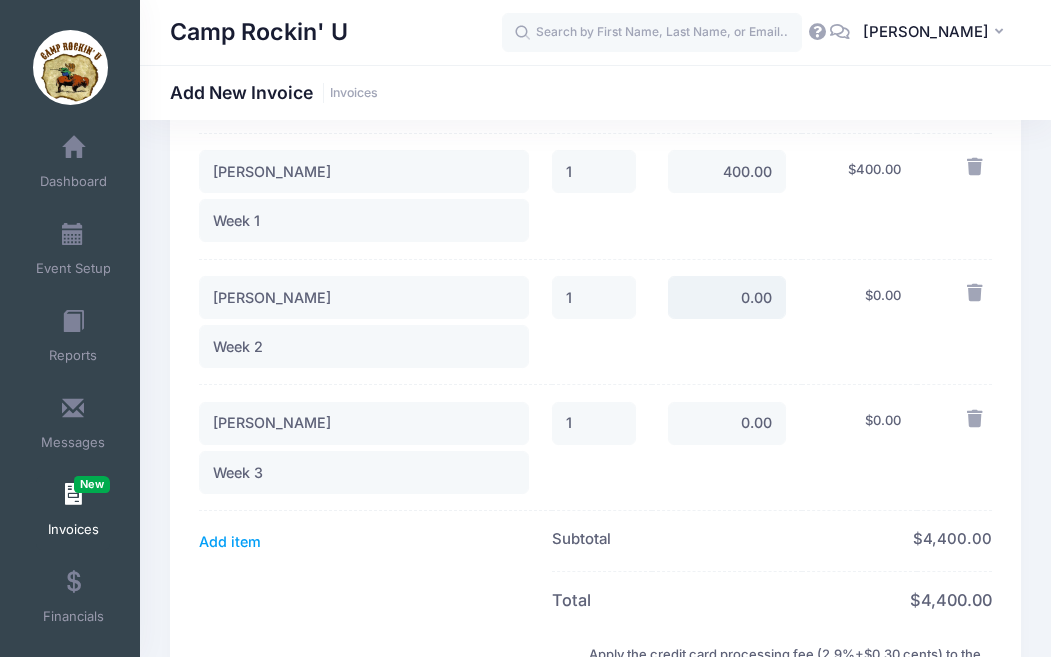 click on "0.00" at bounding box center [727, 297] 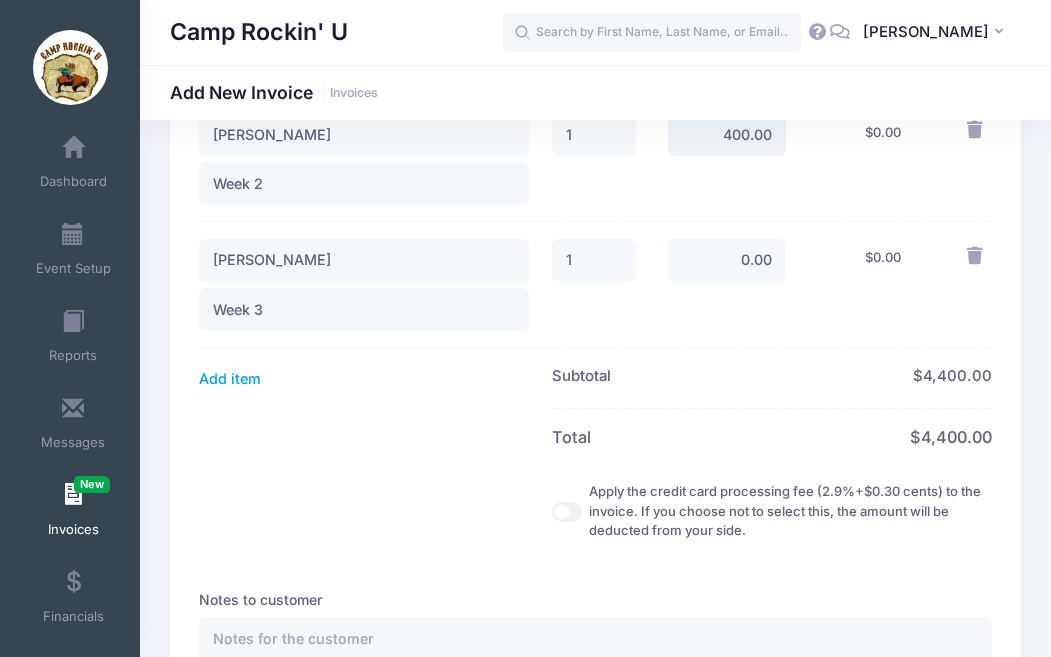 scroll, scrollTop: 1884, scrollLeft: 0, axis: vertical 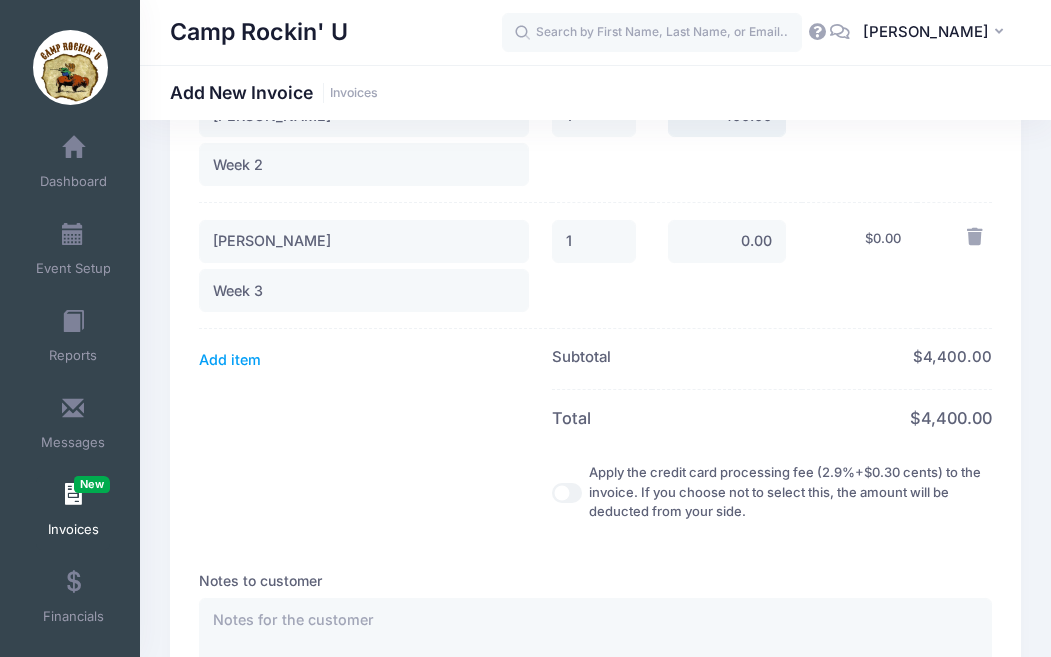 type on "400.00" 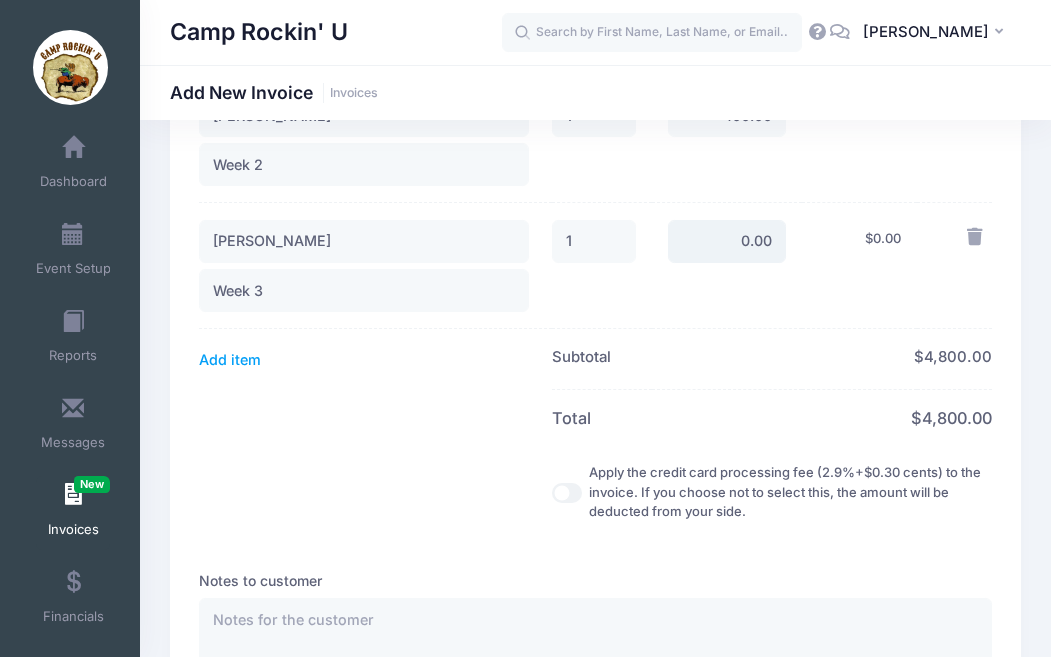 click on "0.00" at bounding box center [727, 241] 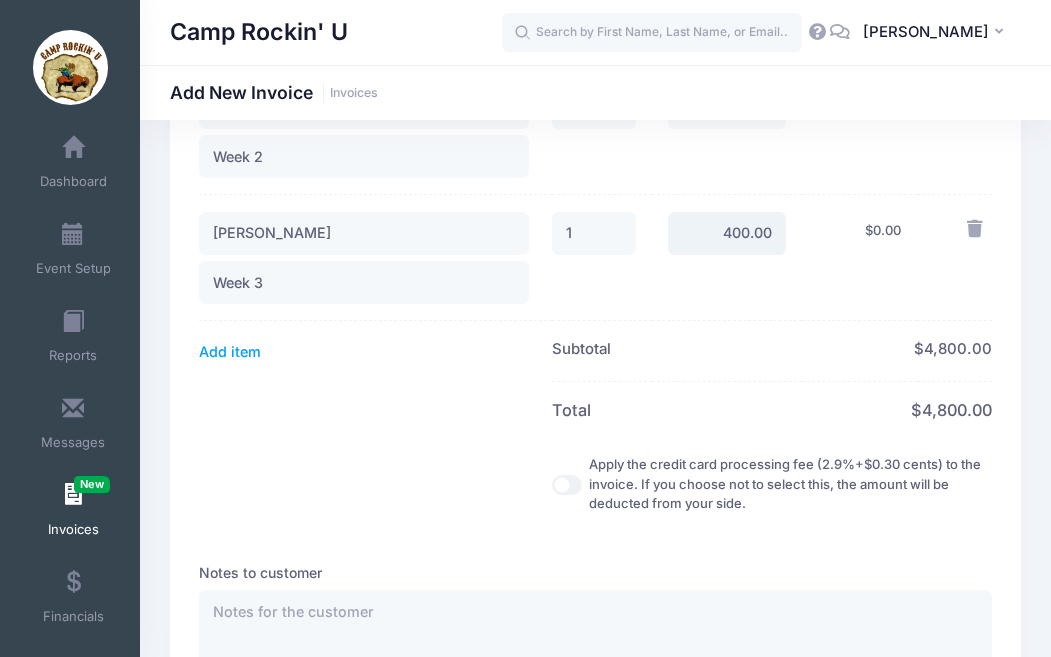 scroll, scrollTop: 1993, scrollLeft: 0, axis: vertical 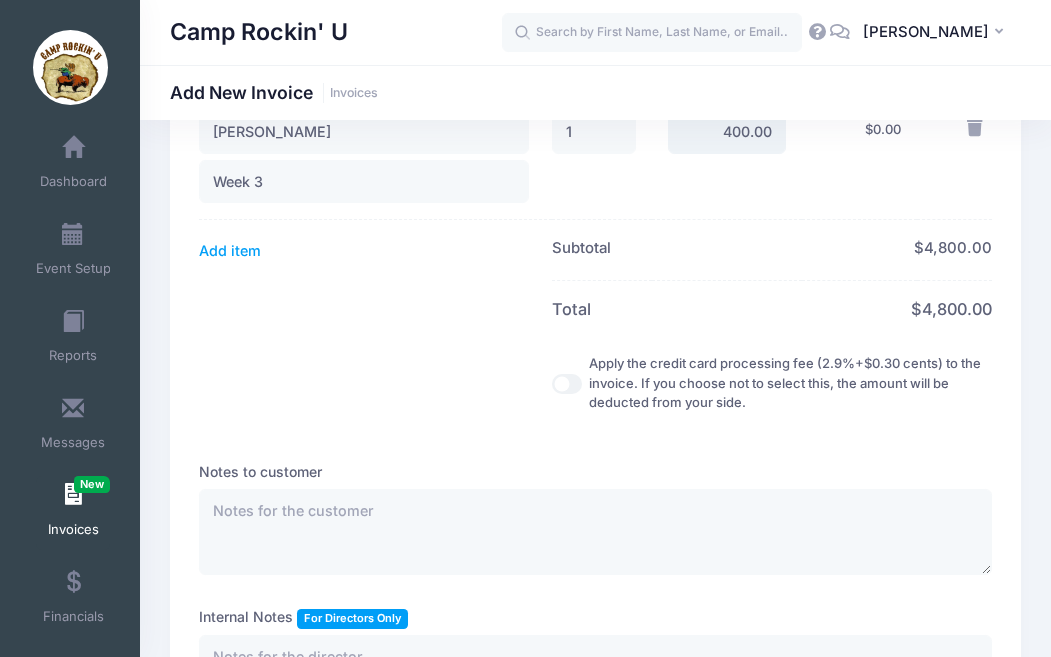 type on "400.00" 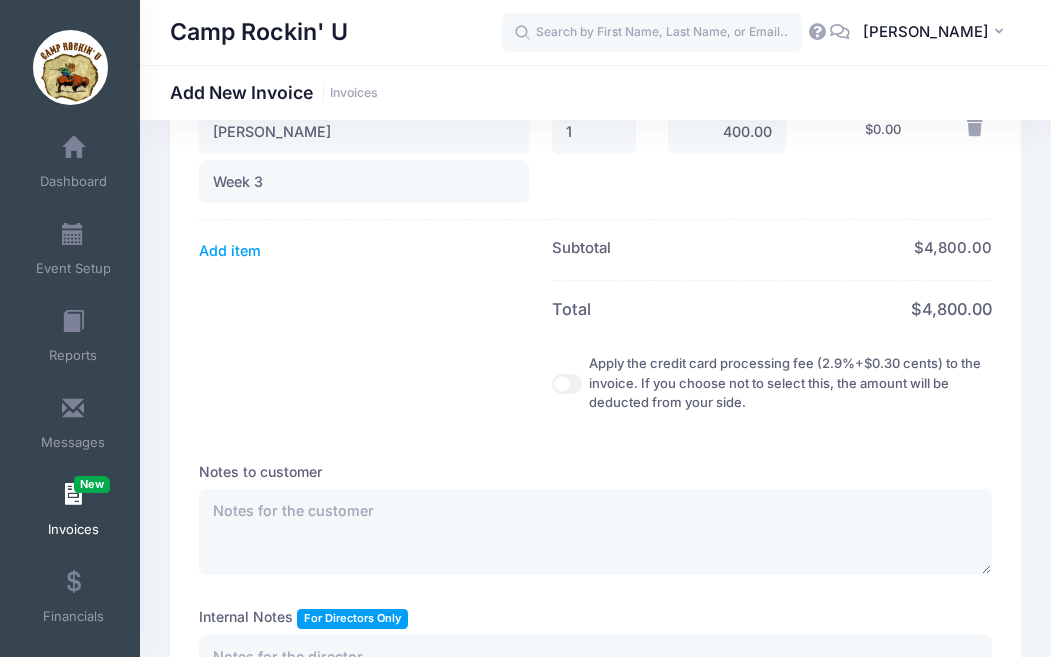click on "Apply the credit card processing fee (2.9%+$0.30 cents) to the invoice. If you choose not to select this, the amount will be deducted from your side." at bounding box center (567, 384) 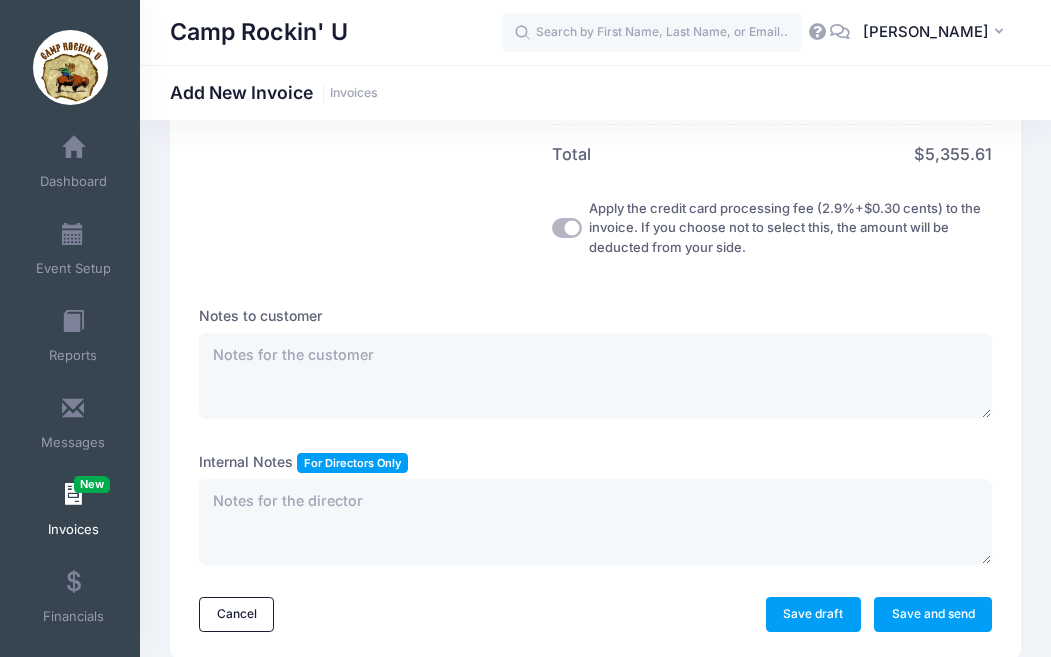 scroll, scrollTop: 2183, scrollLeft: 0, axis: vertical 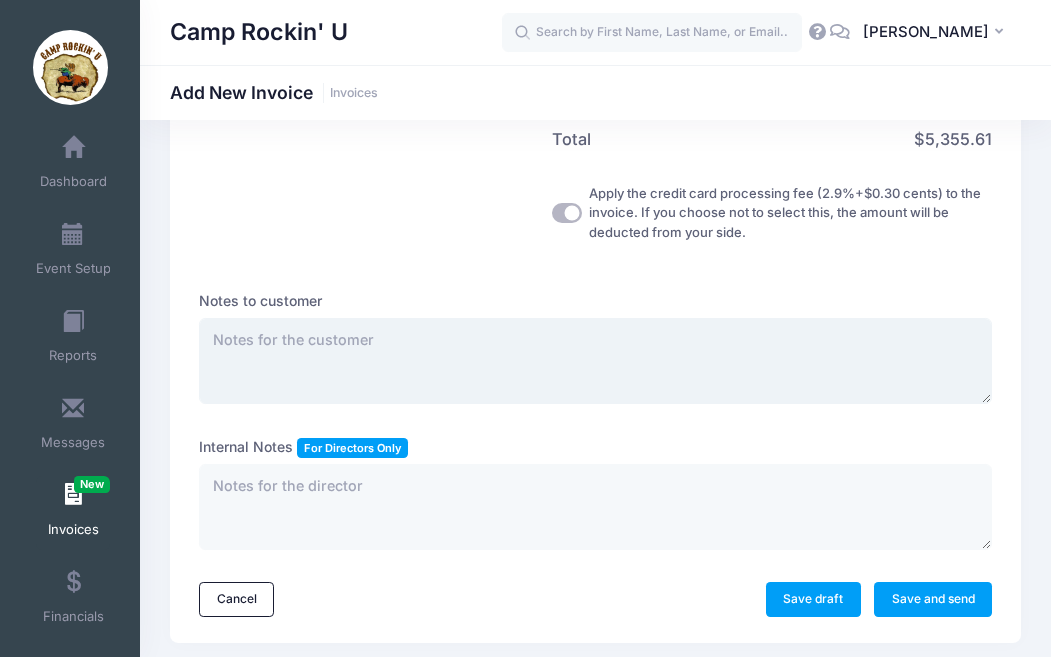 click at bounding box center [595, 361] 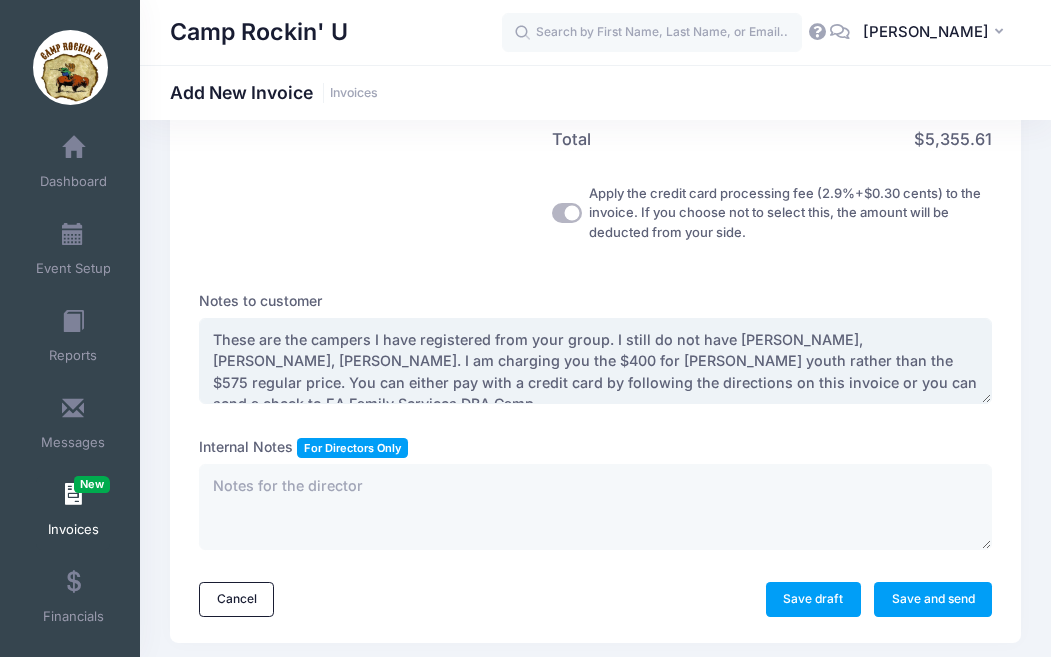 scroll, scrollTop: 9, scrollLeft: 0, axis: vertical 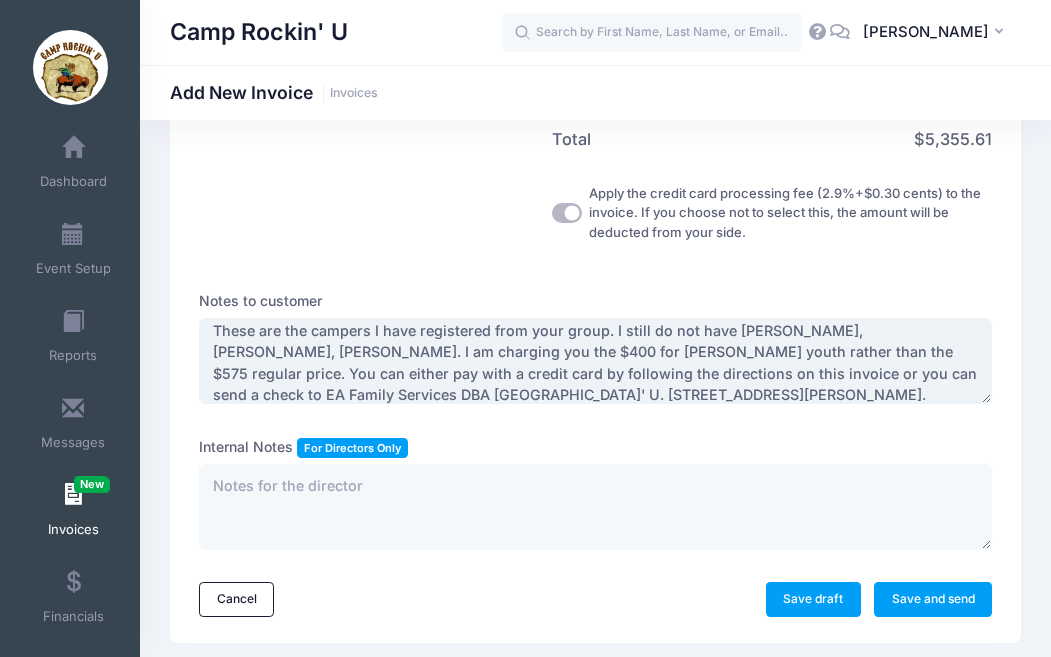 type on "These are the campers I have registered from your group. I still do not have Maddison Krill, Josue Mendez, Katia Mendez. I am charging you the $400 for foster youth rather than the $575 regular price. You can either pay with a credit card by following the directions on this invoice or you can send a check to EA Family Services DBA Camp Rockin' U. PO Box 39, Dobbins CA 95935. Thanks, Darby Johnson" 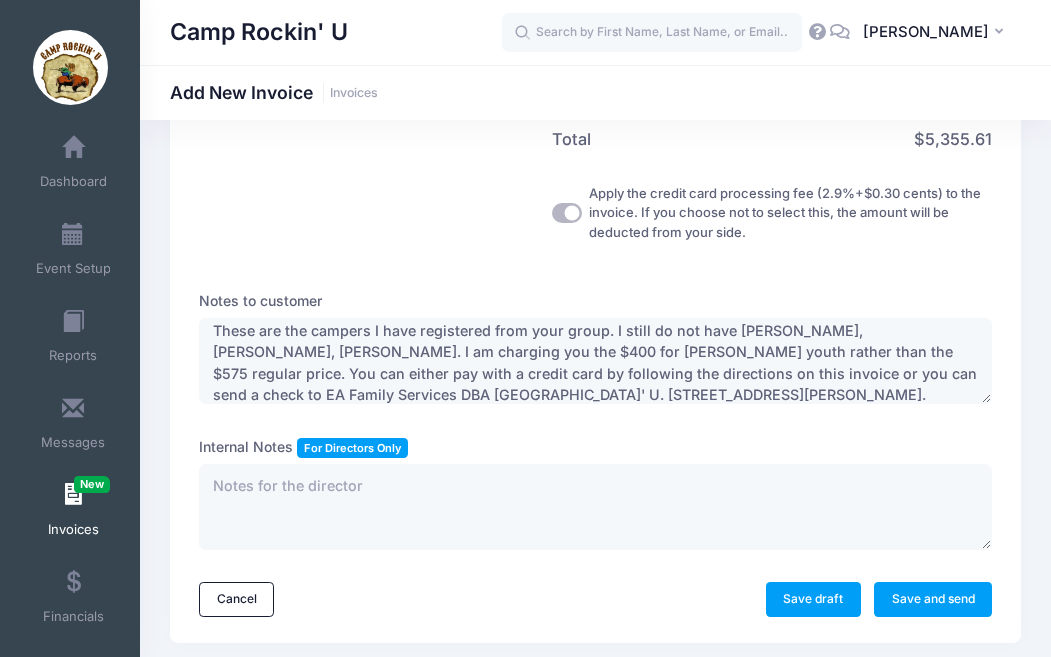 click on "Bill From
Camp Rockin' U
camprockinu@ea.org
​
camprockinu@ea.org
Bill To
Youth 4 Change Sutter" at bounding box center [595, -641] 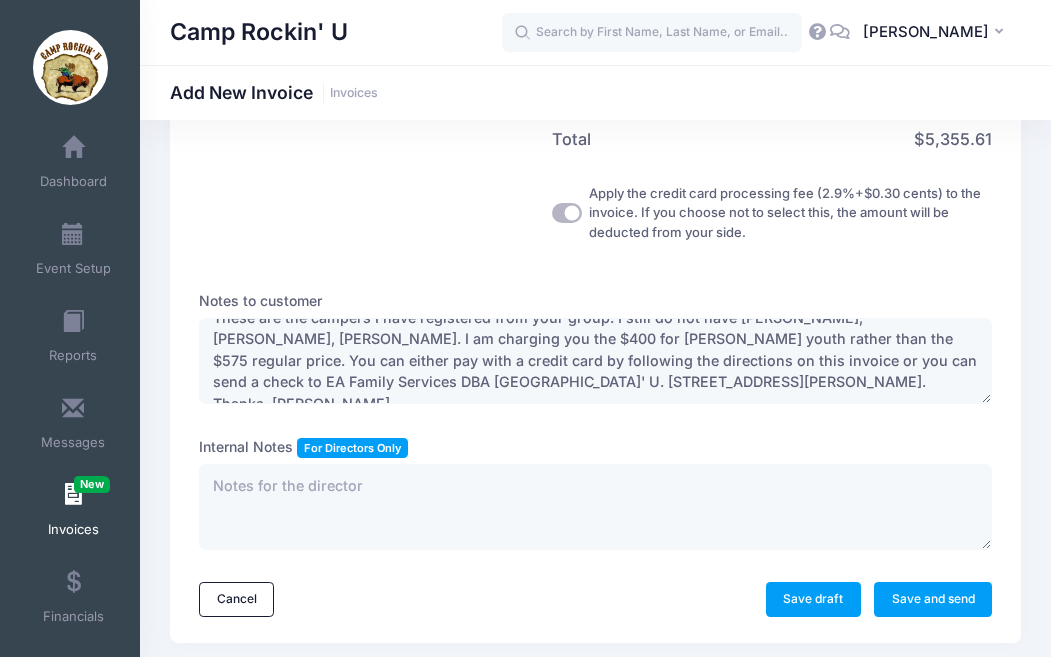 scroll, scrollTop: 20, scrollLeft: 0, axis: vertical 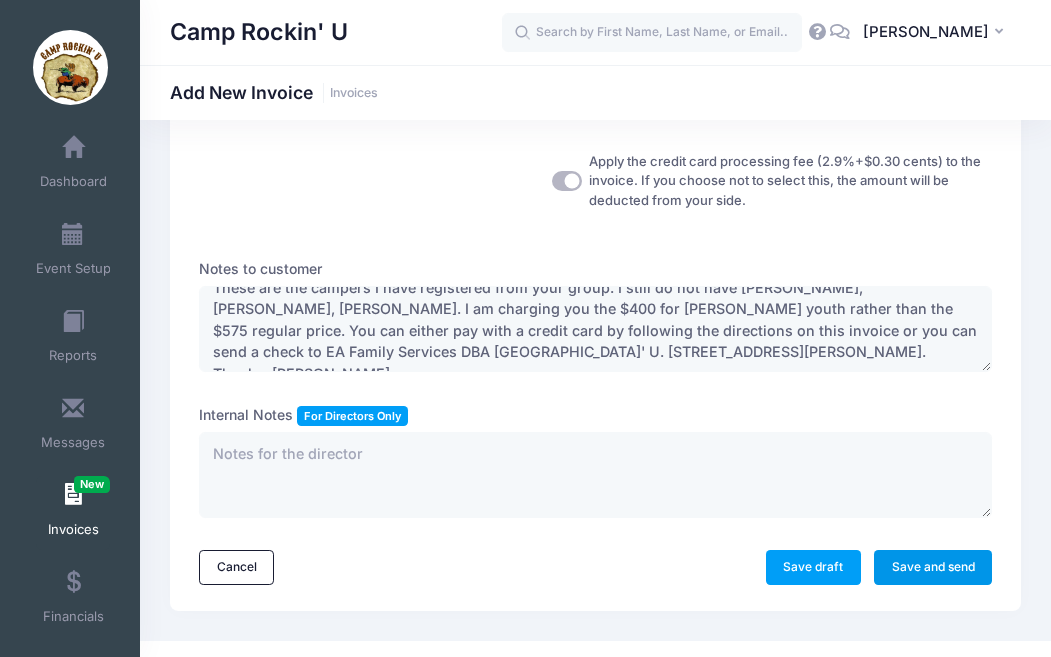 click on "Save and send" at bounding box center [933, 567] 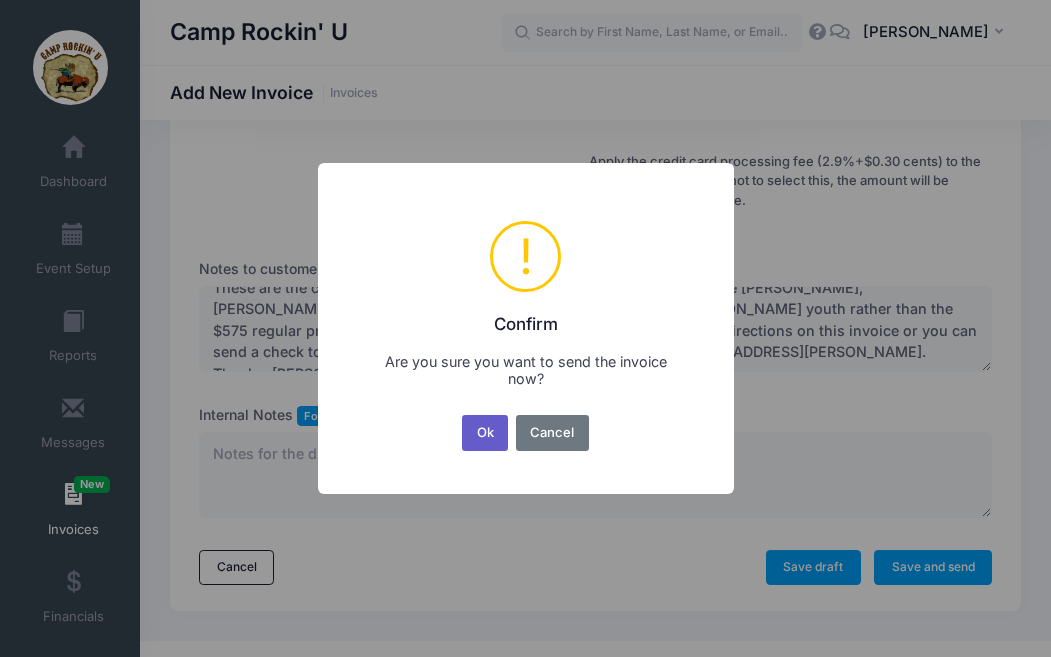 click on "Ok" at bounding box center [485, 433] 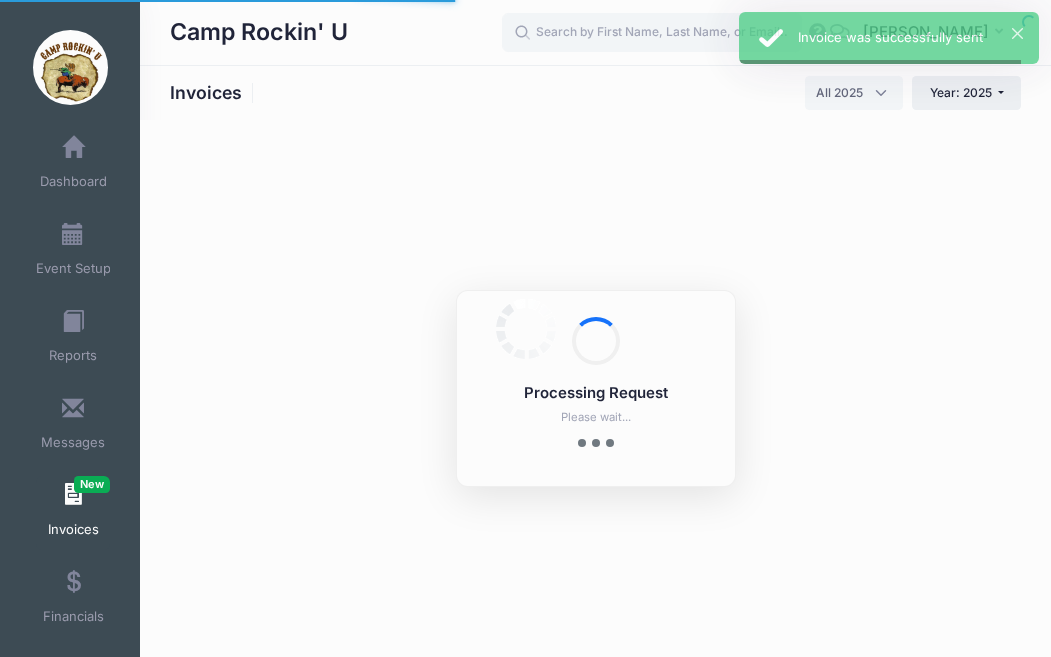 select 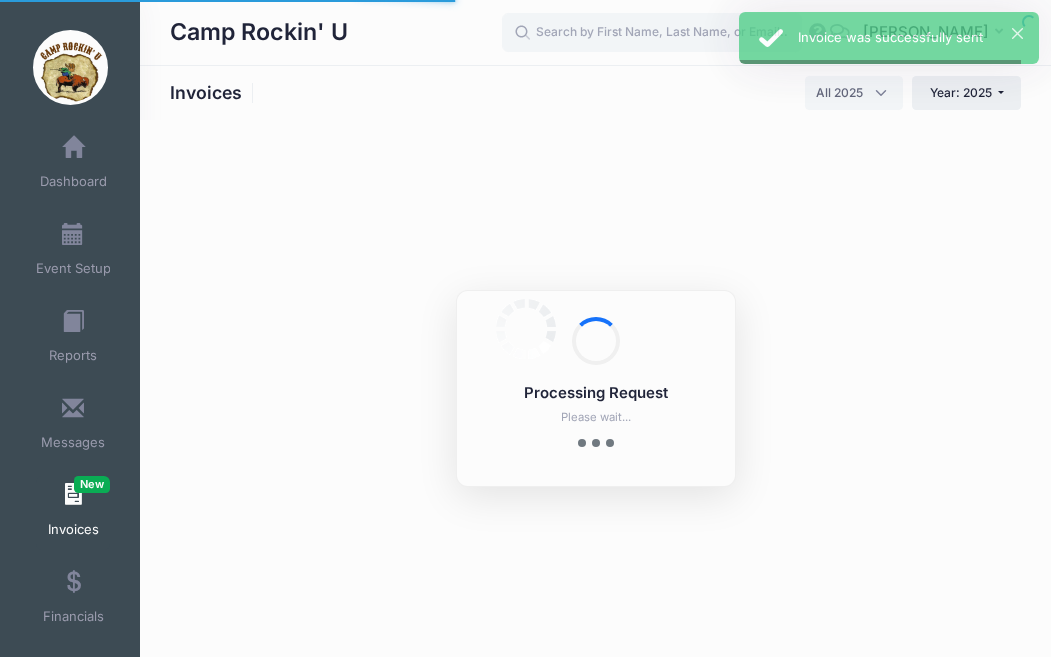 scroll, scrollTop: 0, scrollLeft: 0, axis: both 